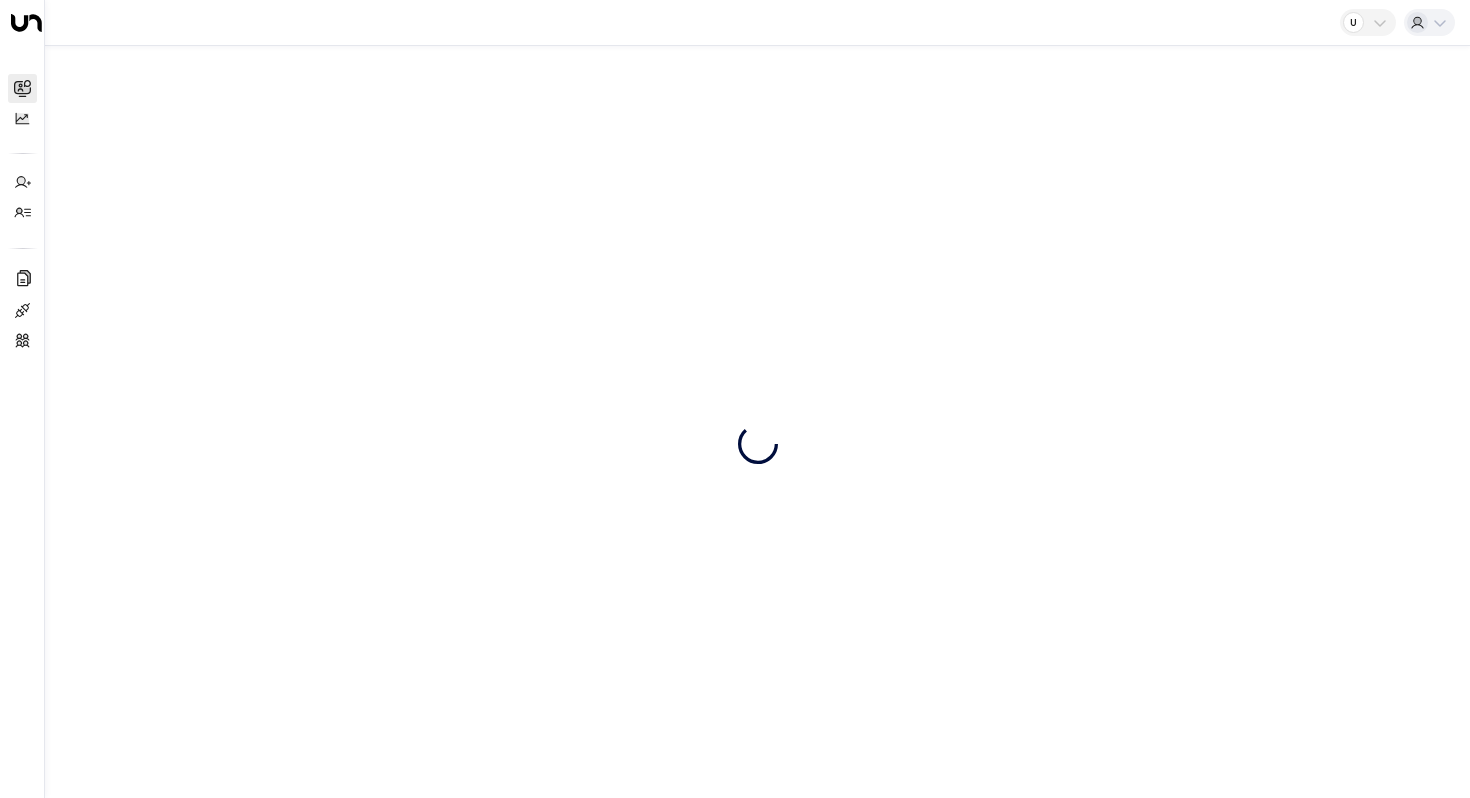 scroll, scrollTop: 0, scrollLeft: 0, axis: both 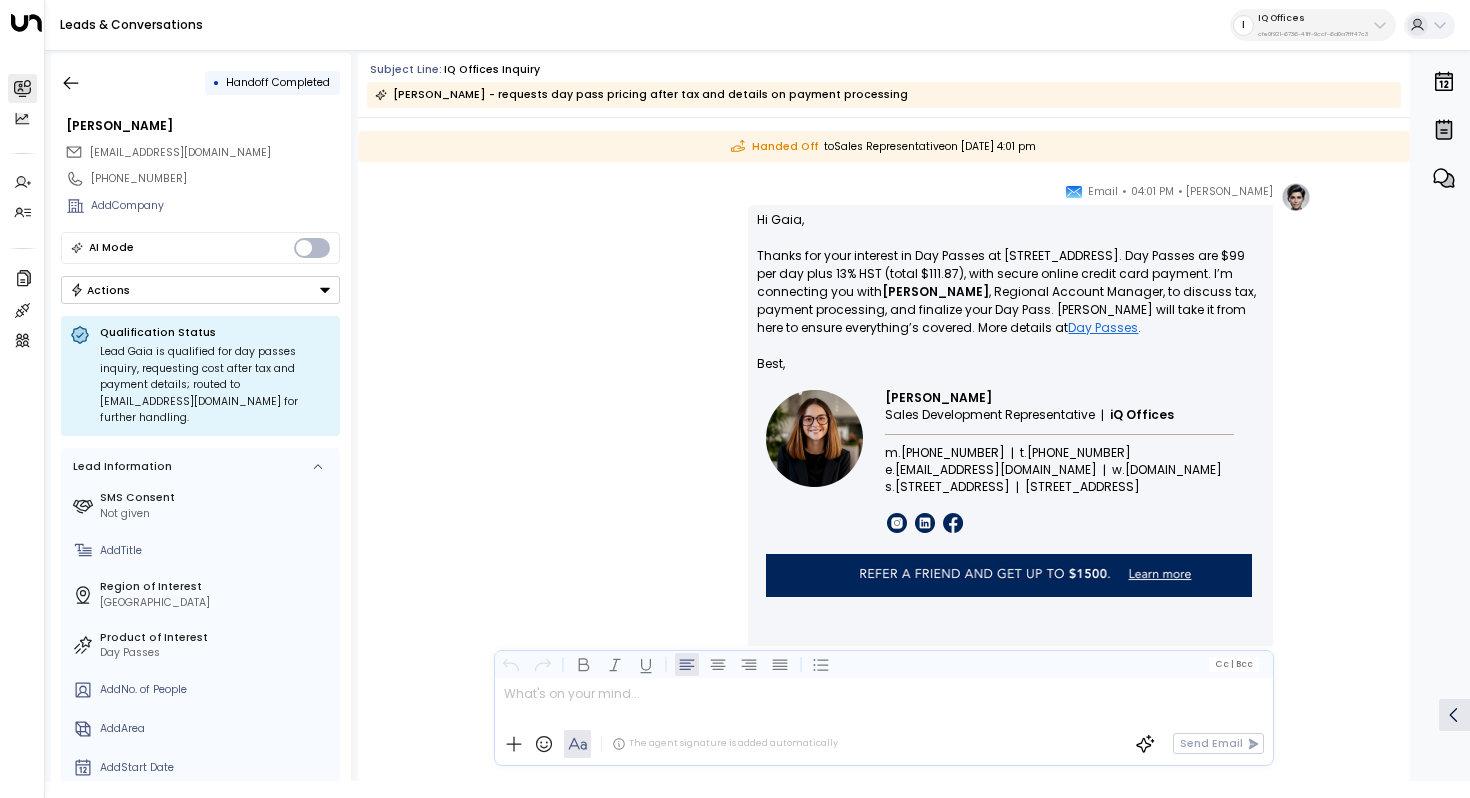 drag, startPoint x: 879, startPoint y: 288, endPoint x: 922, endPoint y: 288, distance: 43 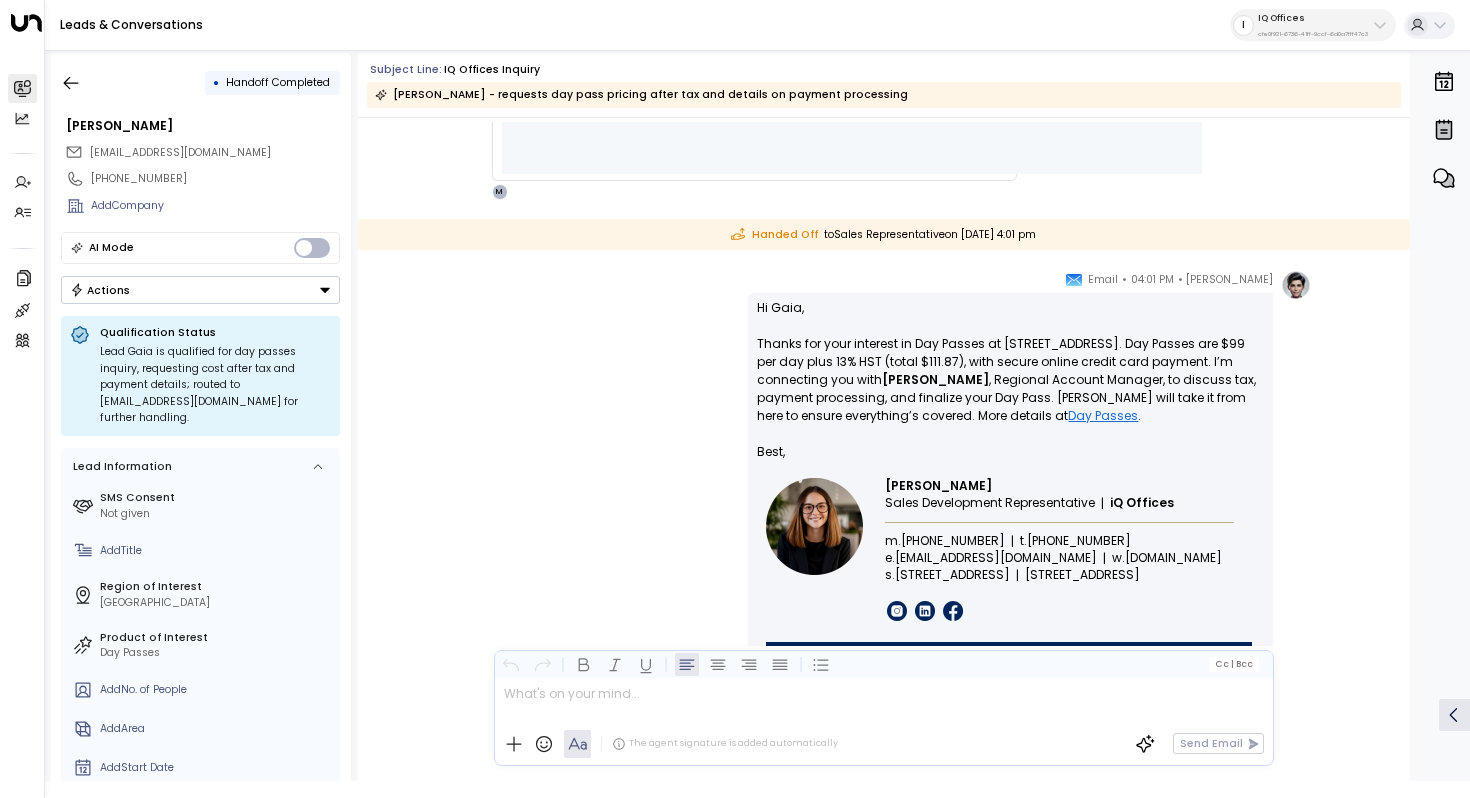 scroll, scrollTop: 1139, scrollLeft: 0, axis: vertical 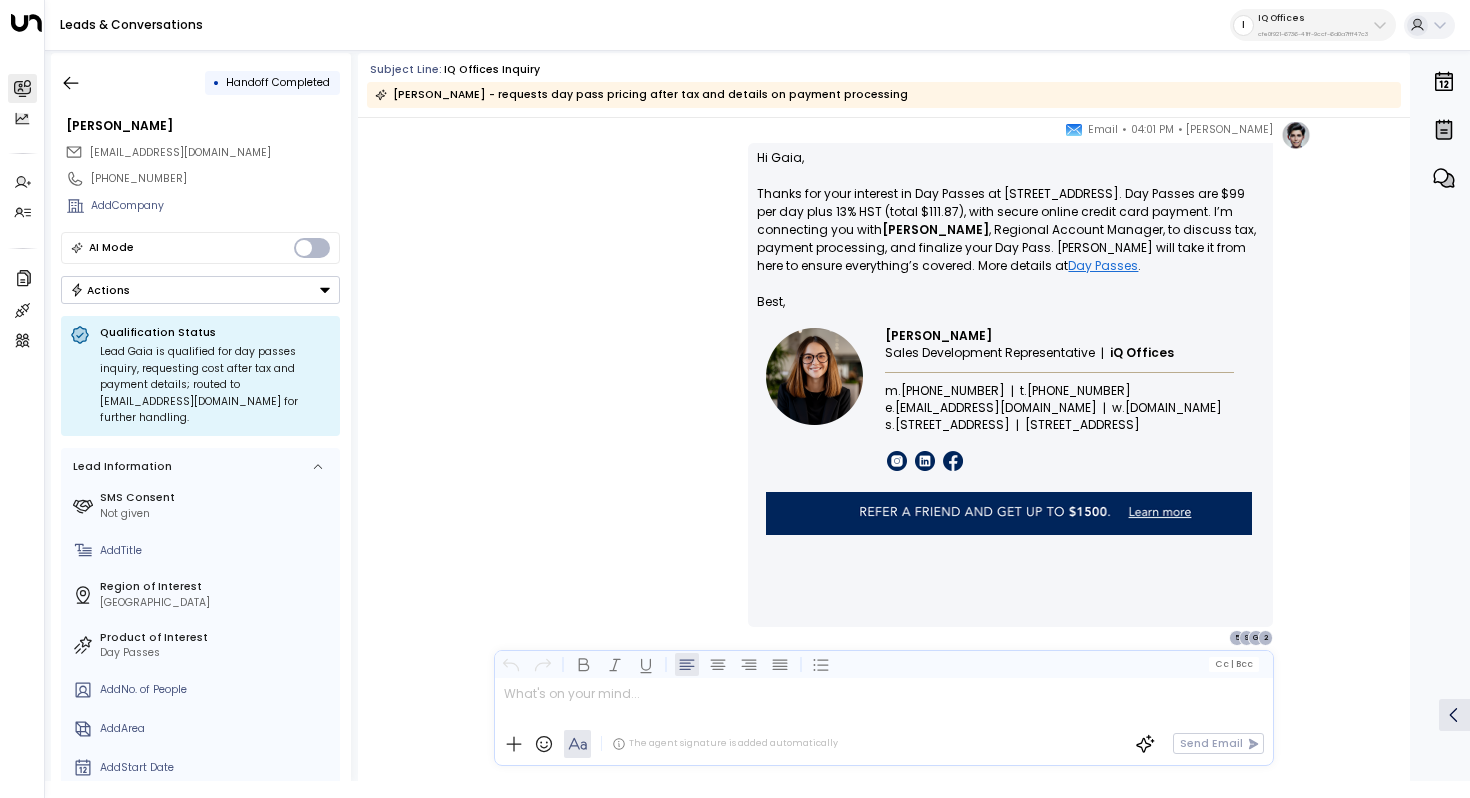 drag, startPoint x: 948, startPoint y: 189, endPoint x: 948, endPoint y: 205, distance: 16 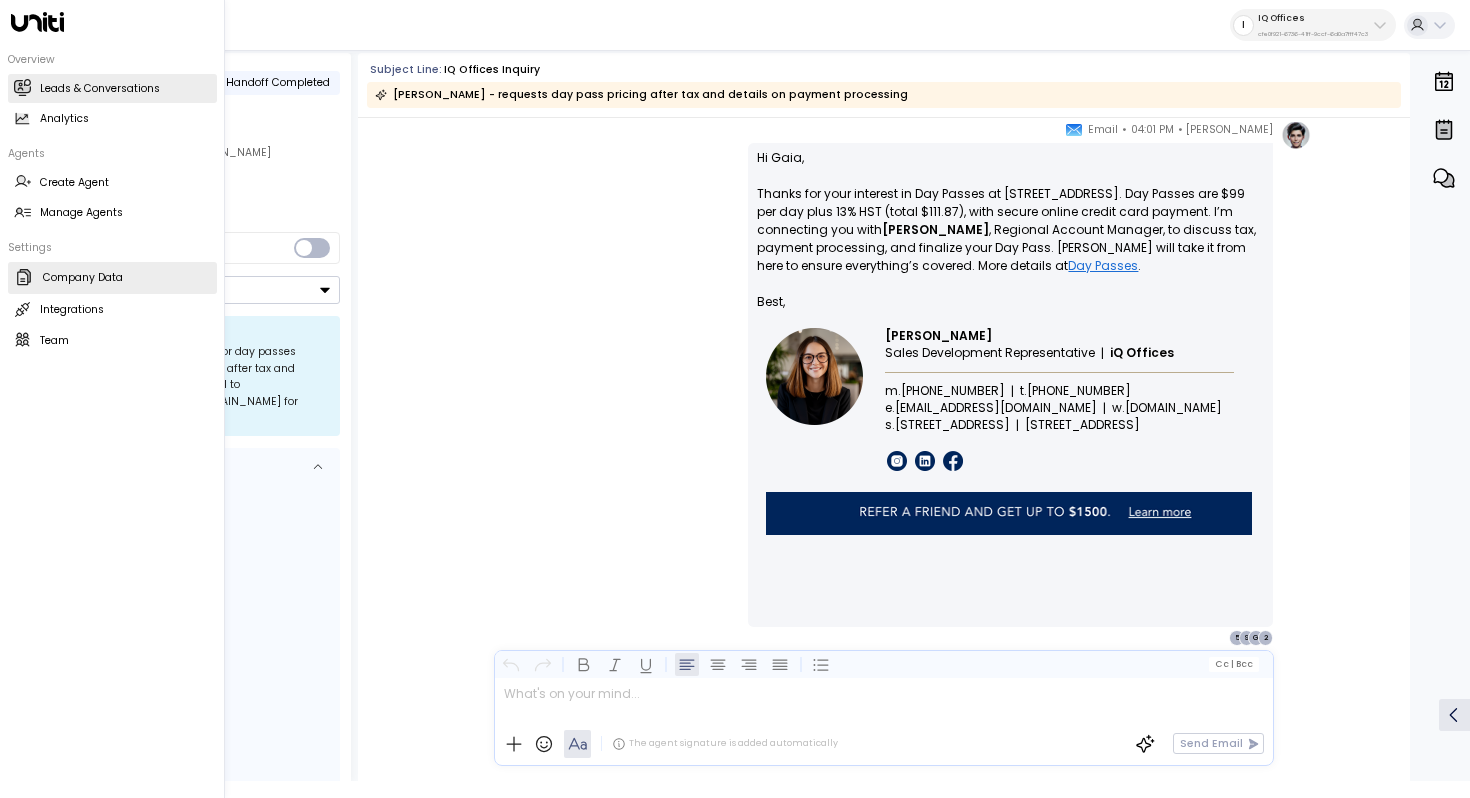 click on "Company Data" at bounding box center (83, 278) 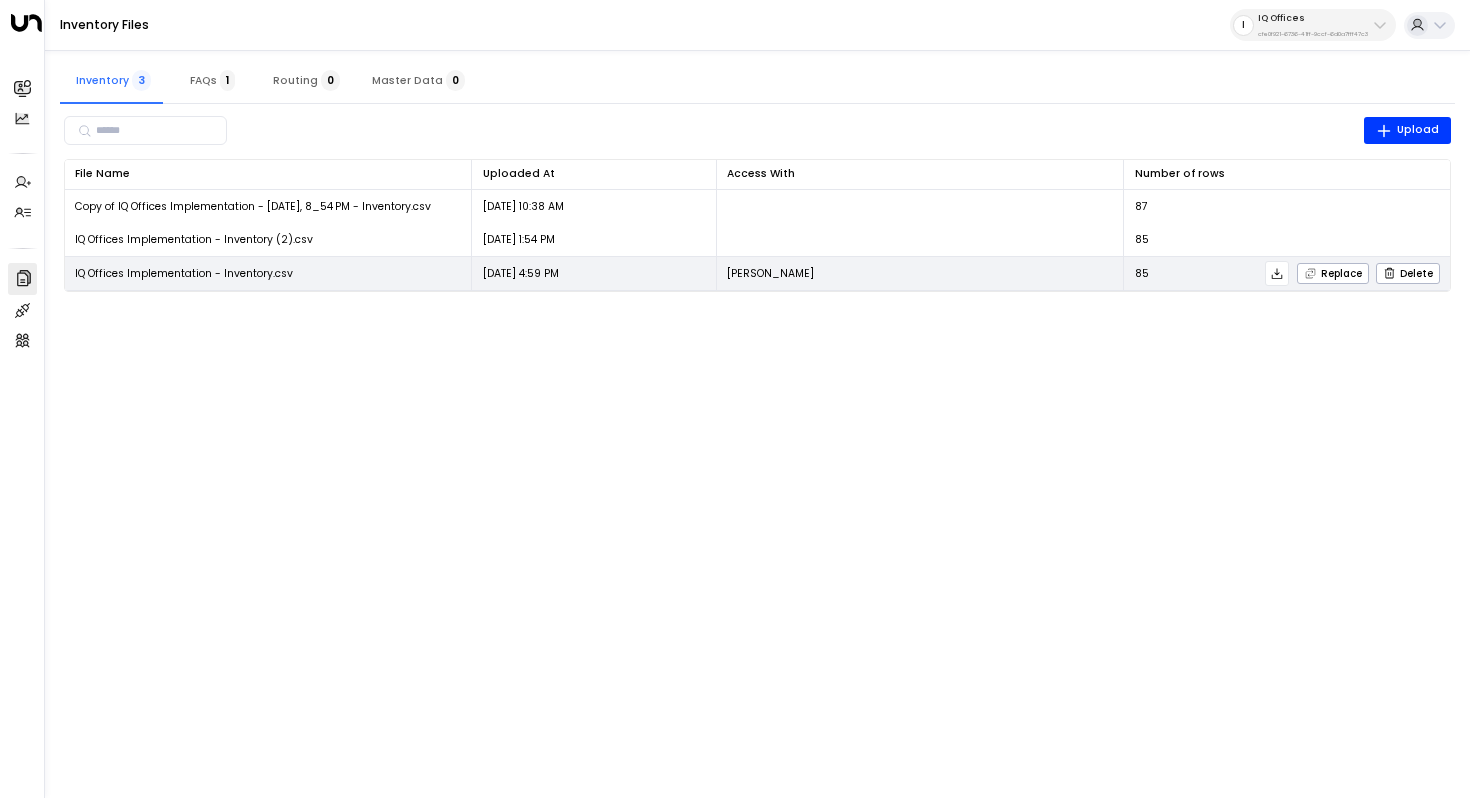 click on "IQ Offices Implementation - Inventory.csv" at bounding box center (269, 273) 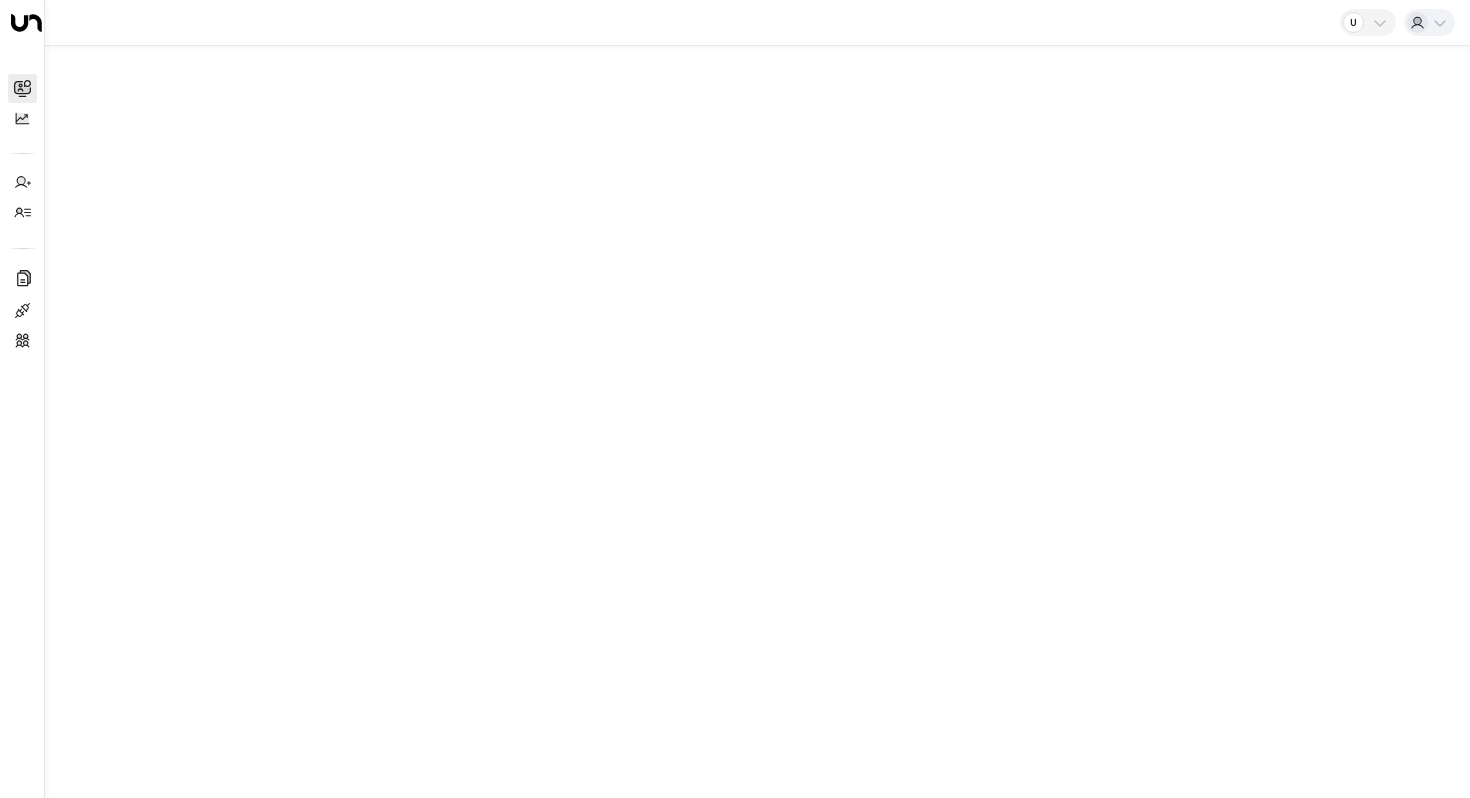 scroll, scrollTop: 0, scrollLeft: 0, axis: both 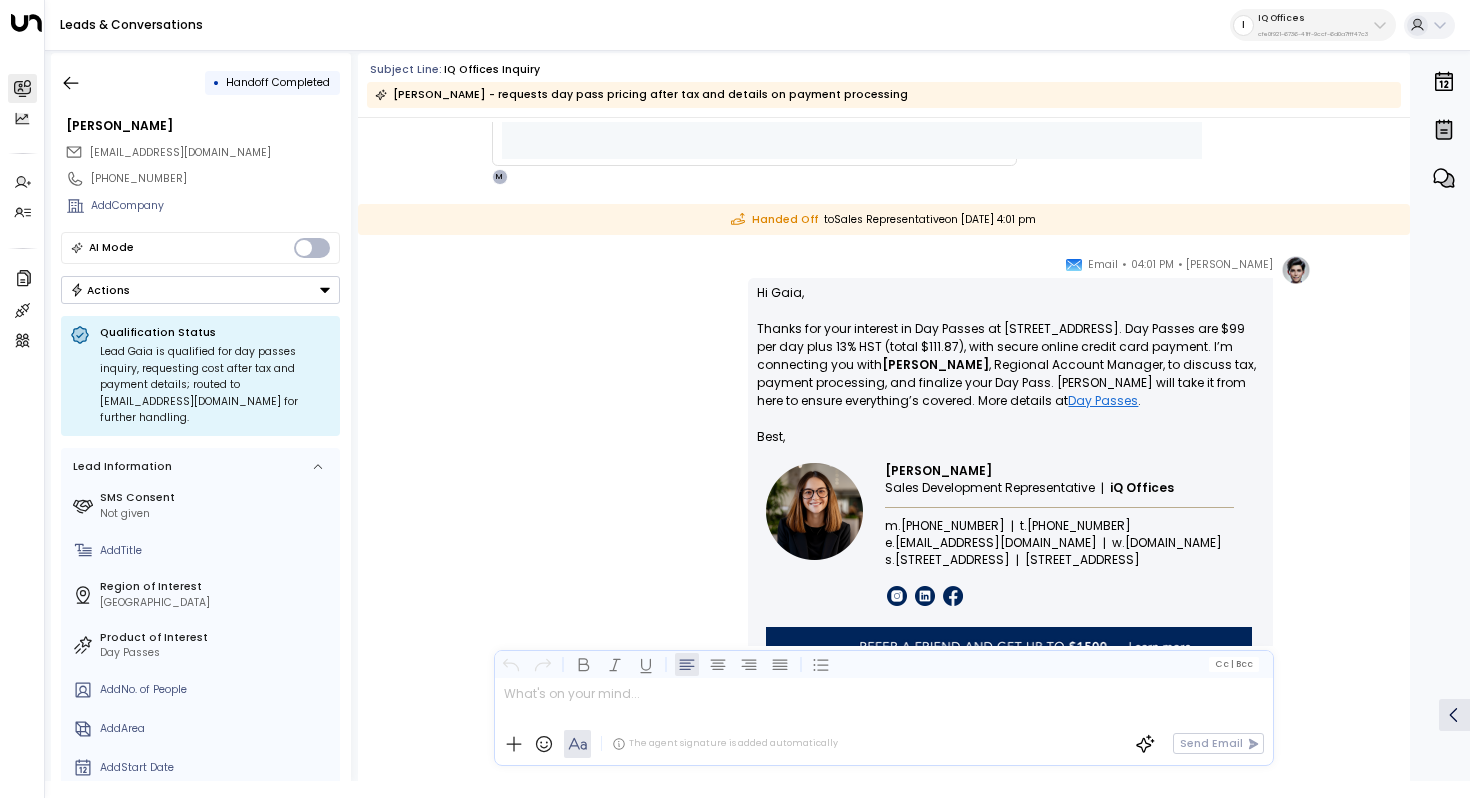 drag, startPoint x: 832, startPoint y: 220, endPoint x: 843, endPoint y: 220, distance: 11 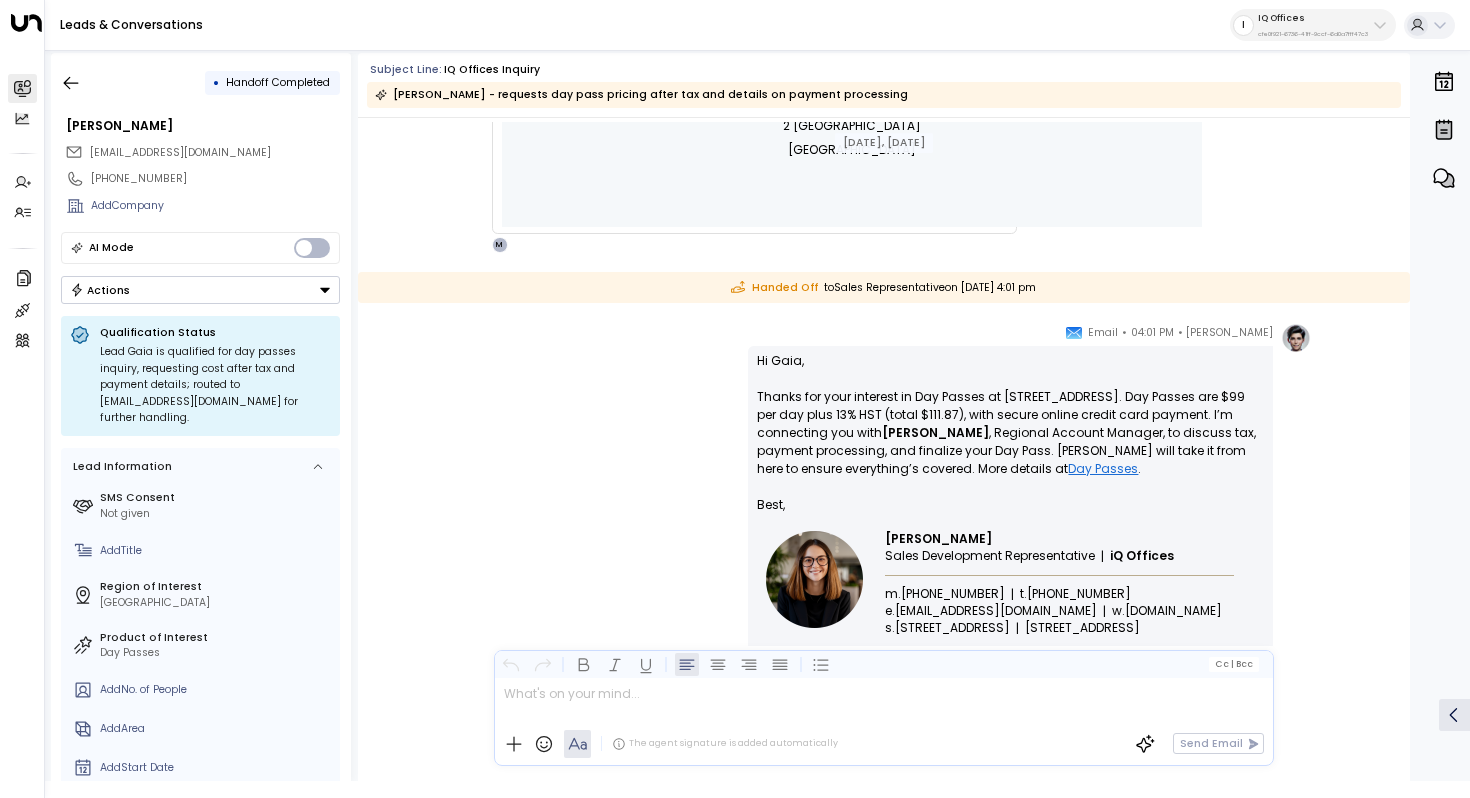 scroll, scrollTop: 919, scrollLeft: 0, axis: vertical 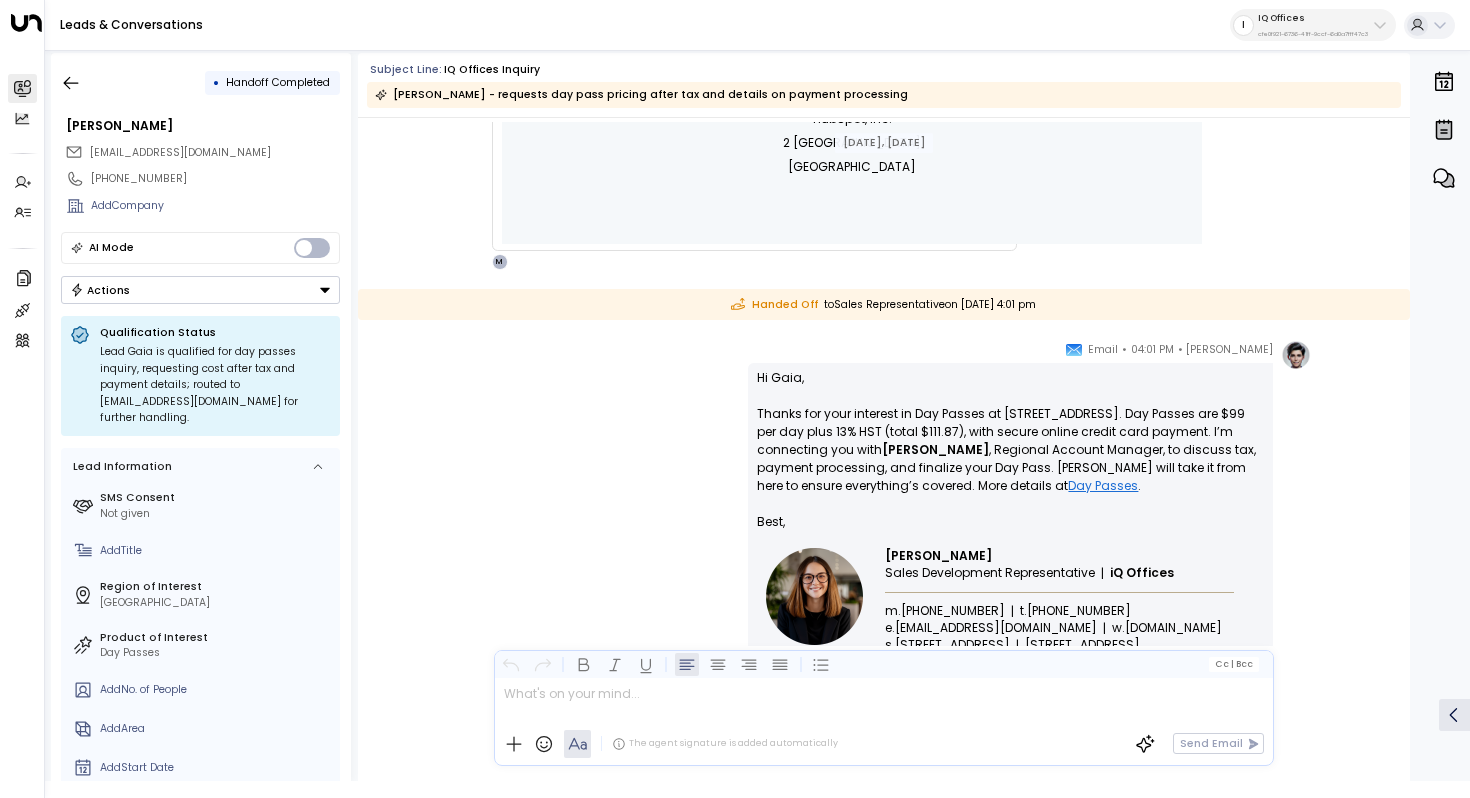 drag, startPoint x: 729, startPoint y: 300, endPoint x: 756, endPoint y: 300, distance: 27 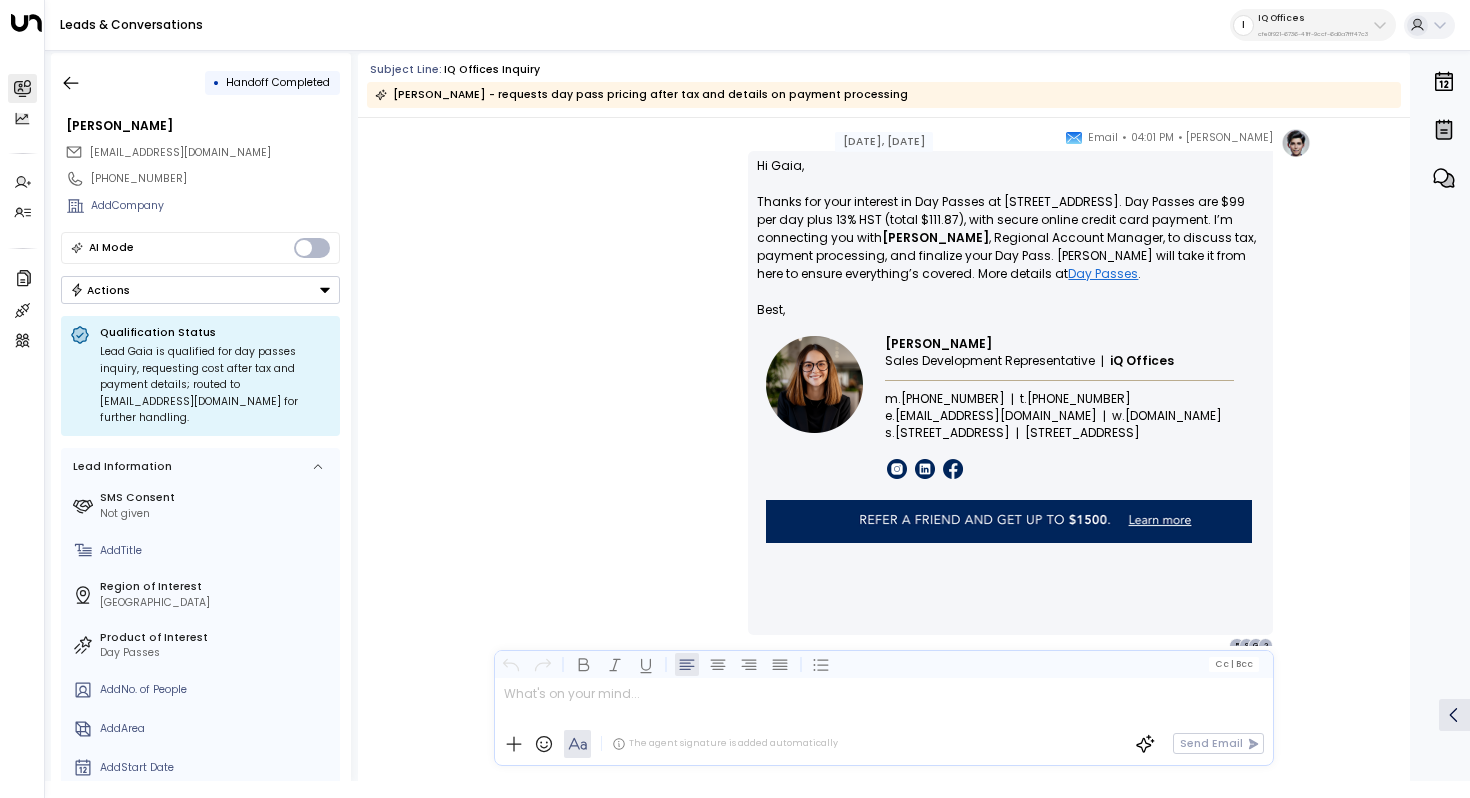 scroll, scrollTop: 1139, scrollLeft: 0, axis: vertical 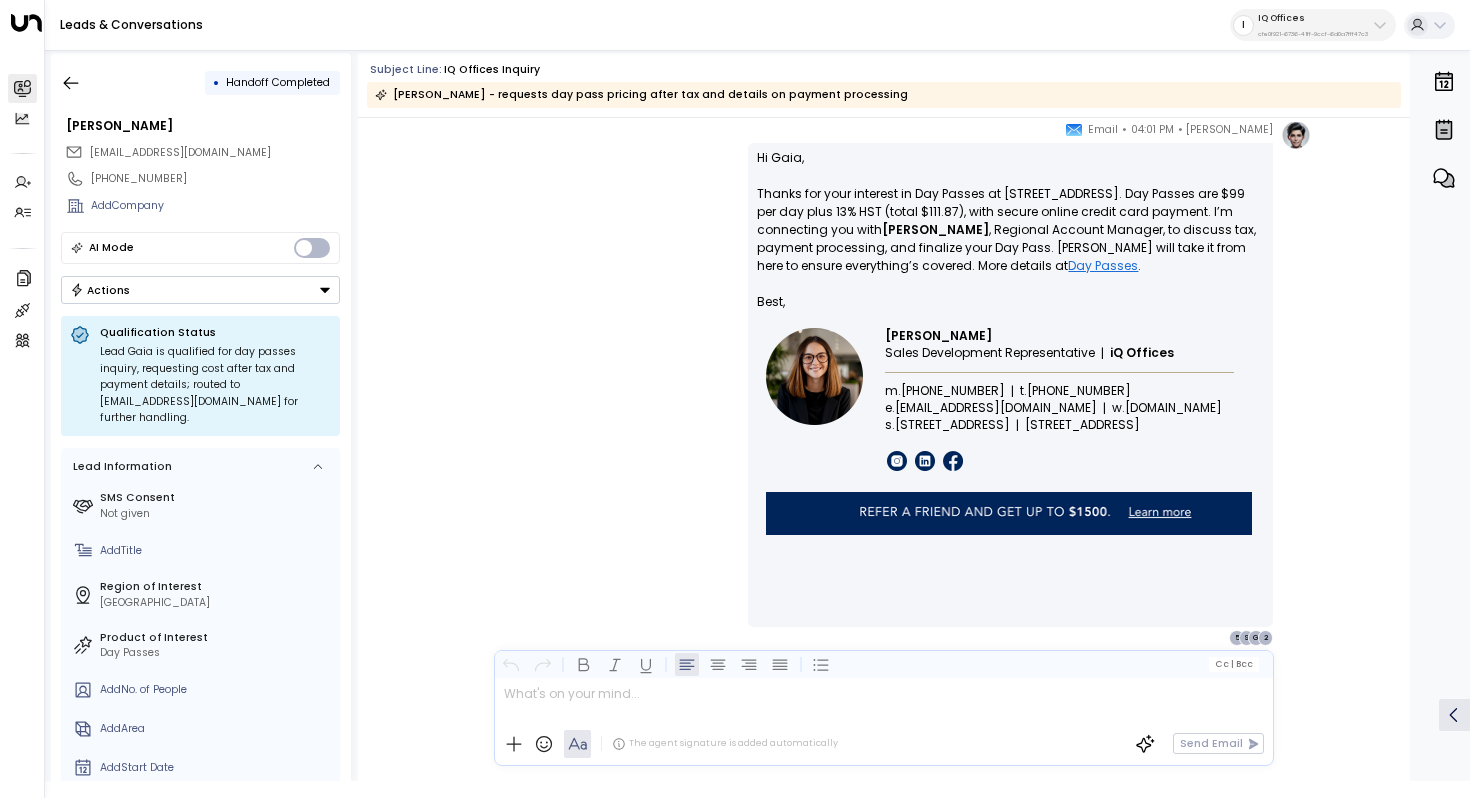click on "IQ Offices" at bounding box center (1313, 18) 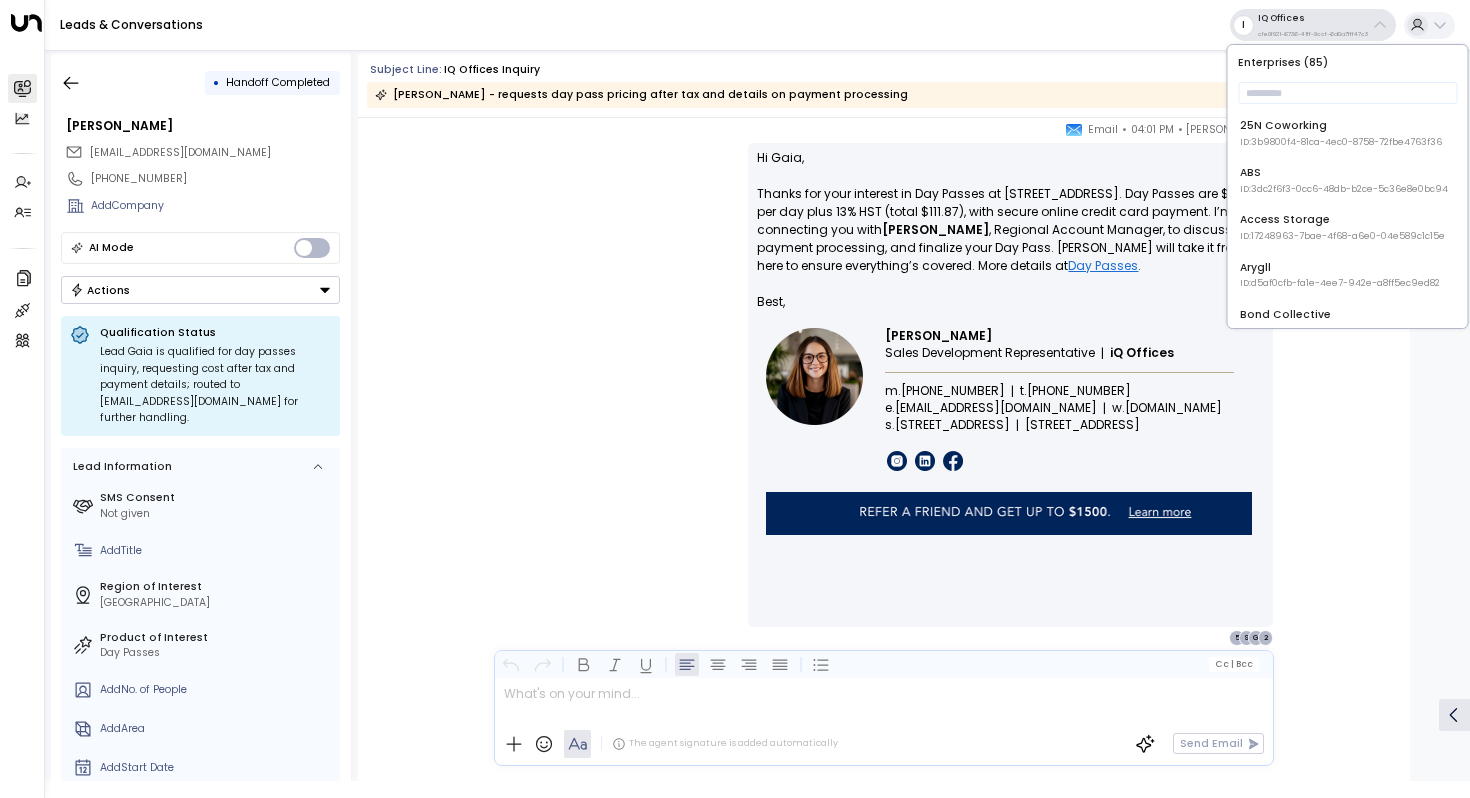type 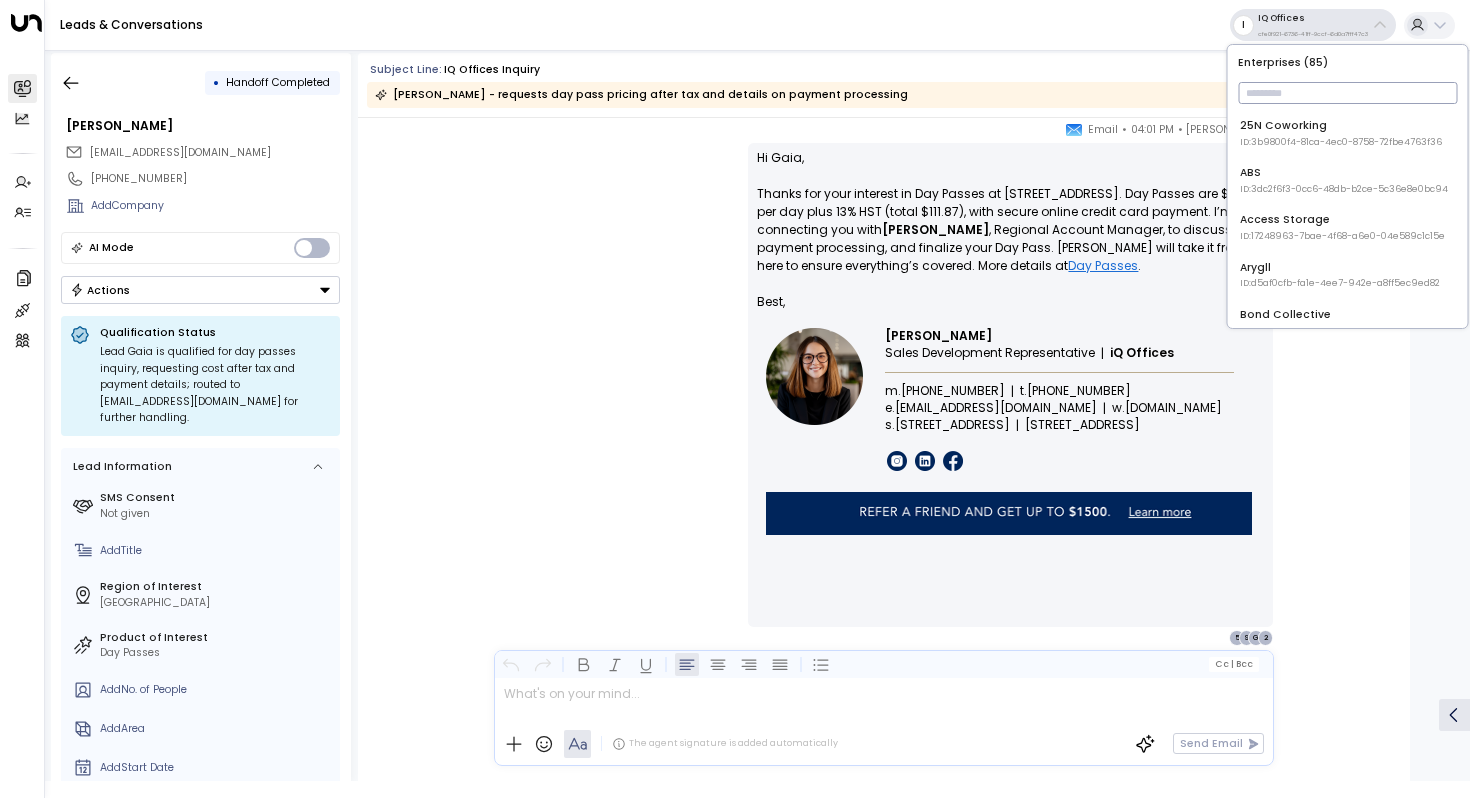 click at bounding box center [1347, 93] 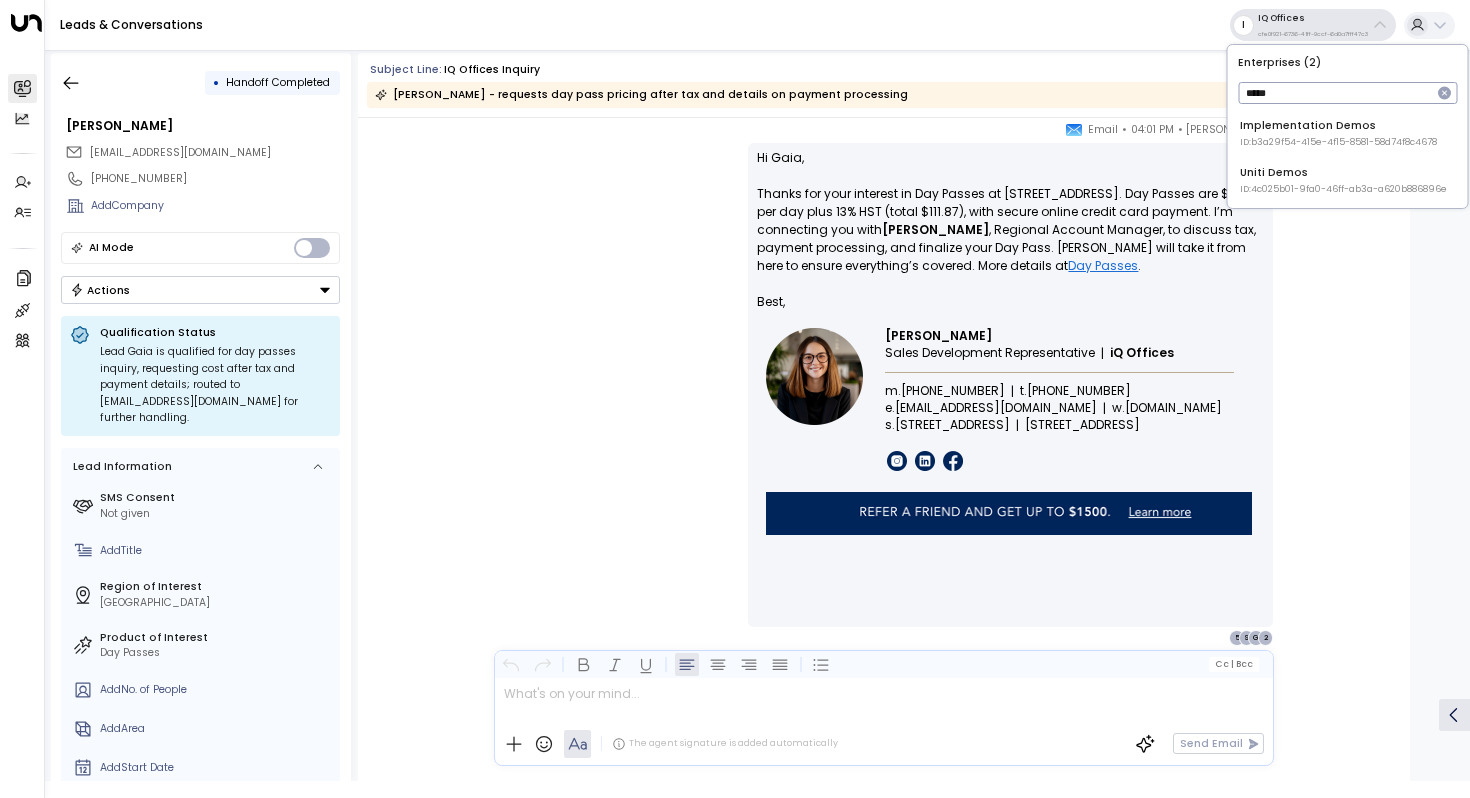 type on "*****" 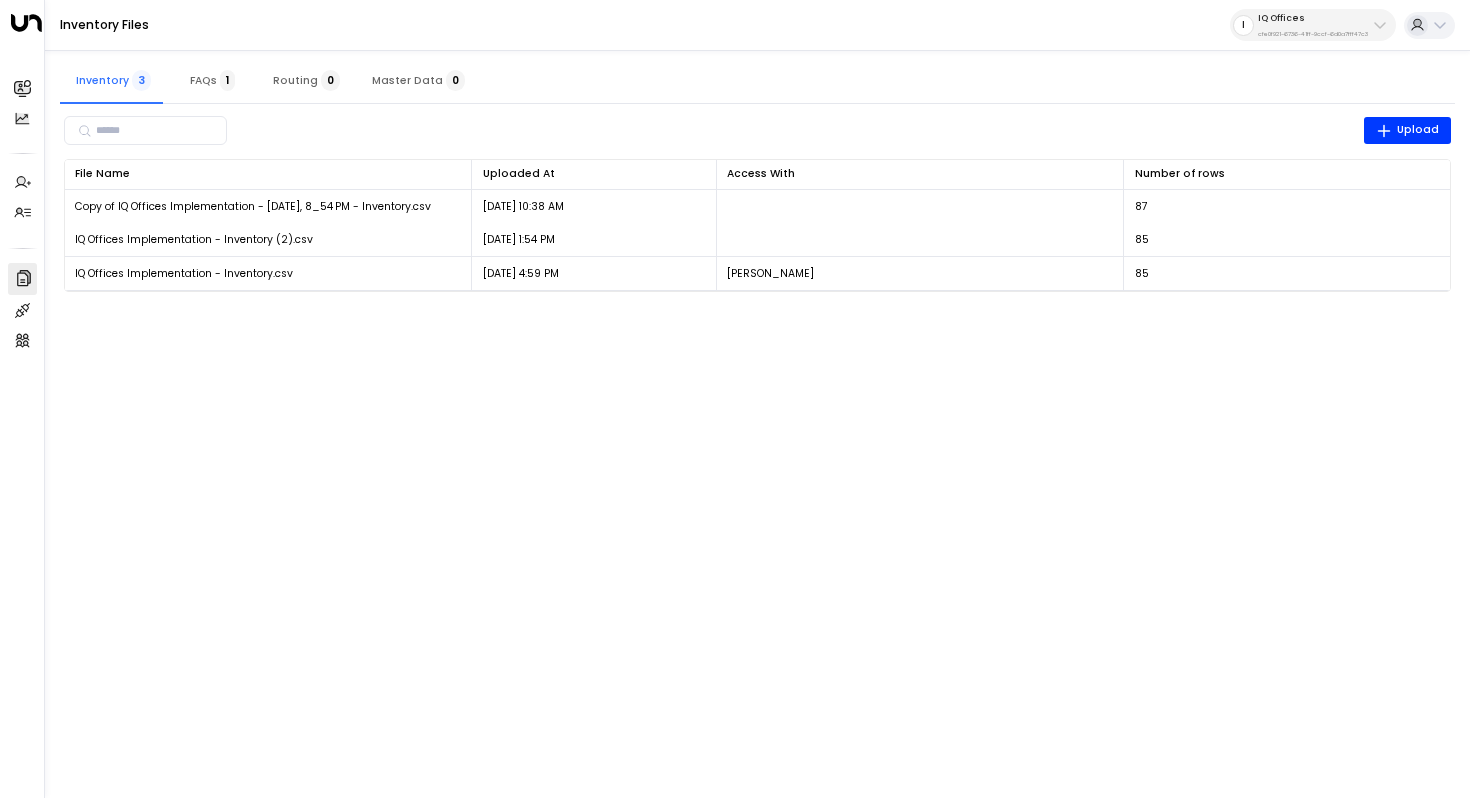 scroll, scrollTop: 0, scrollLeft: 0, axis: both 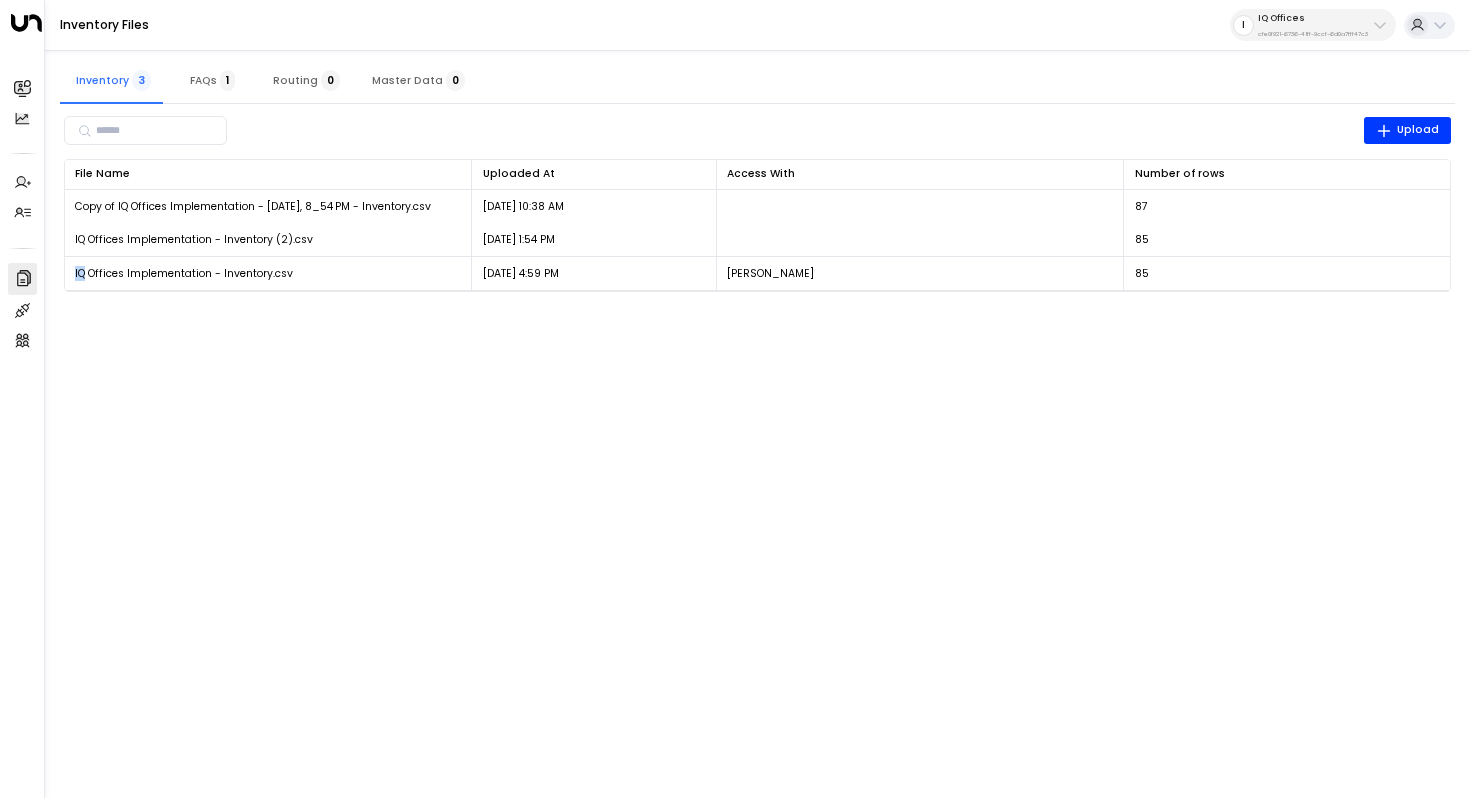 click on "IQ Offices" at bounding box center [1313, 18] 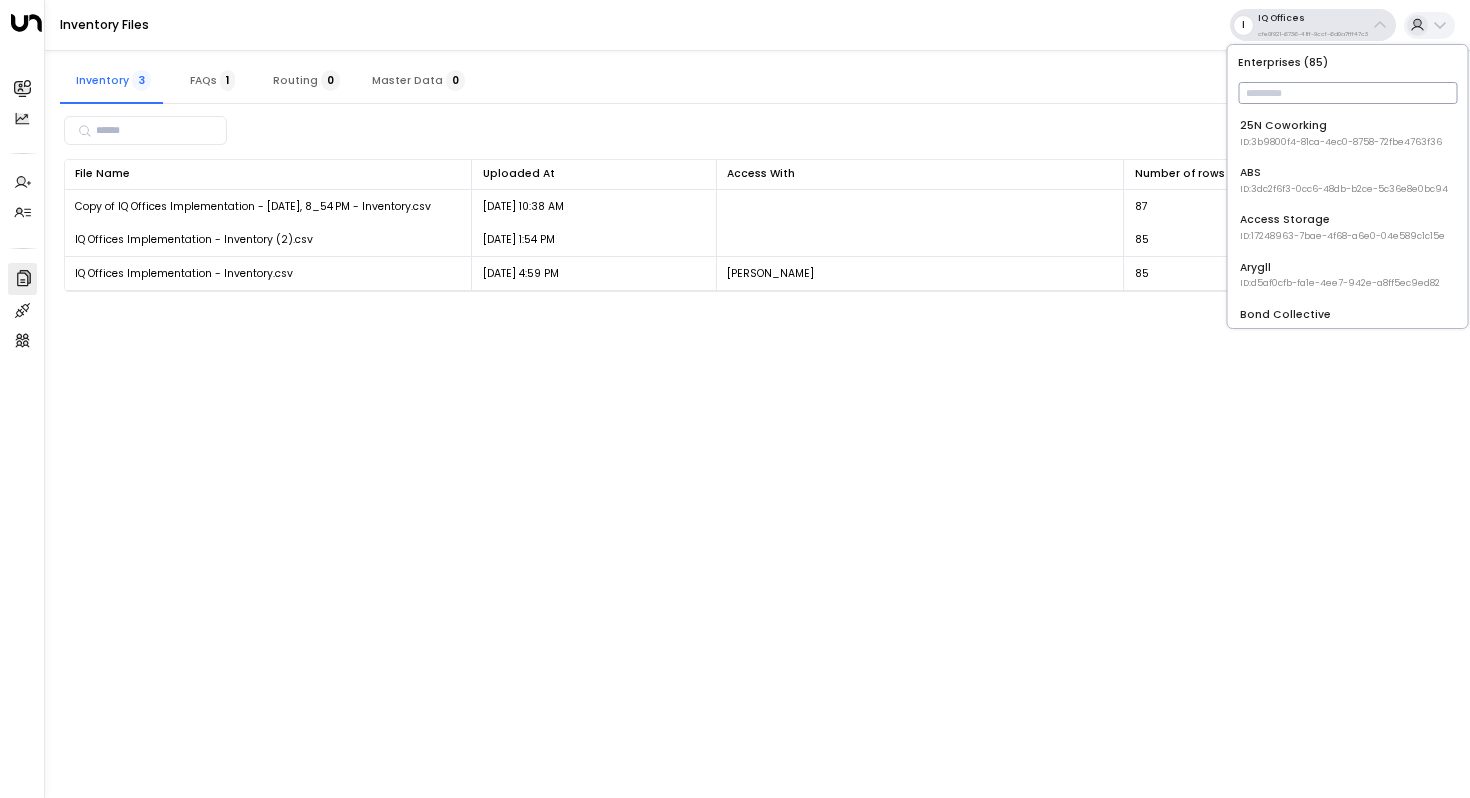 click at bounding box center (1347, 93) 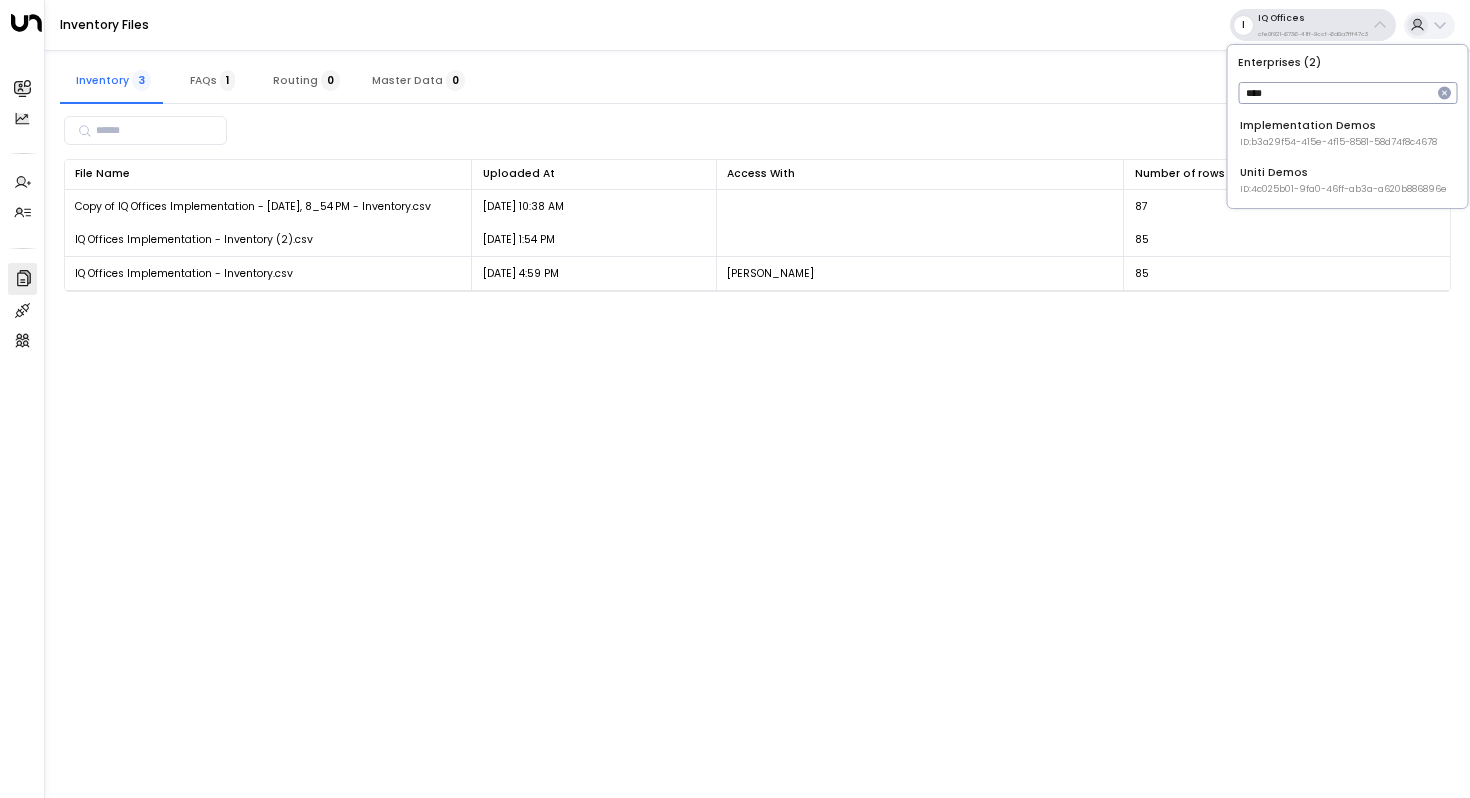 type on "****" 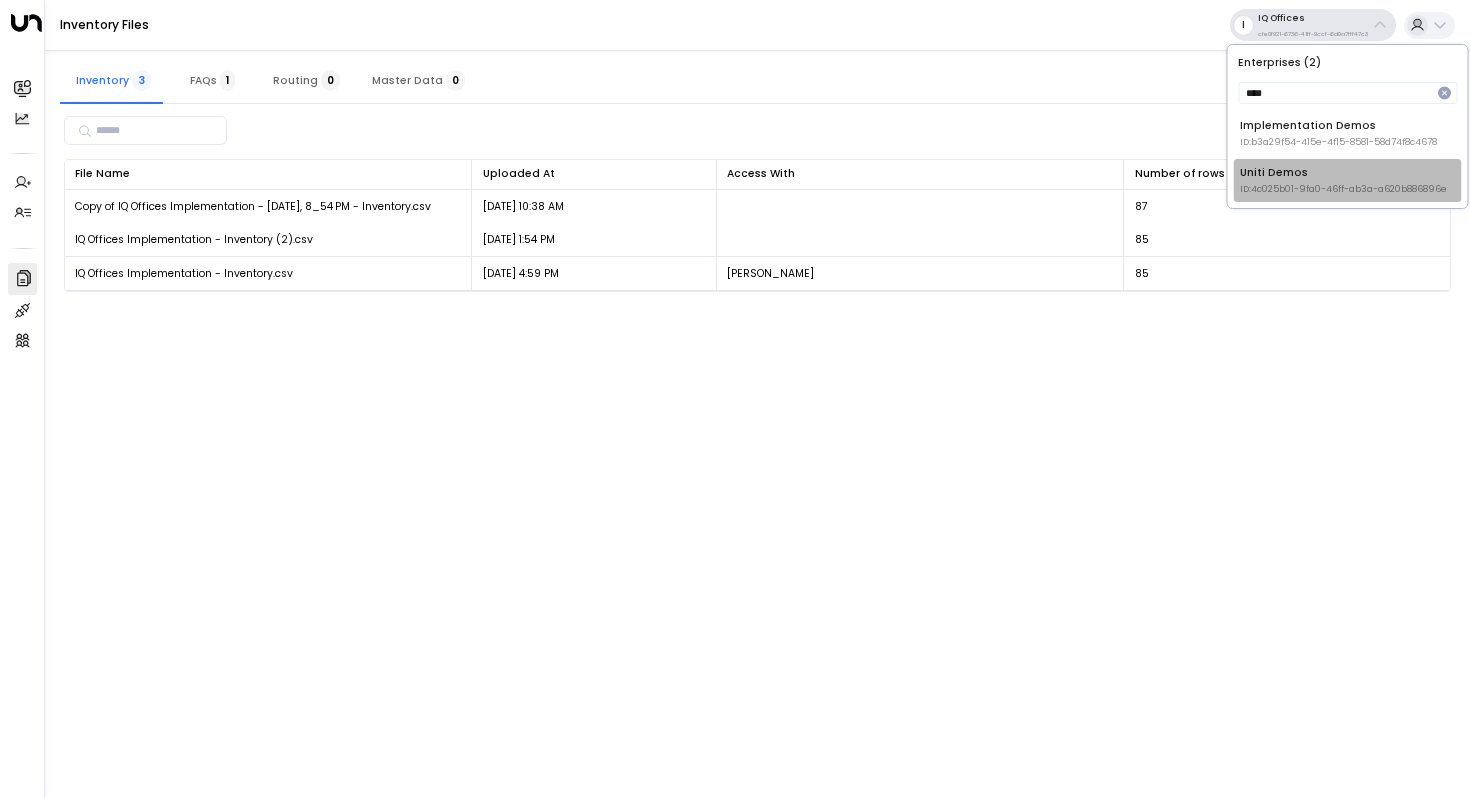 click on "ID:  4c025b01-9fa0-46ff-ab3a-a620b886896e" at bounding box center [1343, 190] 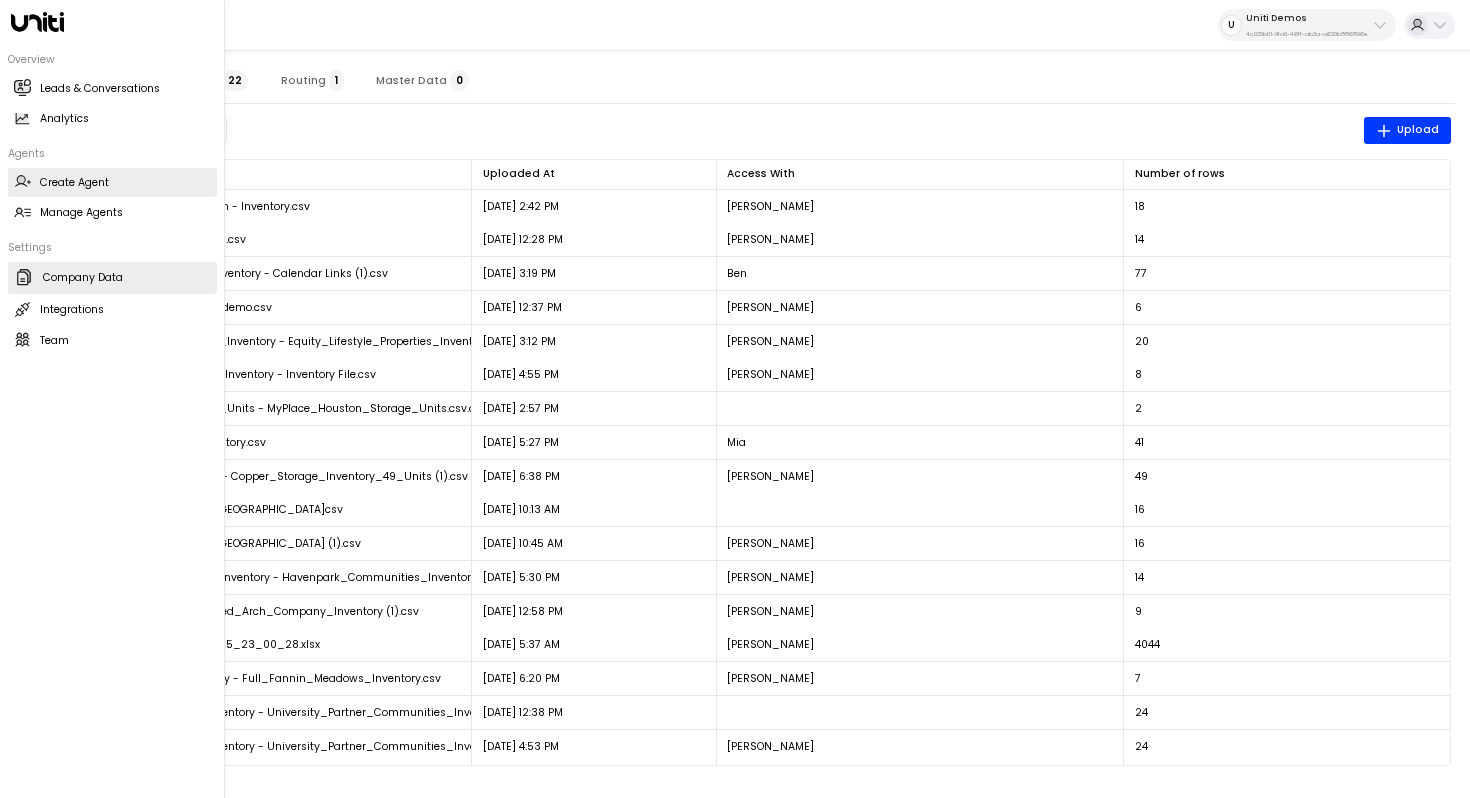 click on "Create Agent" at bounding box center (74, 183) 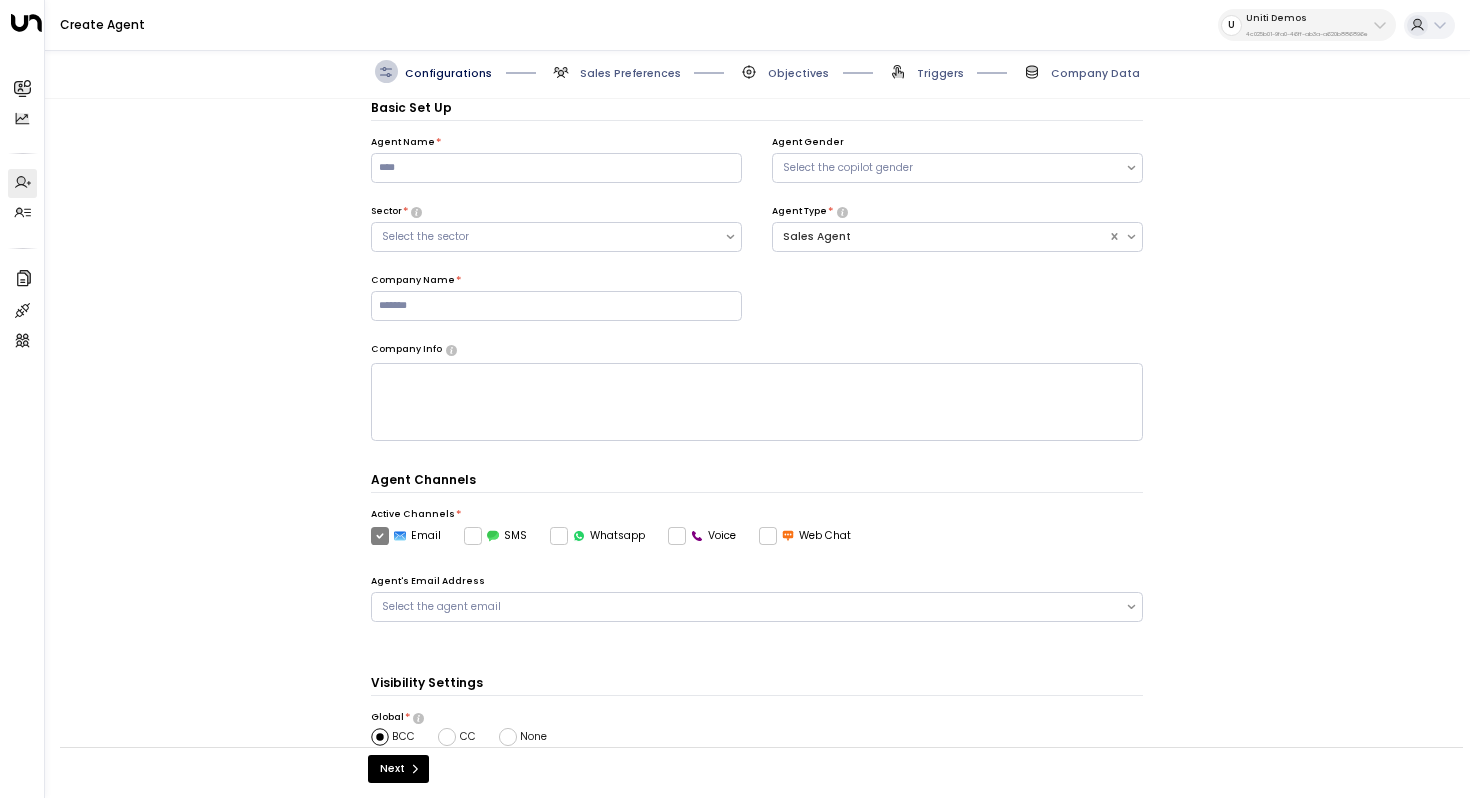 scroll, scrollTop: 0, scrollLeft: 0, axis: both 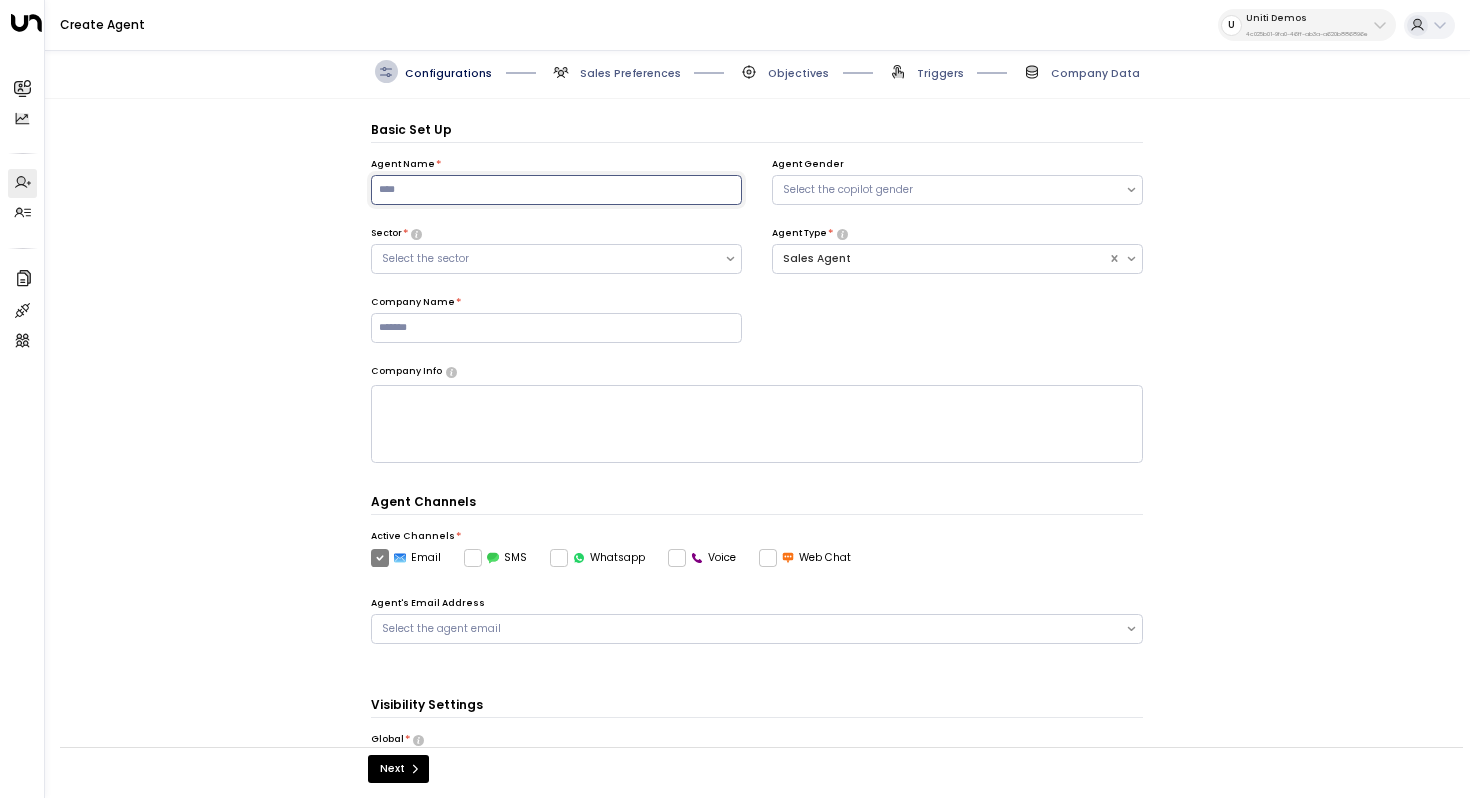 click at bounding box center (556, 190) 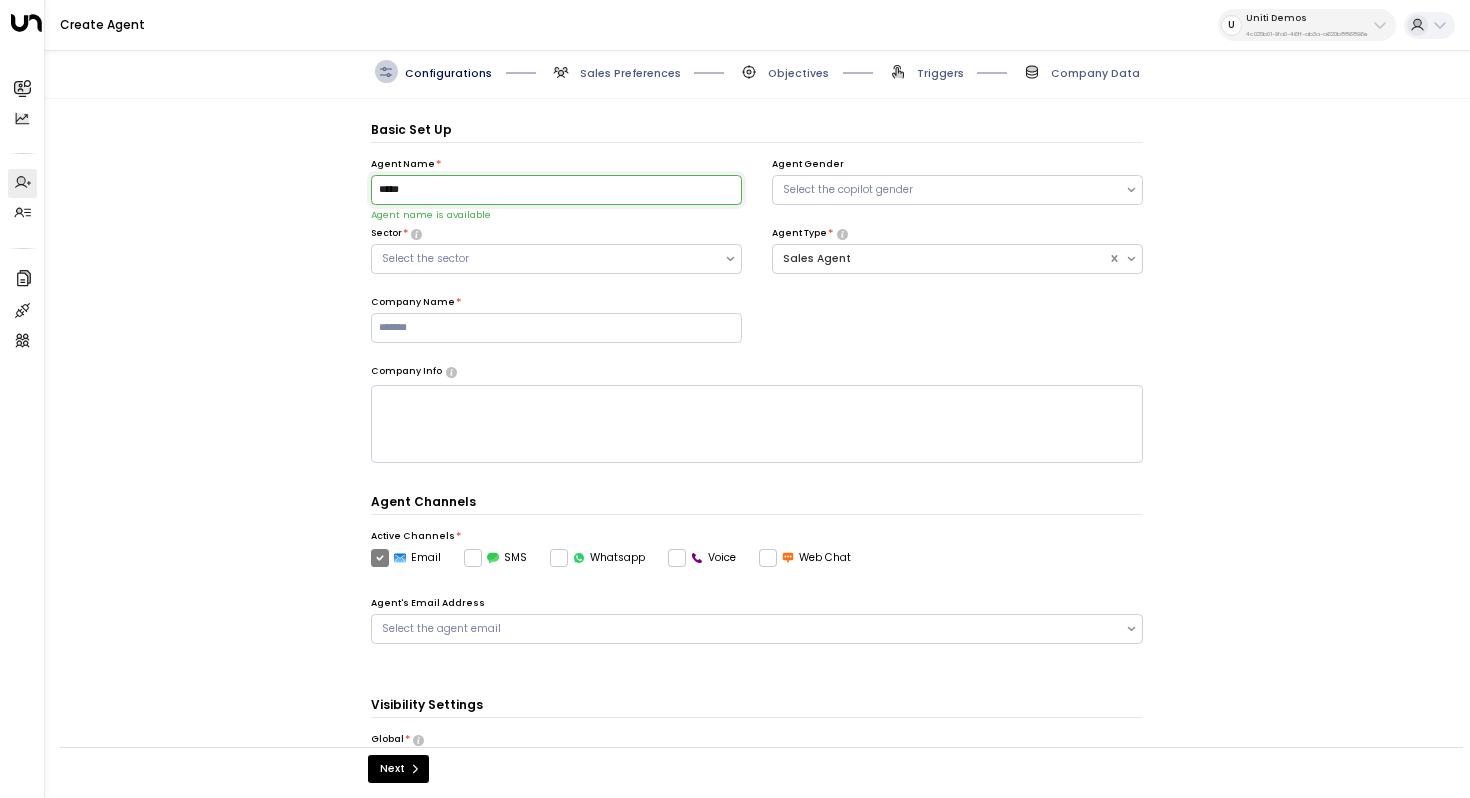 type on "*****" 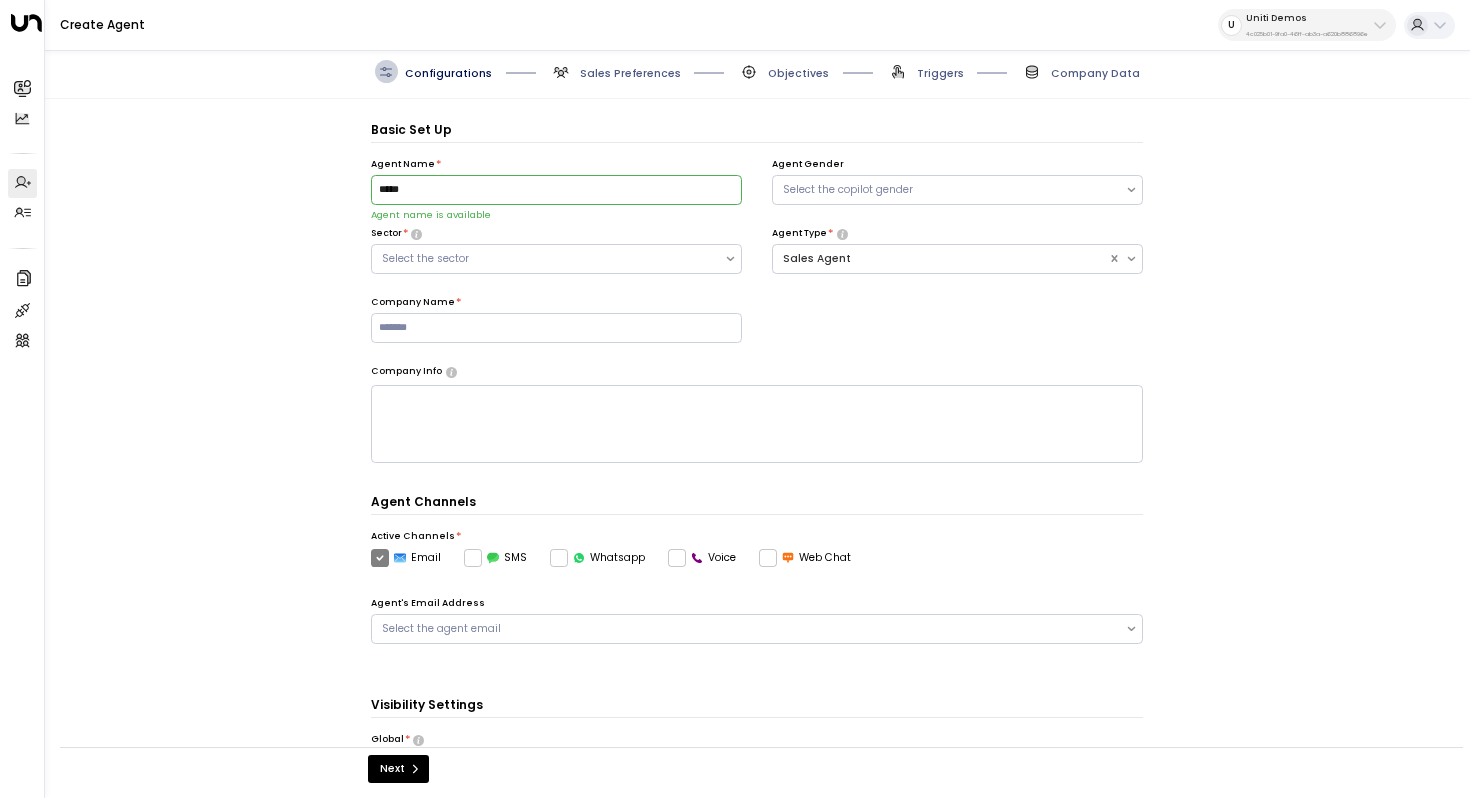 click on "Basic Set Up Agent Name * ***** Agent name is available Agent Gender   Select the copilot gender Sector   * Select the sector Agent Type   * Sales Agent Company Name * Company Info * ​ Agent Channels Active Channels *       Email       SMS       Whatsapp       Voice       Web Chat Agent's Email Address   Select the agent email Visibility Settings Global *   BCC   CC   None ​ Product Specific Copying       BCC       CC Time Settings Time Zone   * US/Eastern Response Delay * Super Fast   (1 - 2 mins) Fast   (Around 5 mins) Medium   (Around 10 mins) Slow   (Around 15 mins) Next" at bounding box center [757, 430] 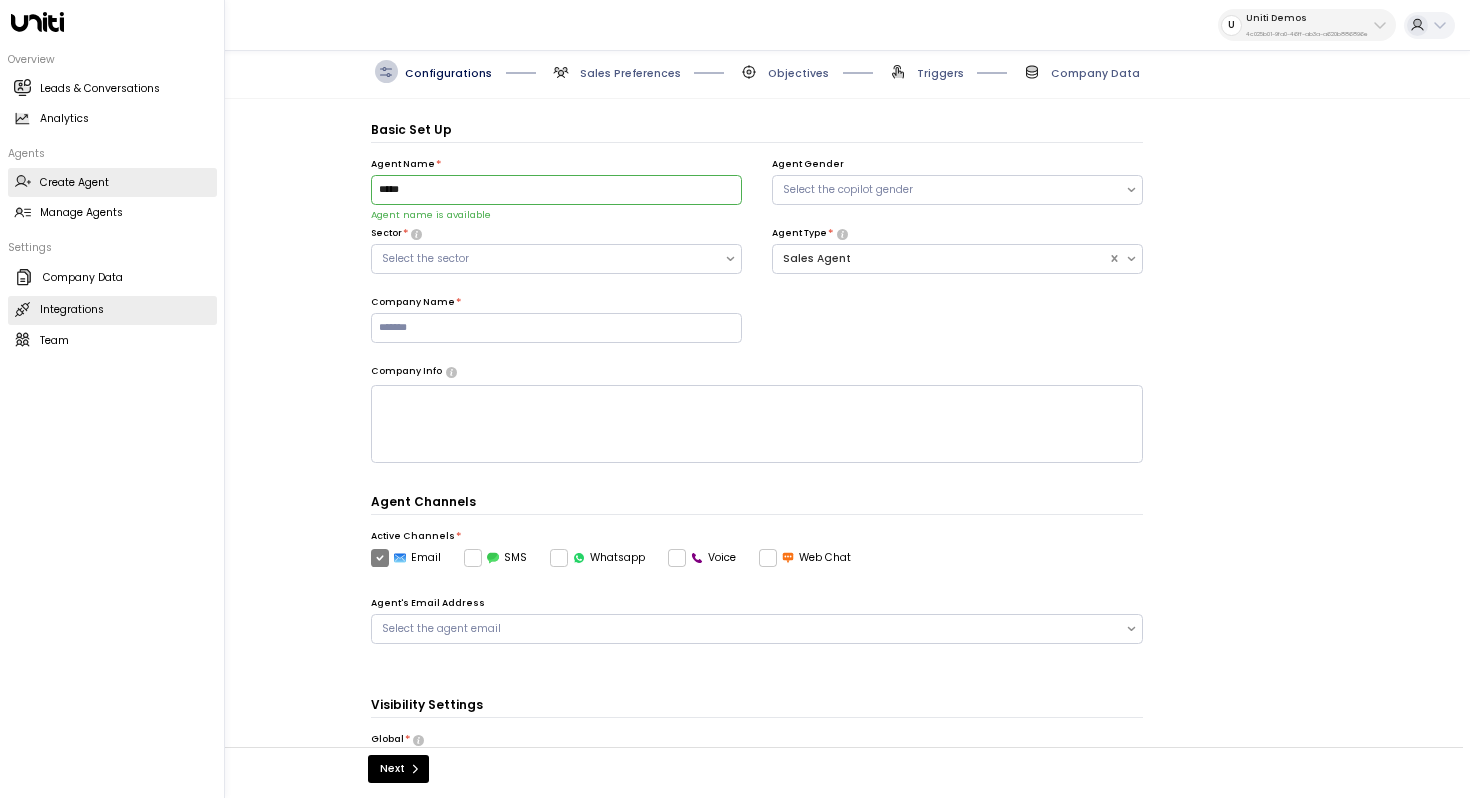 click on "Integrations" at bounding box center (72, 310) 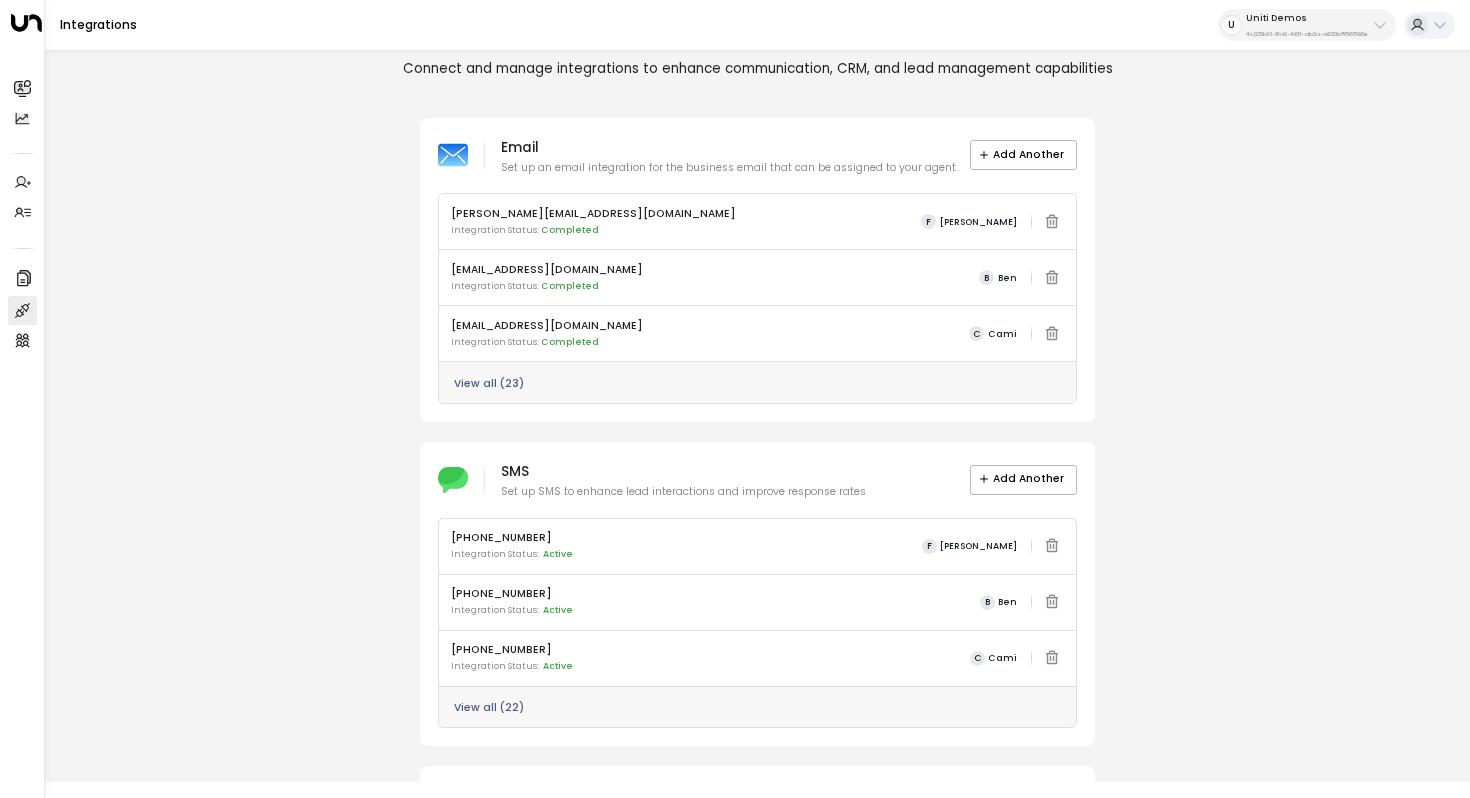scroll, scrollTop: 0, scrollLeft: 0, axis: both 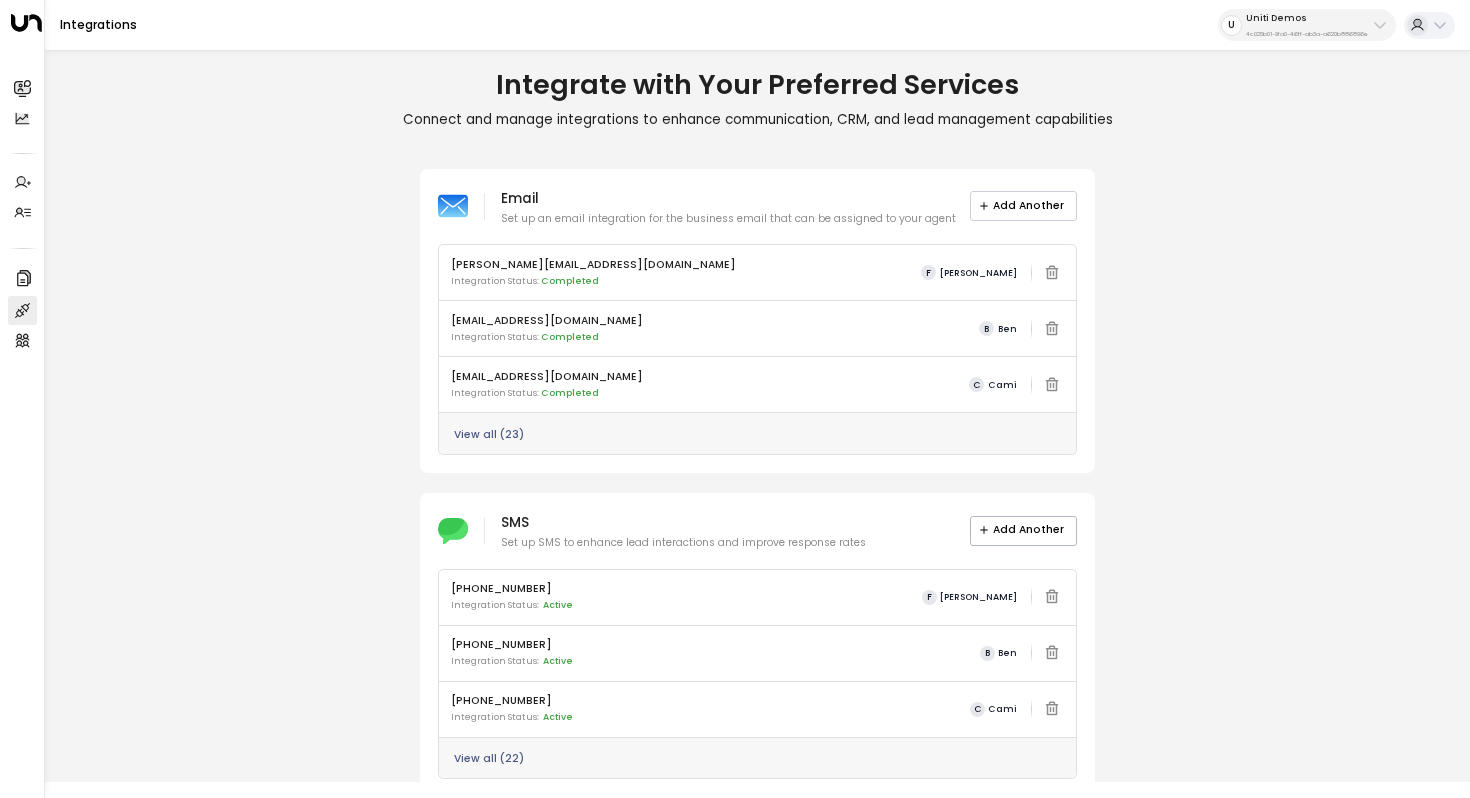 click on "Add Another" at bounding box center (1024, 206) 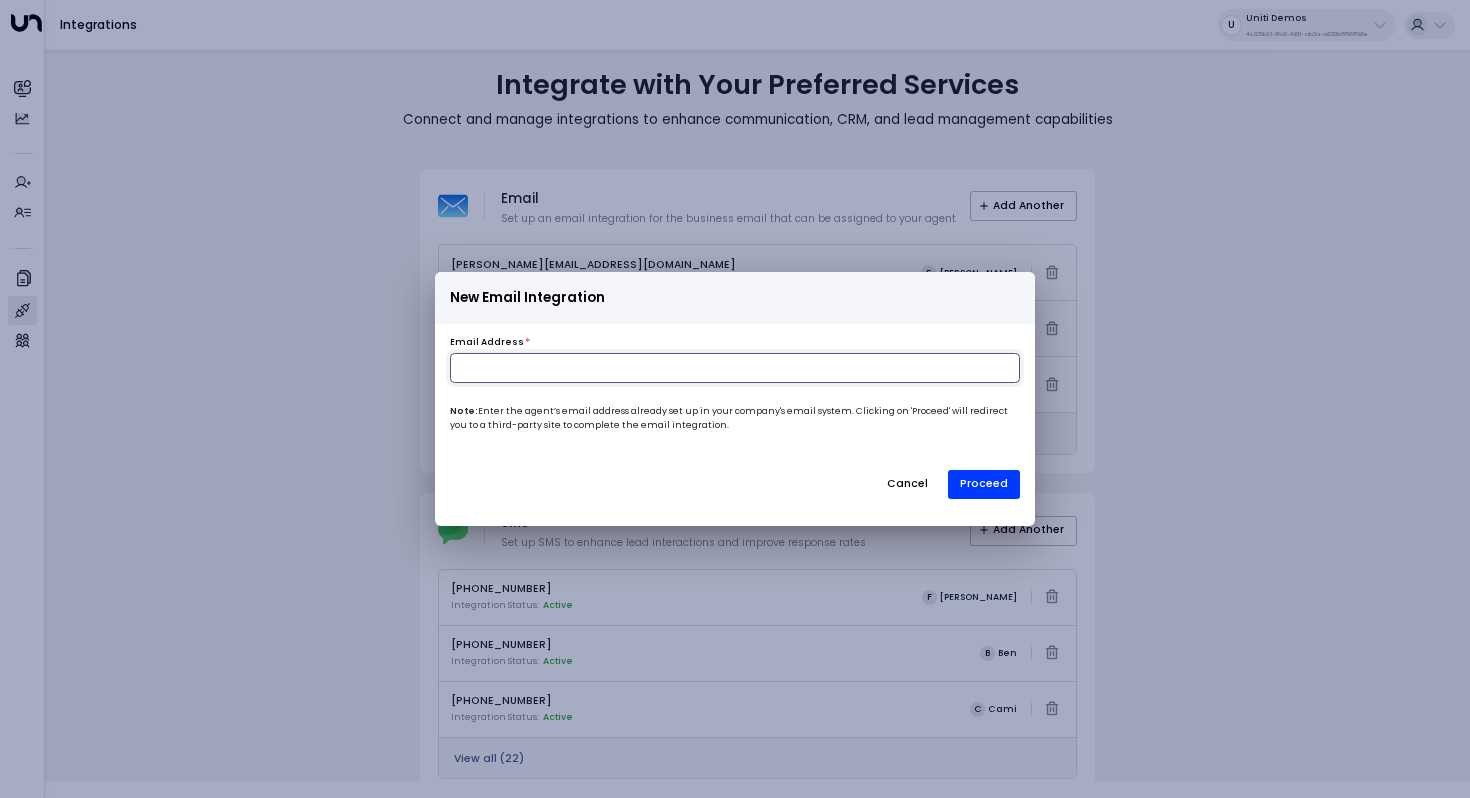 click at bounding box center (735, 368) 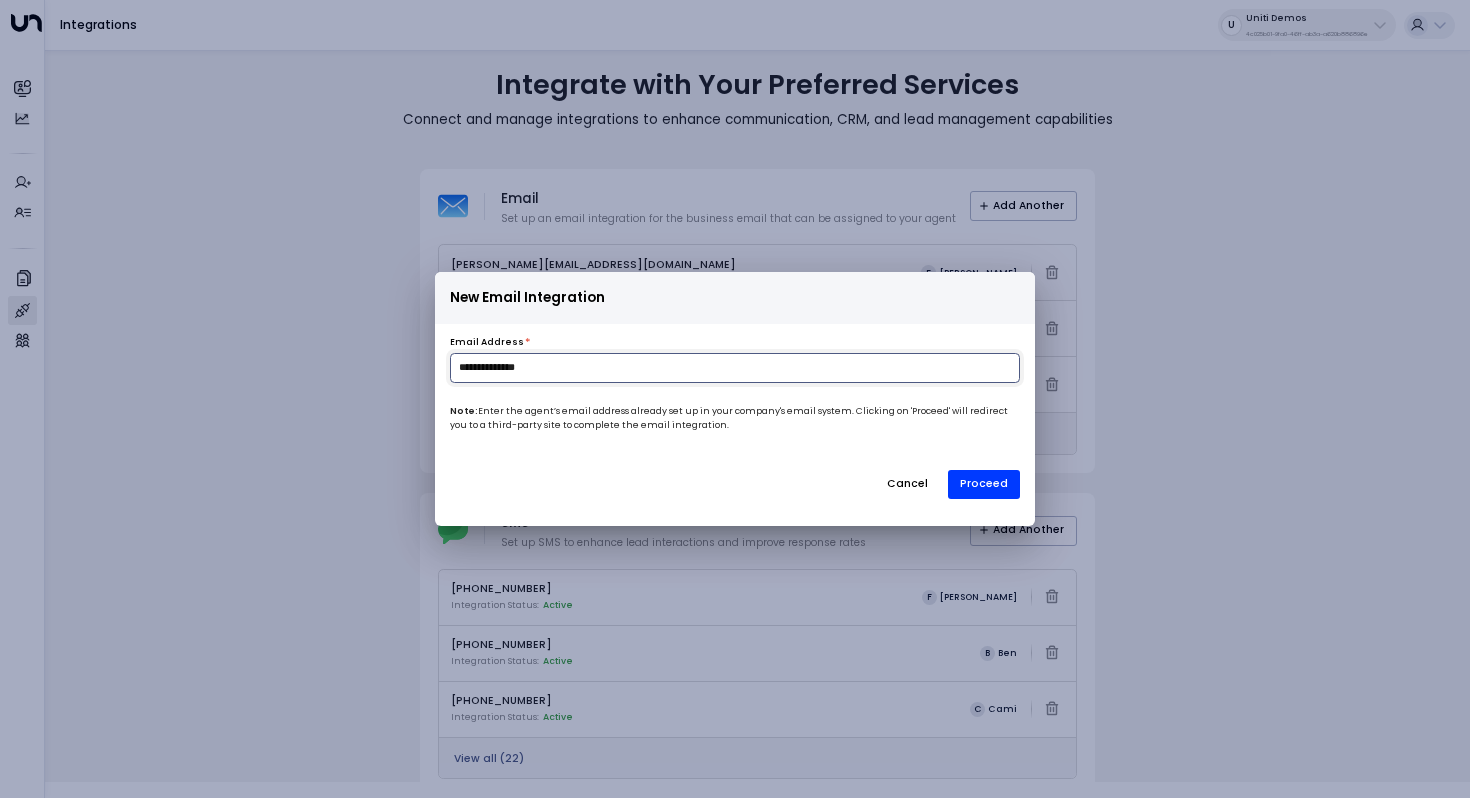 type on "**********" 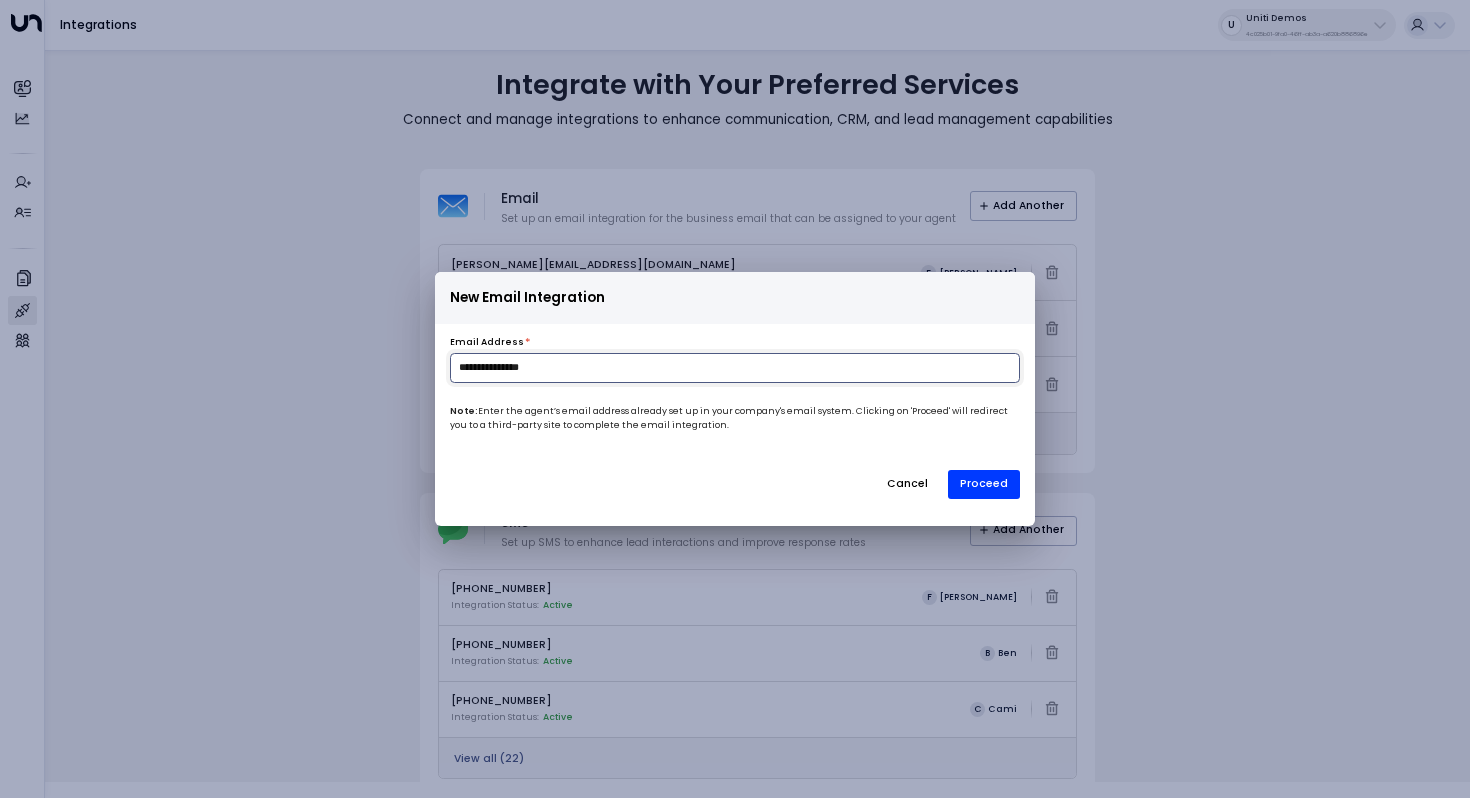 click on "**********" at bounding box center [735, 368] 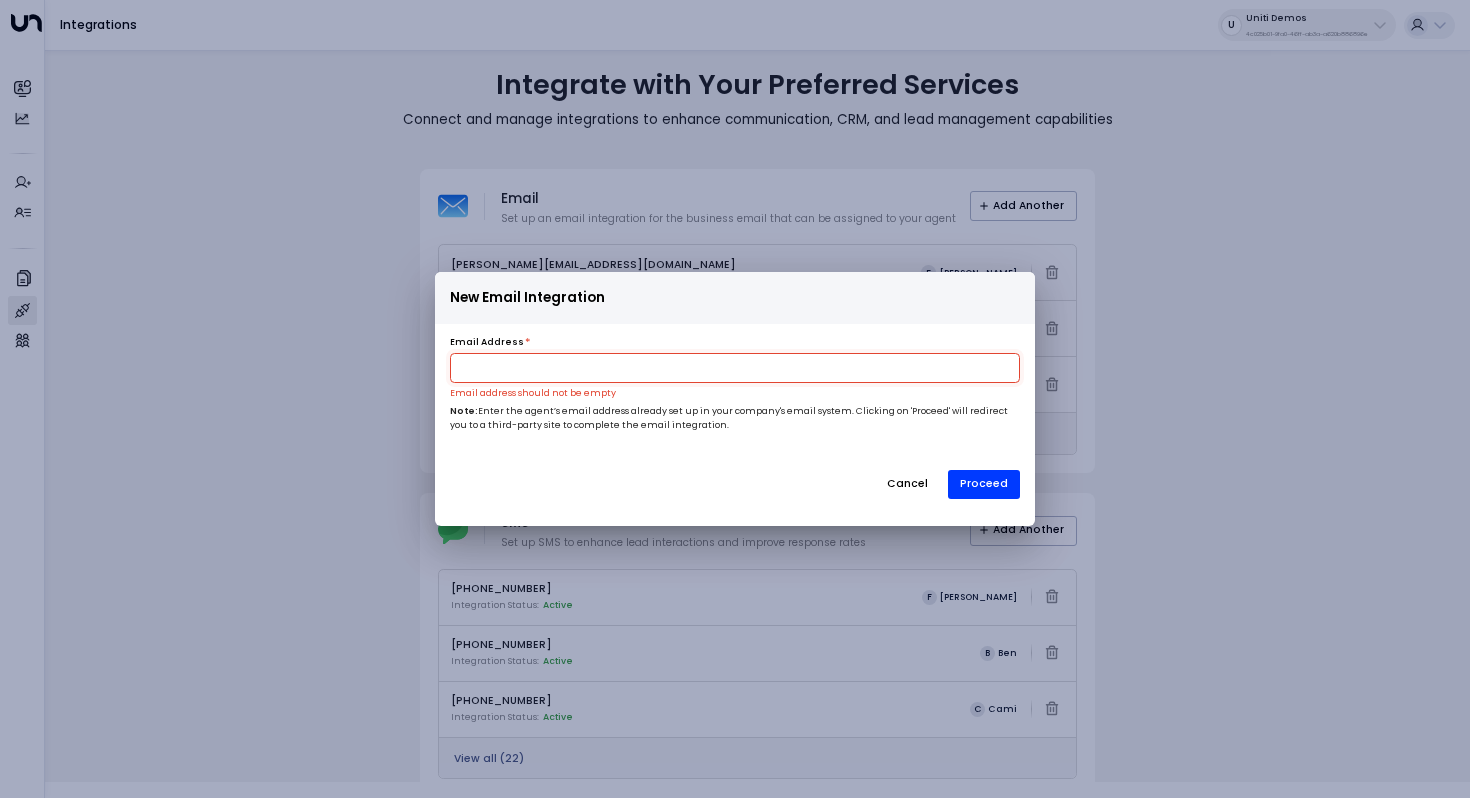 click on "New Email Integration Email Address * Email address should not be empty Note:  Enter the agent’s email address already set up in your company's email system. Clicking on 'Proceed' will redirect you to a third-party site to complete the email integration. Cancel Proceed" at bounding box center [735, 399] 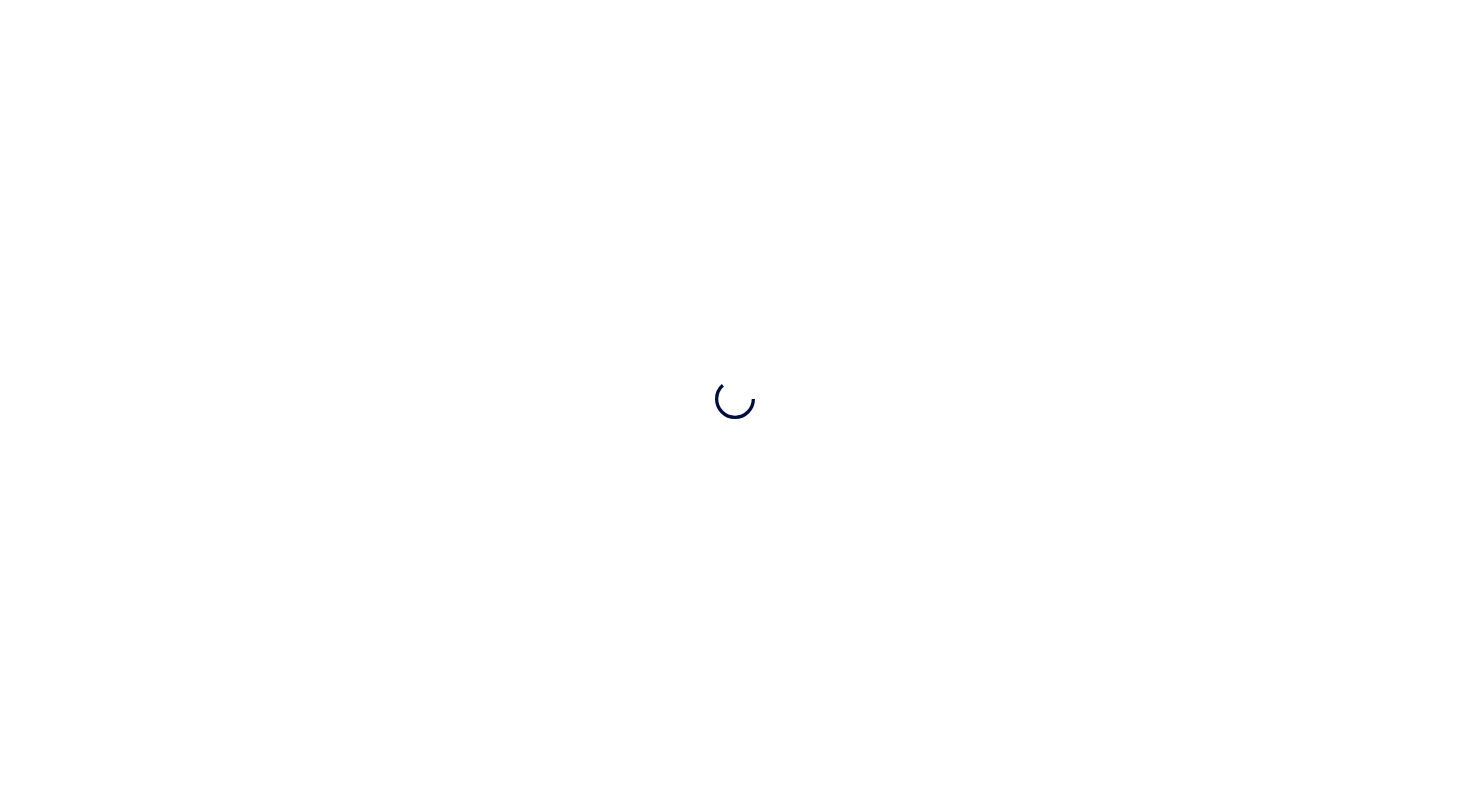 scroll, scrollTop: 0, scrollLeft: 0, axis: both 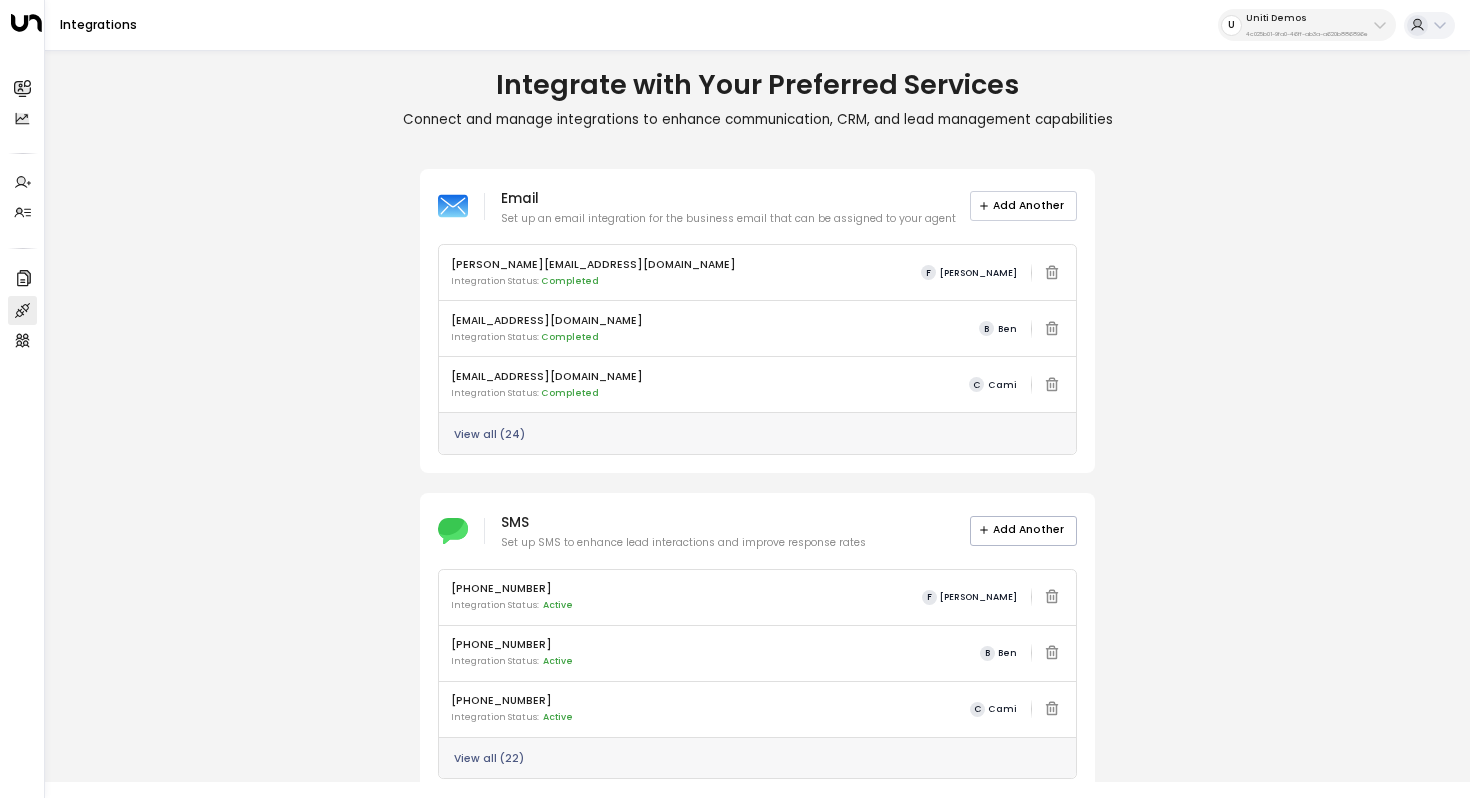 click on "Add Another" at bounding box center (1024, 206) 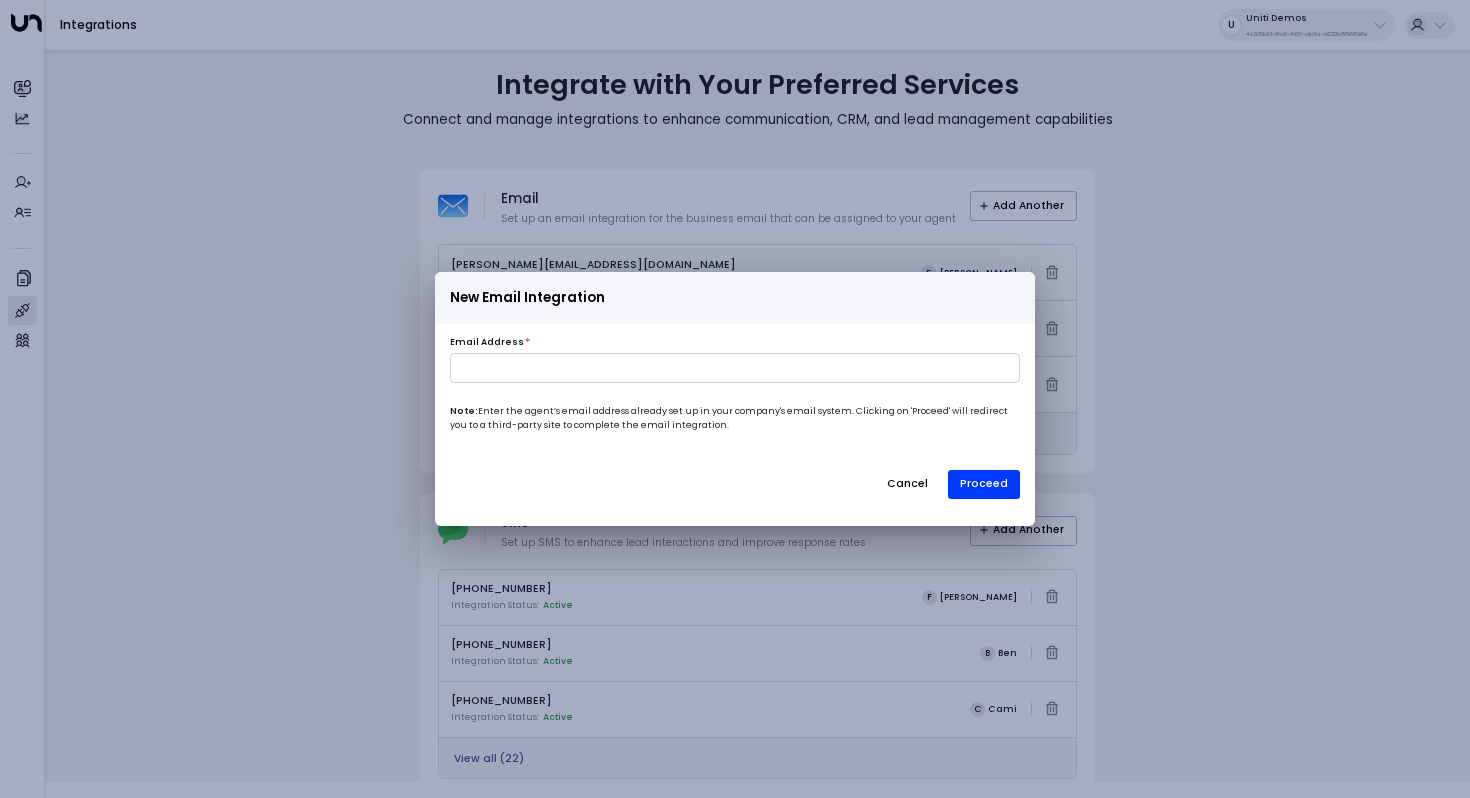 click on "Cancel" at bounding box center [907, 485] 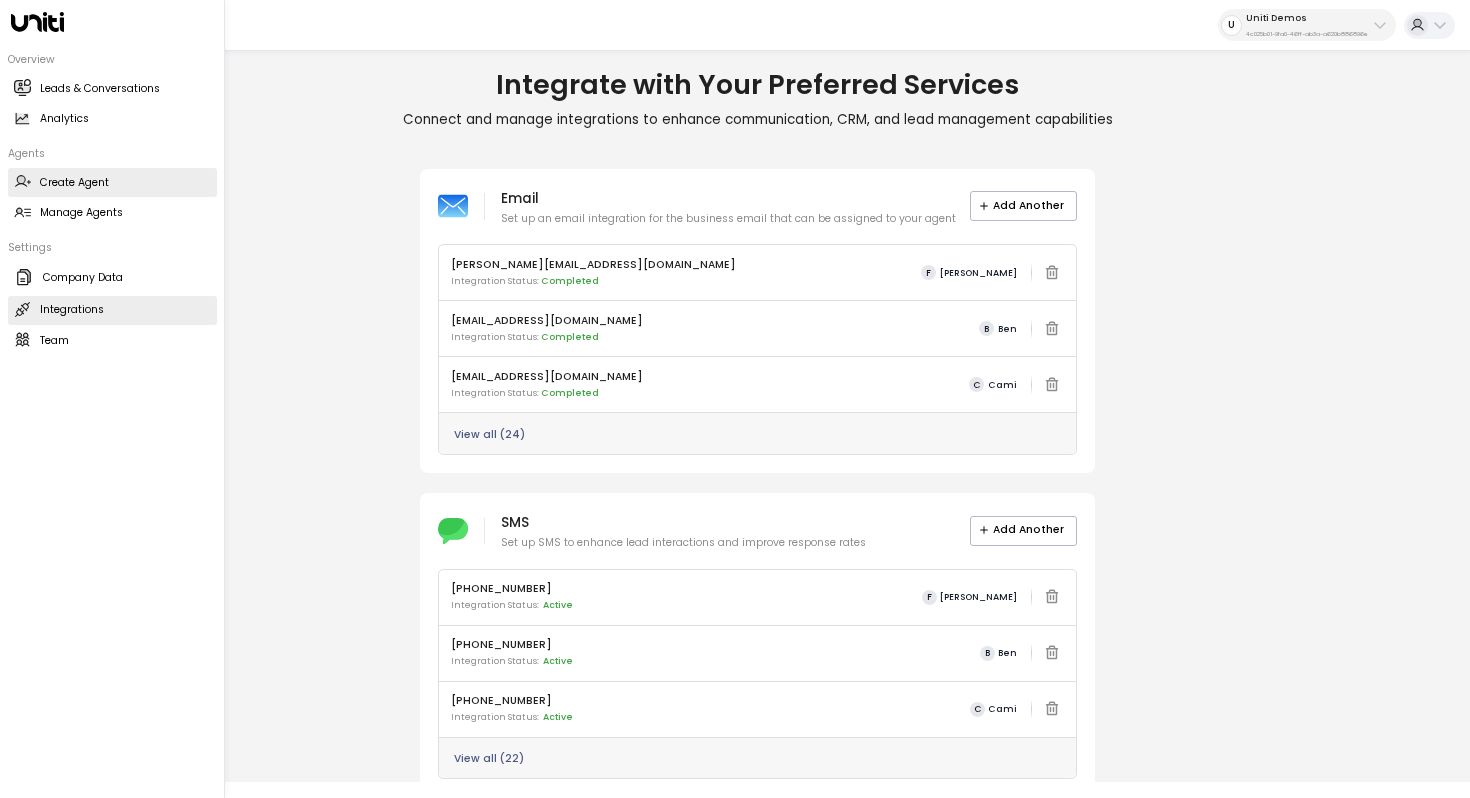 click on "Create Agent" at bounding box center (74, 183) 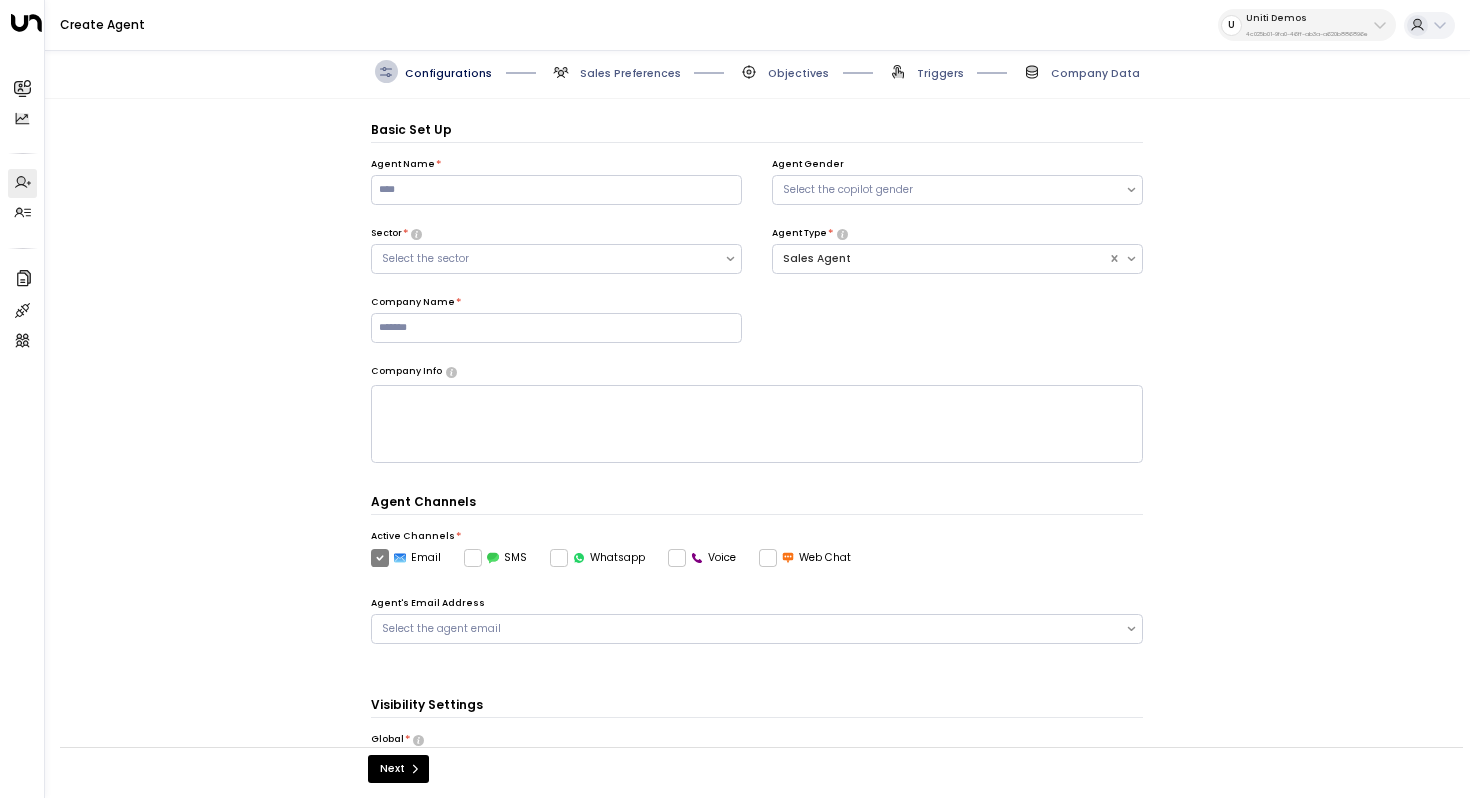 scroll, scrollTop: 22, scrollLeft: 0, axis: vertical 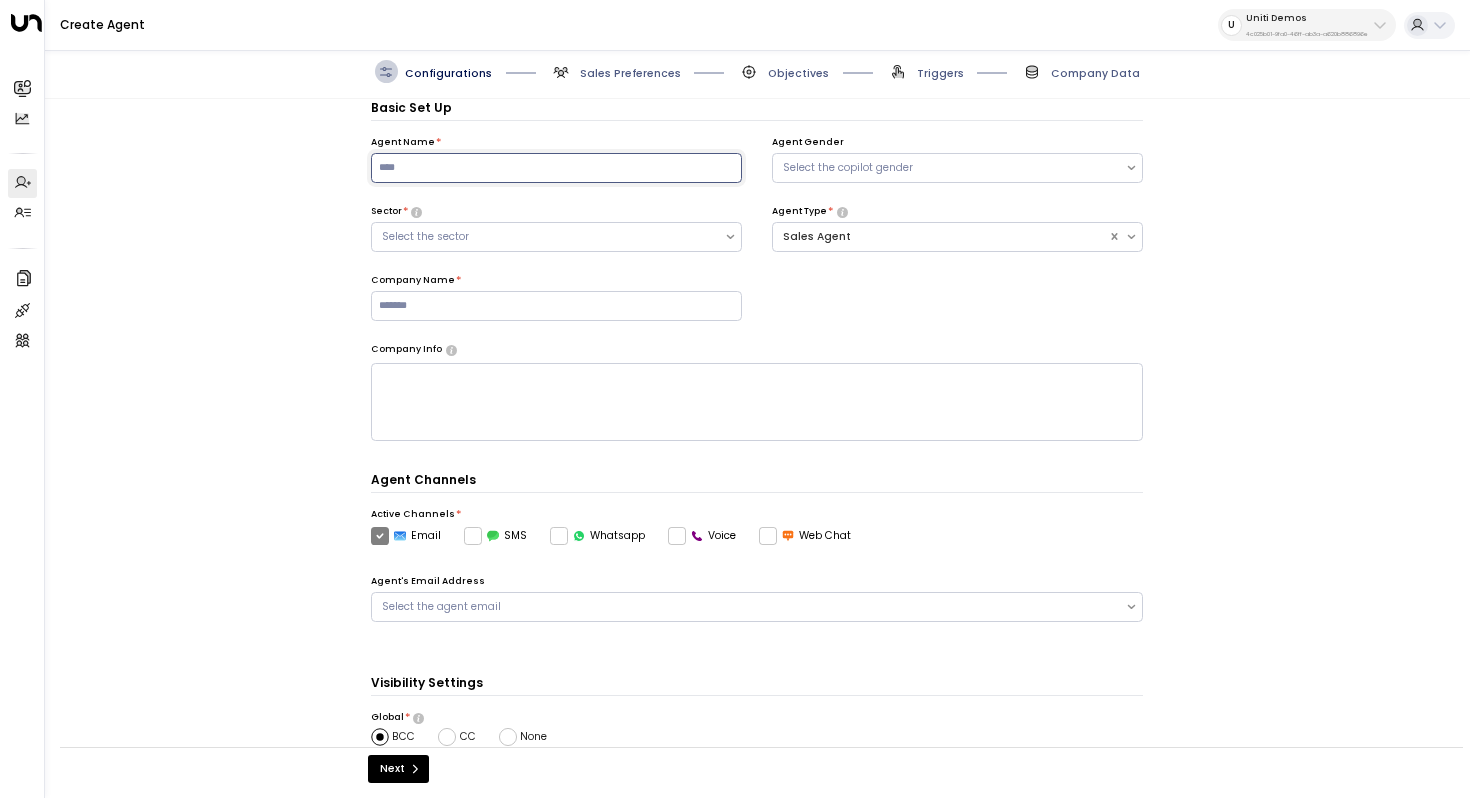 click at bounding box center (556, 168) 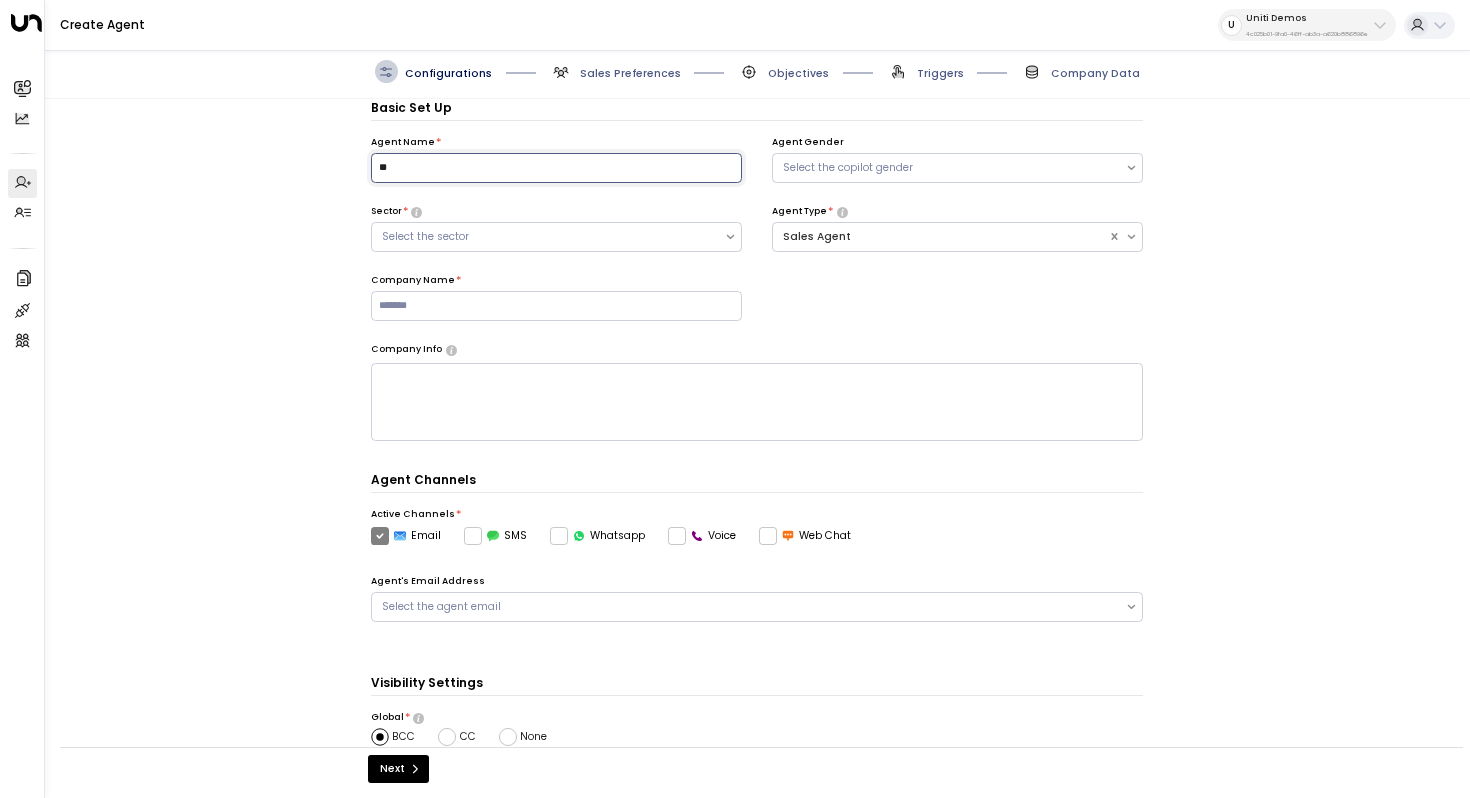 type on "*" 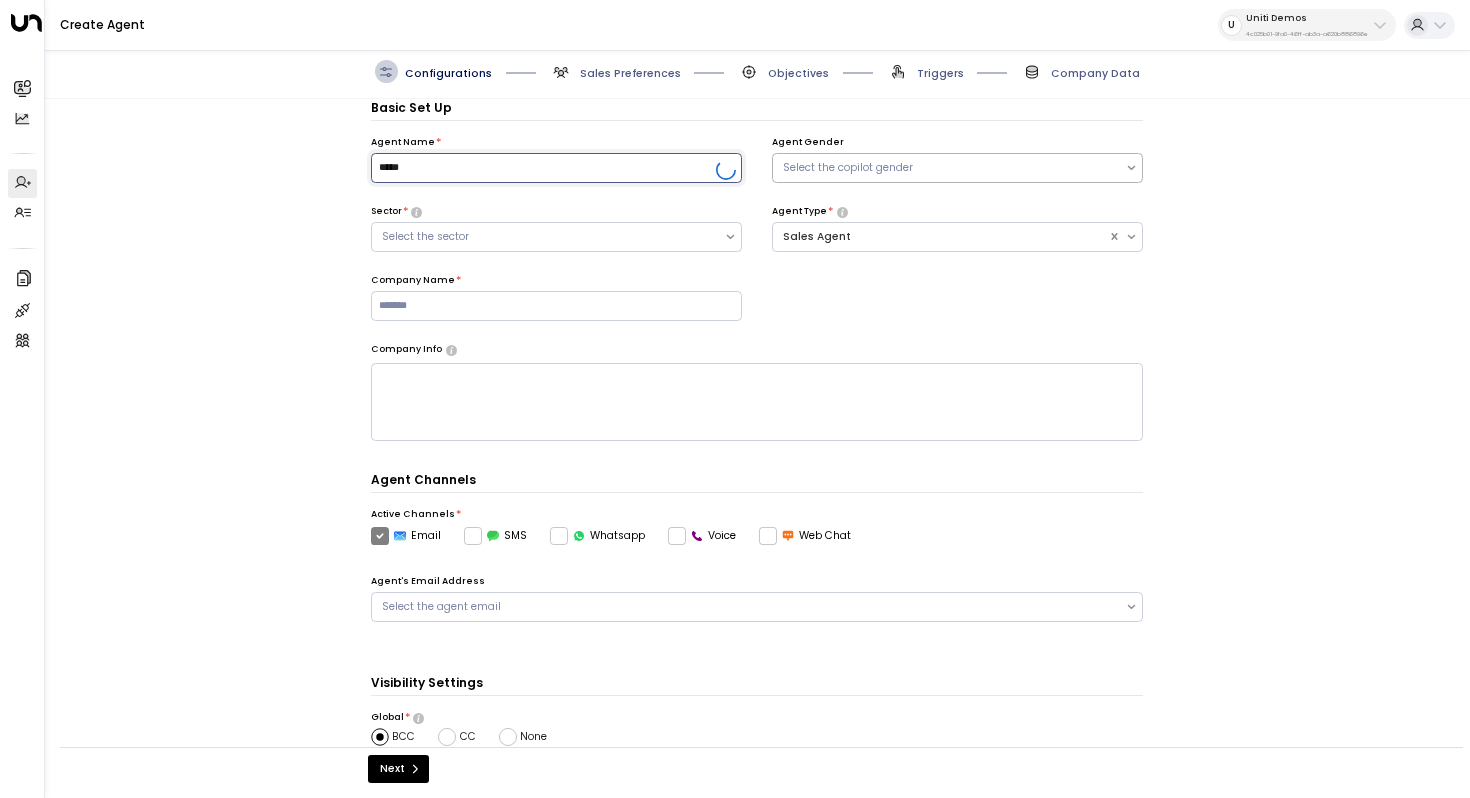 type on "*****" 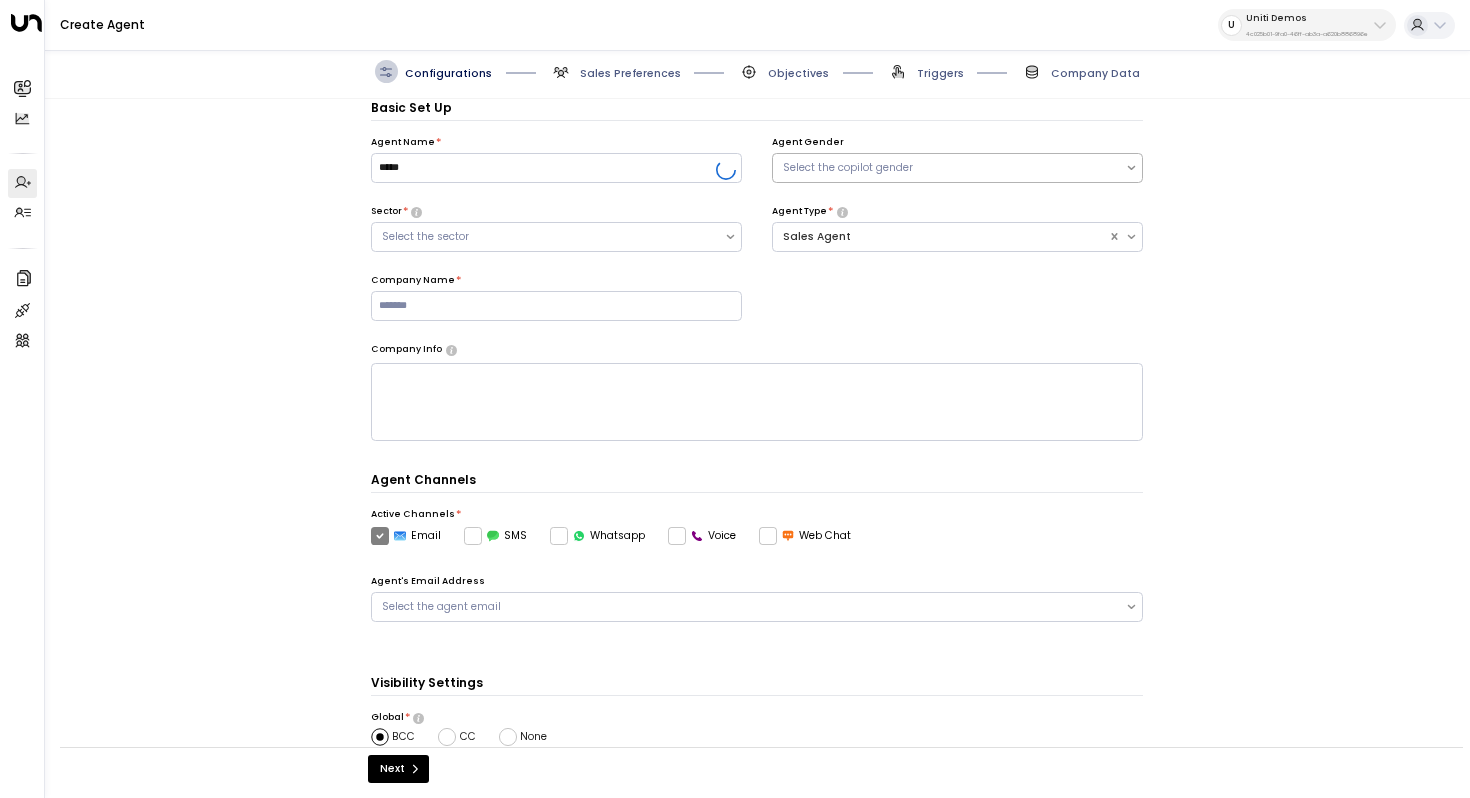 click on "Select the copilot gender" at bounding box center (949, 168) 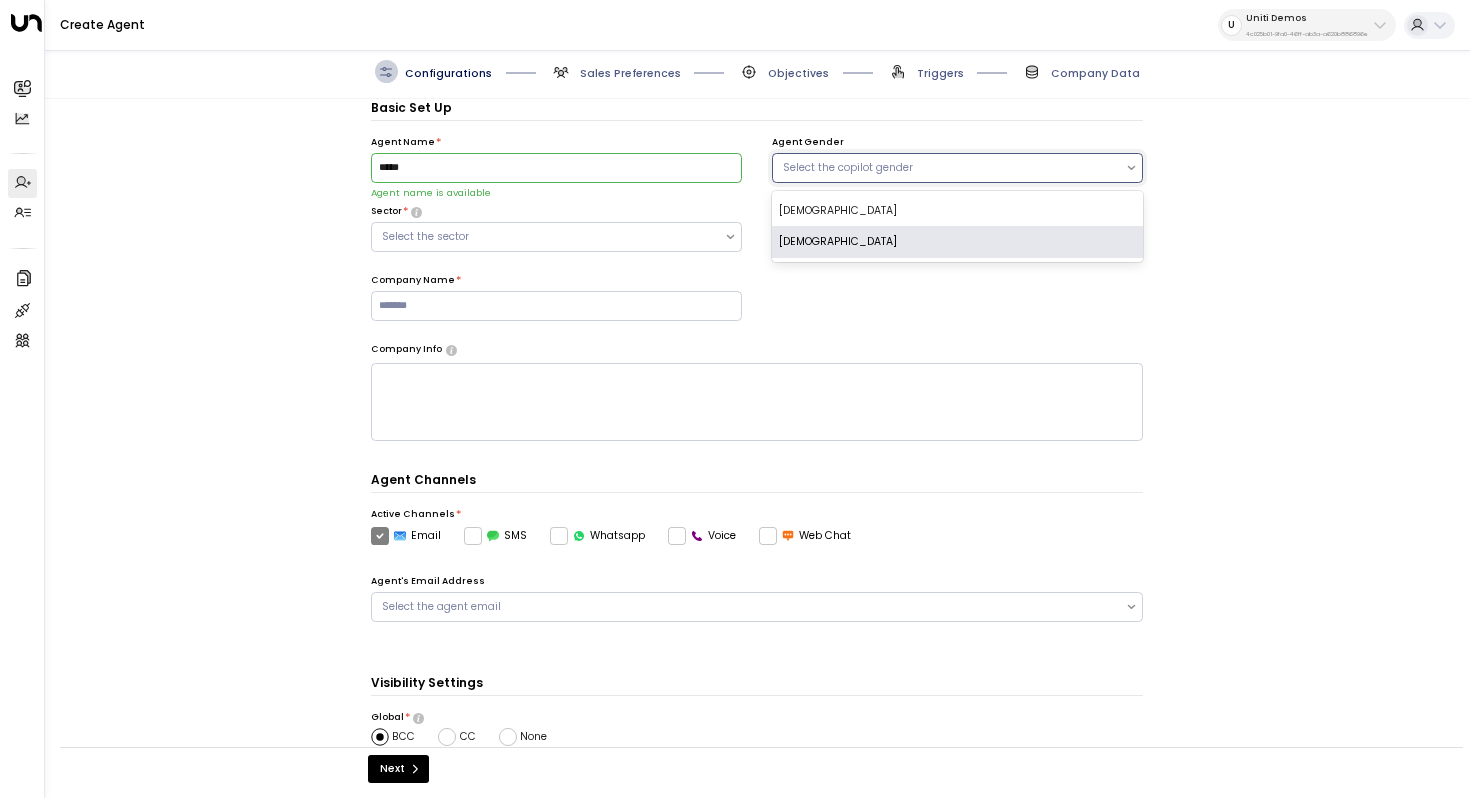 click on "Female" at bounding box center (957, 242) 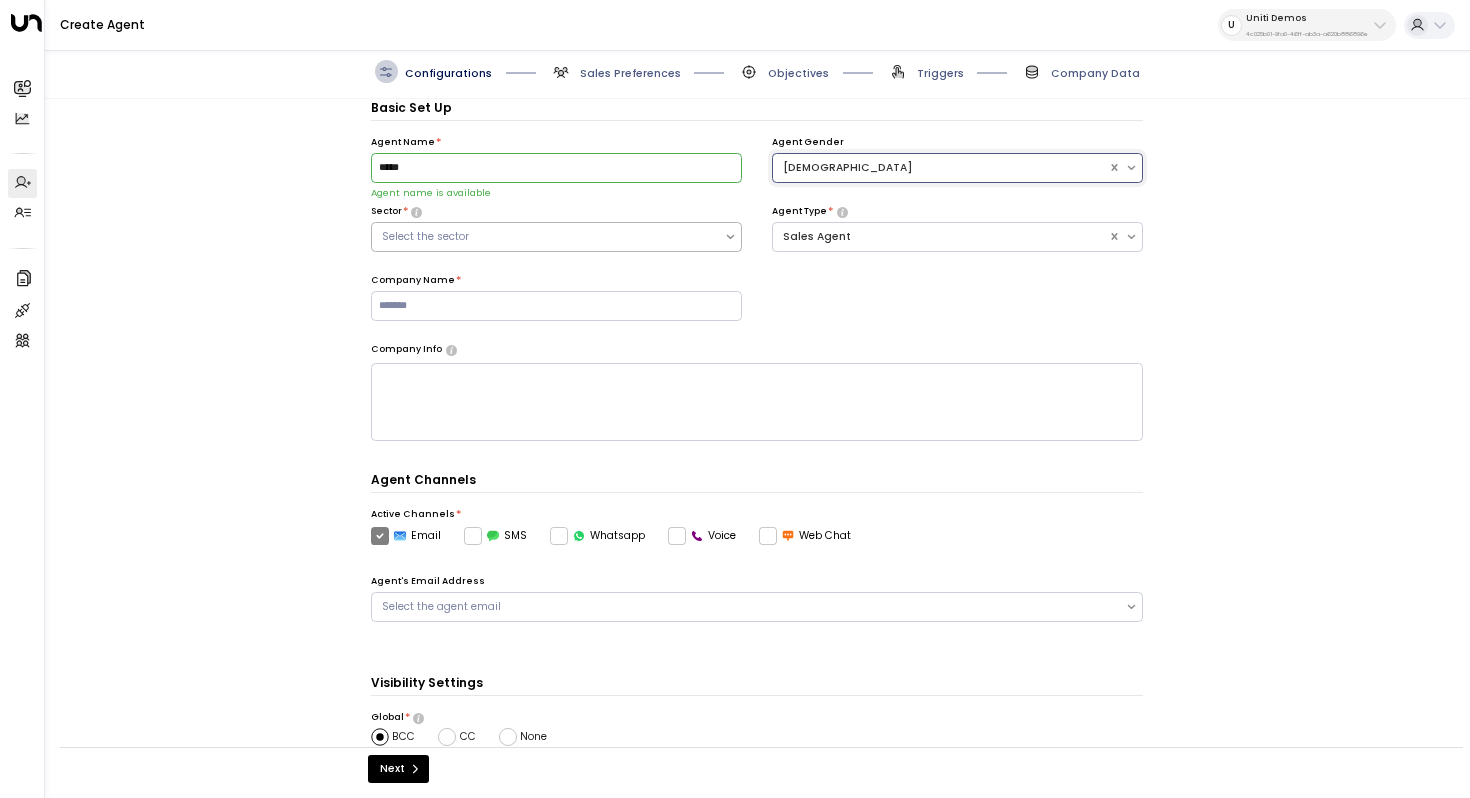 click on "Select the sector" at bounding box center [548, 237] 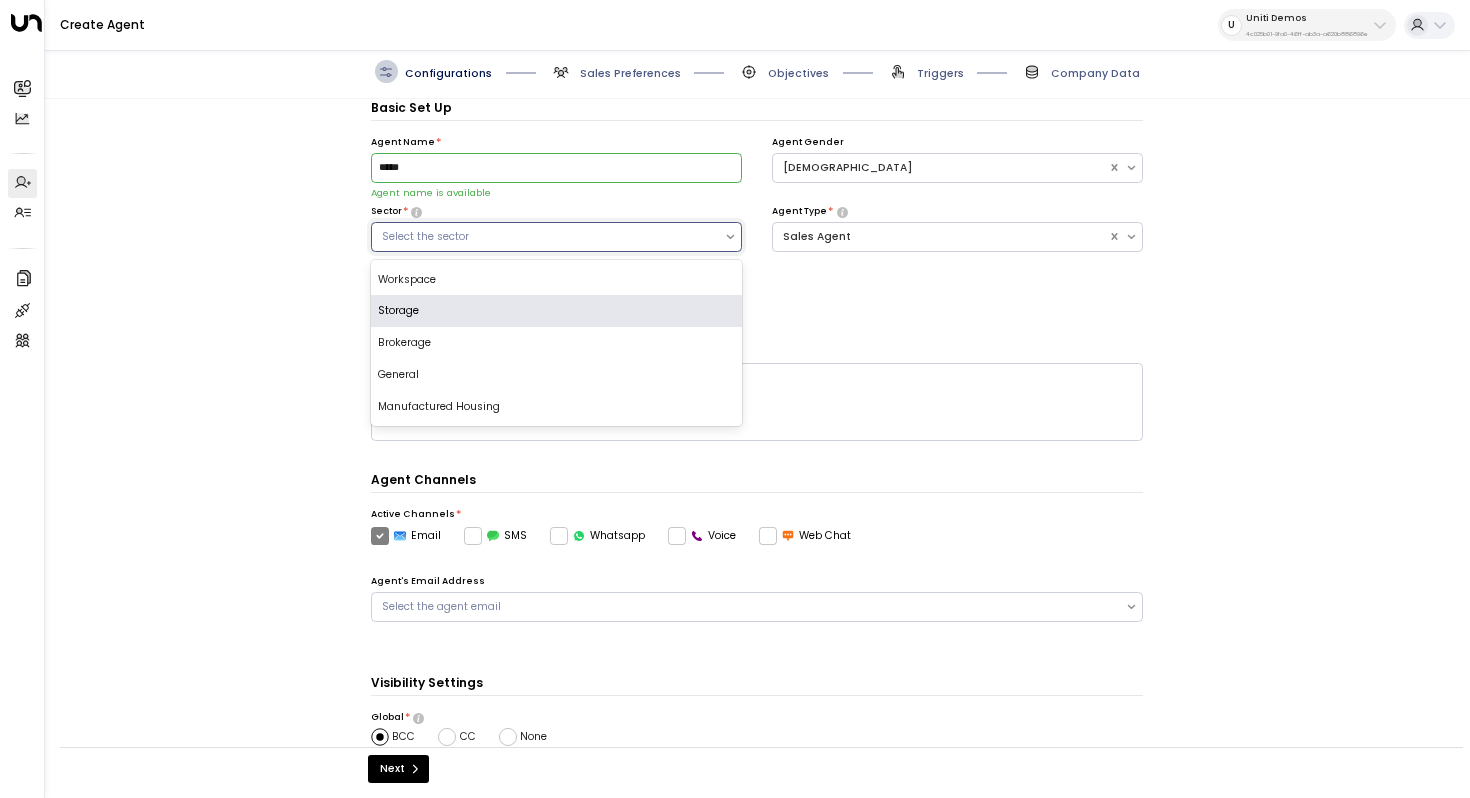 click on "Storage" at bounding box center (556, 311) 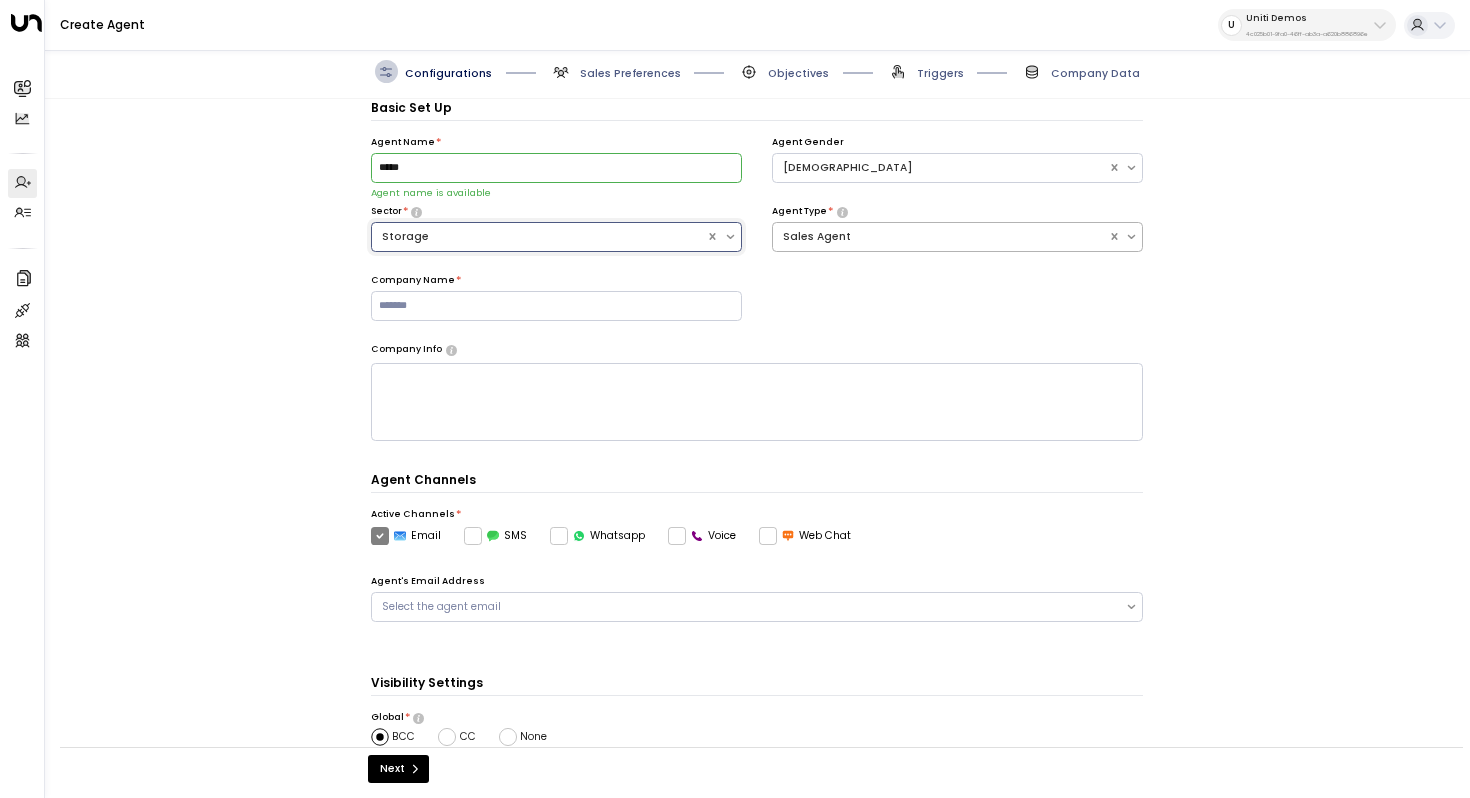 click on "Sales Agent" at bounding box center (940, 237) 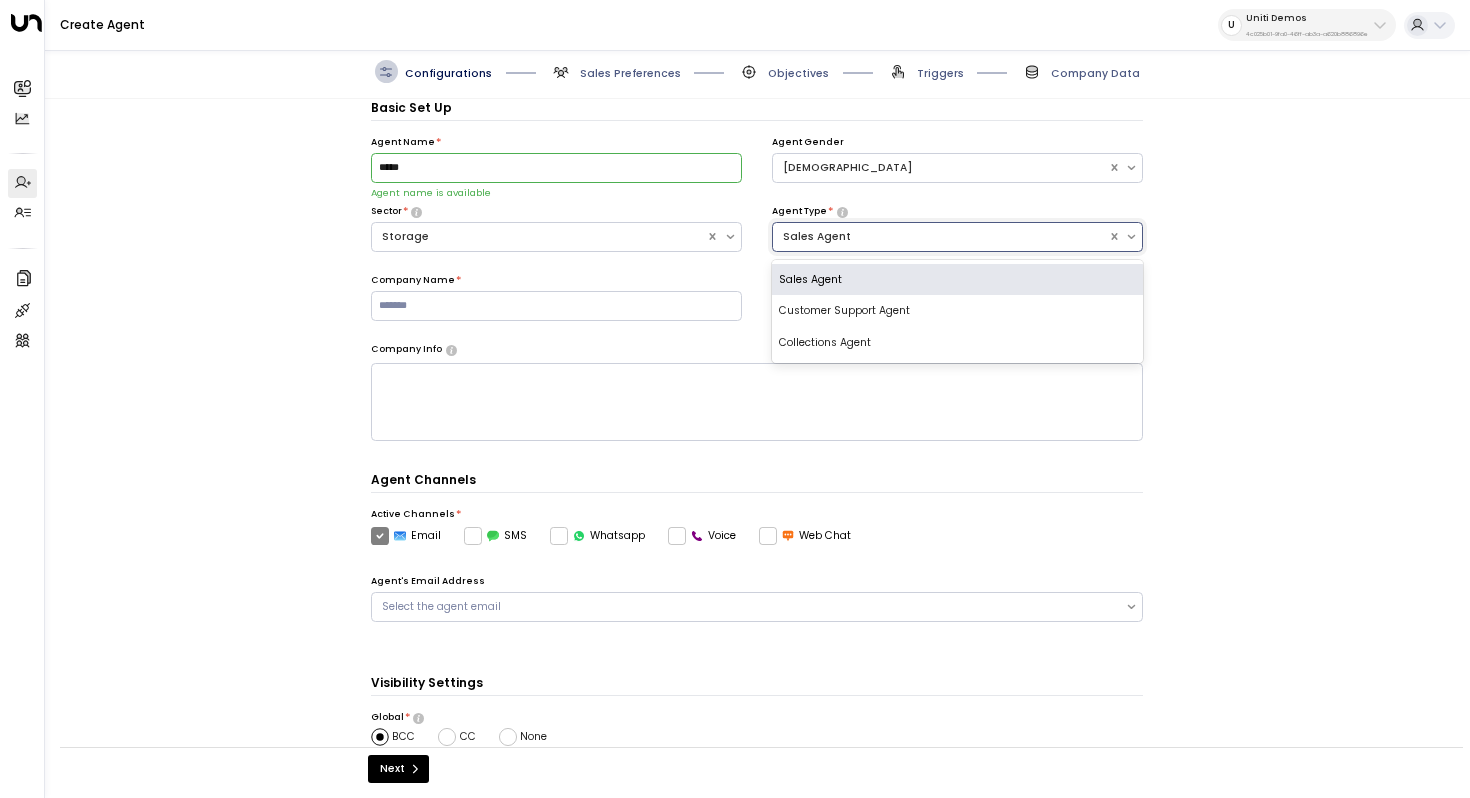 click on "Sales Agent" at bounding box center [957, 280] 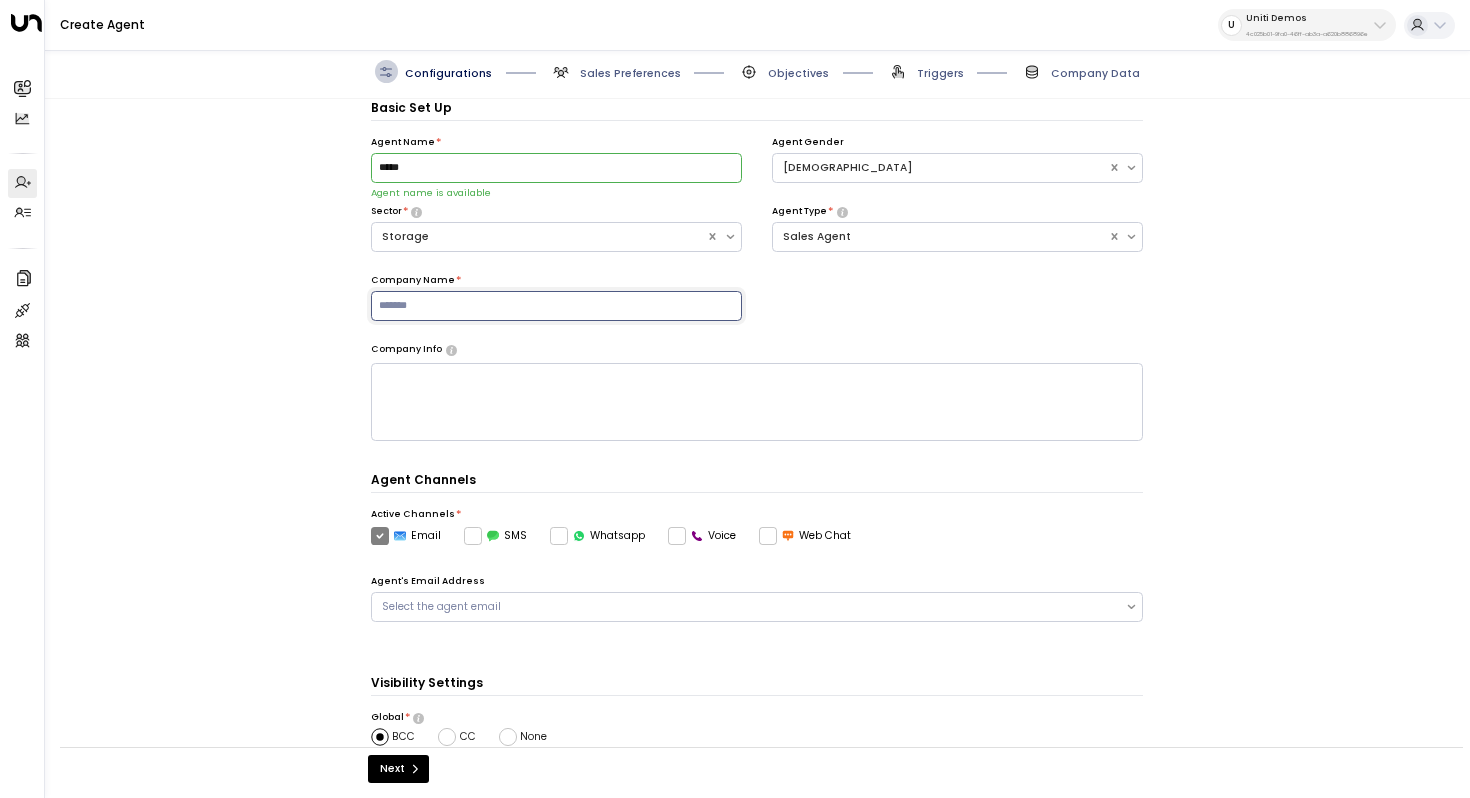 click at bounding box center (556, 306) 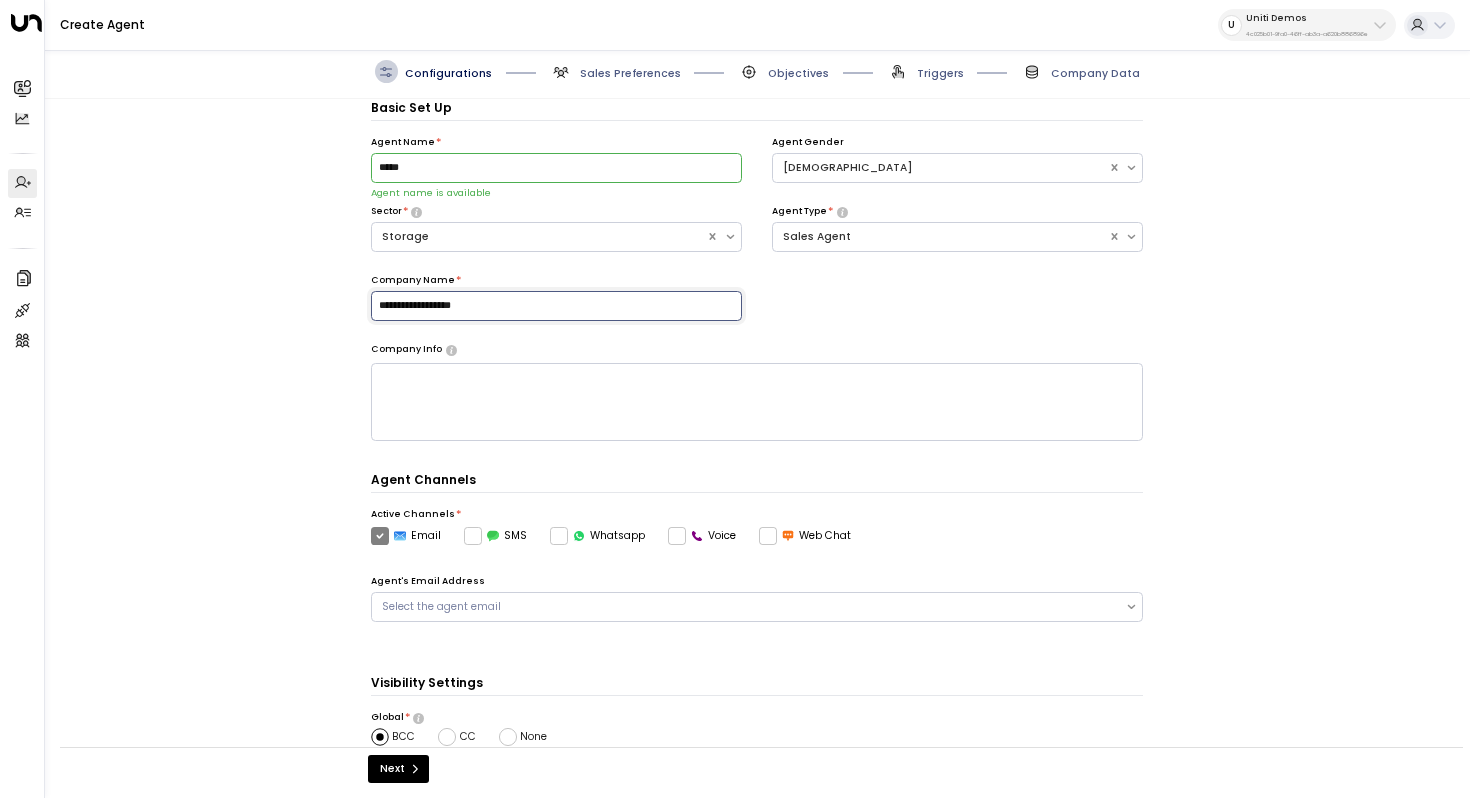 type on "**********" 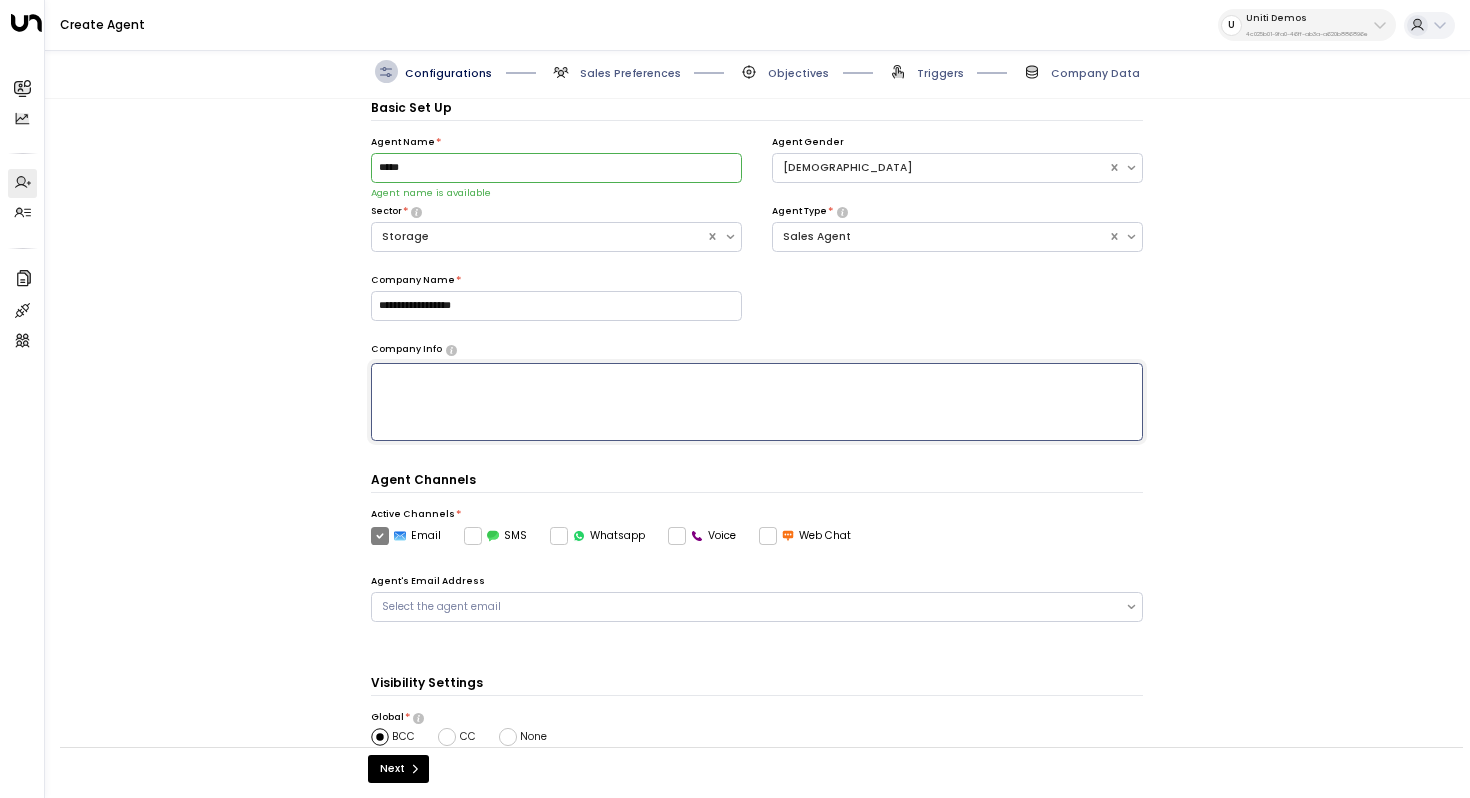 click at bounding box center (757, 402) 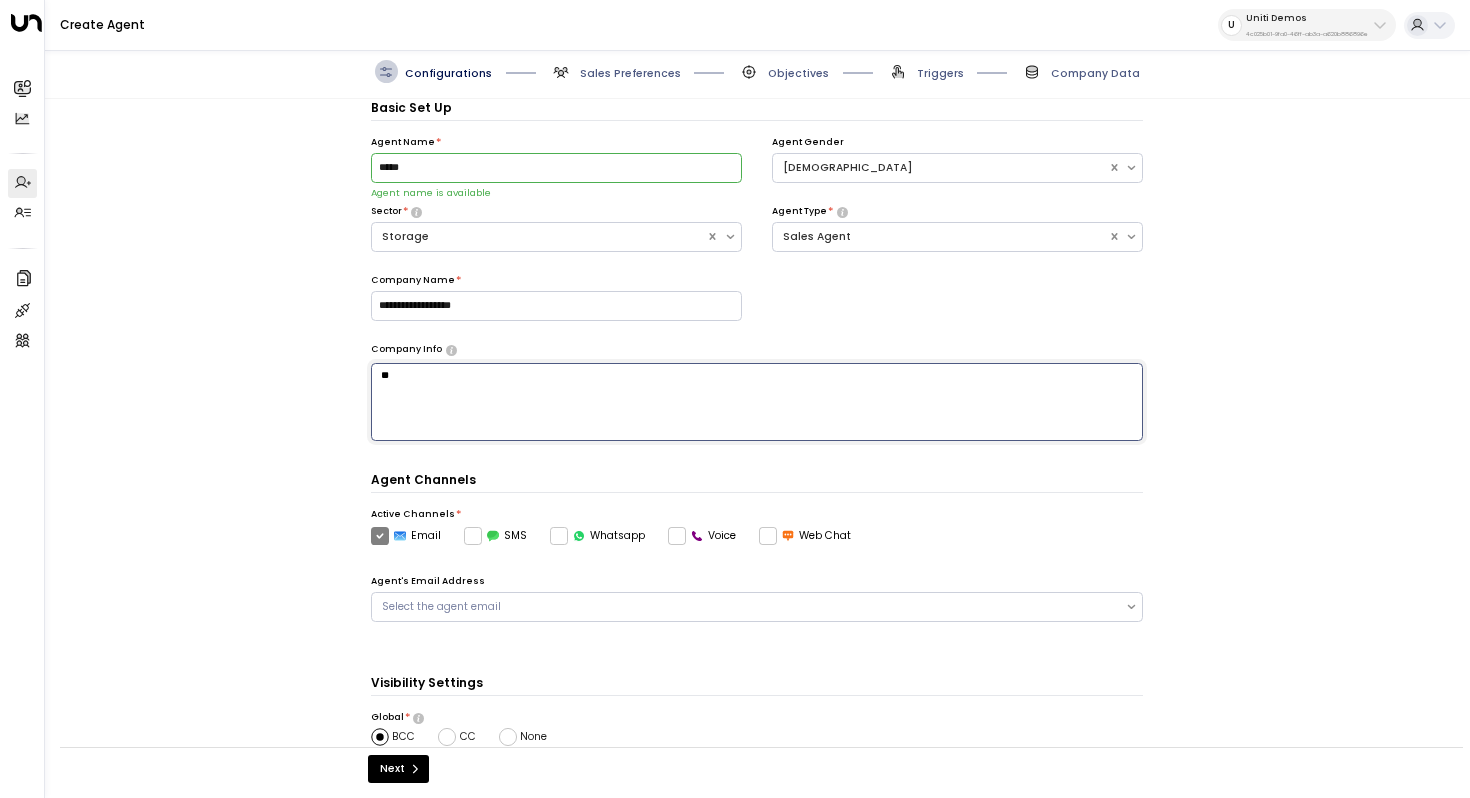 type on "*" 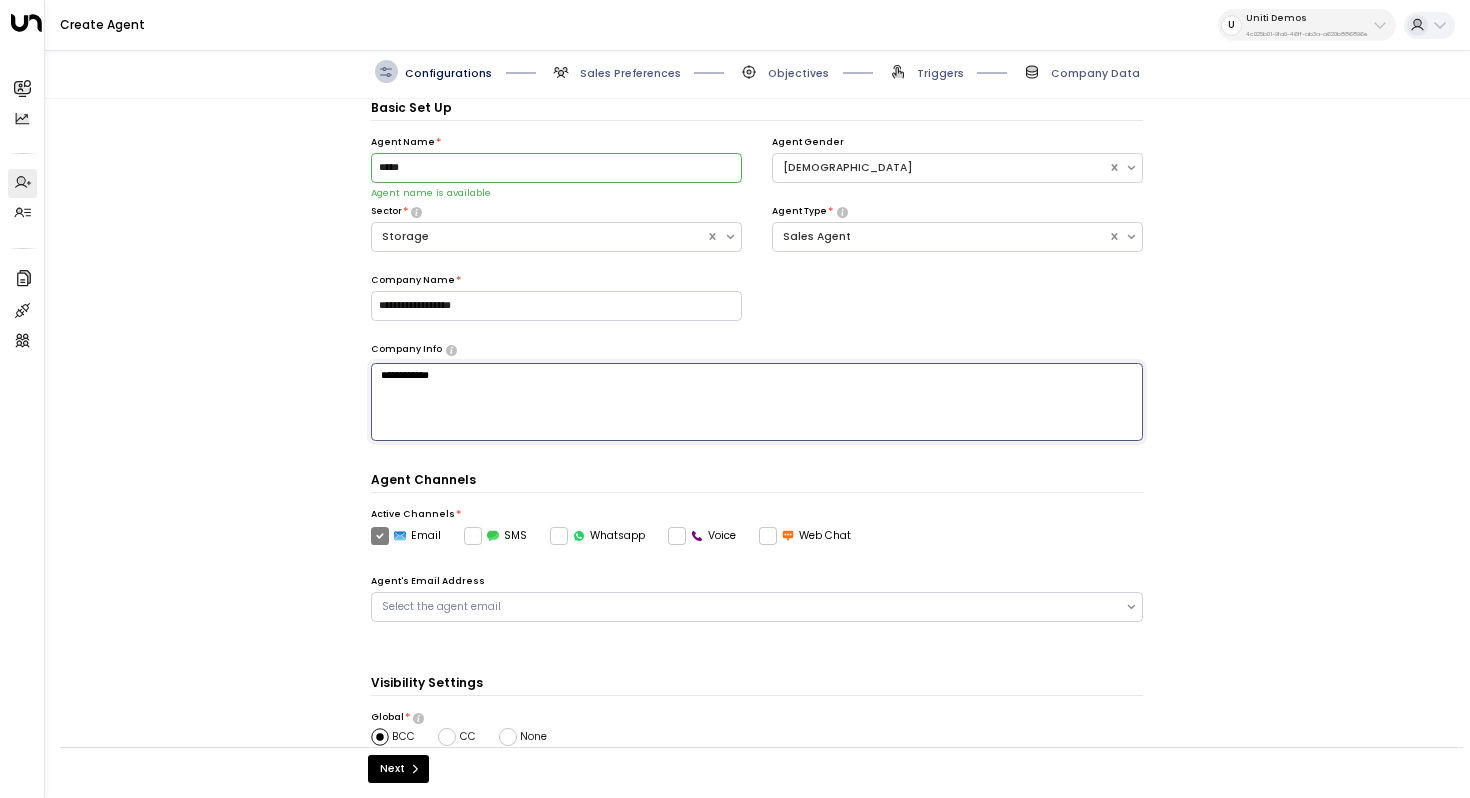 click on "**********" at bounding box center (757, 430) 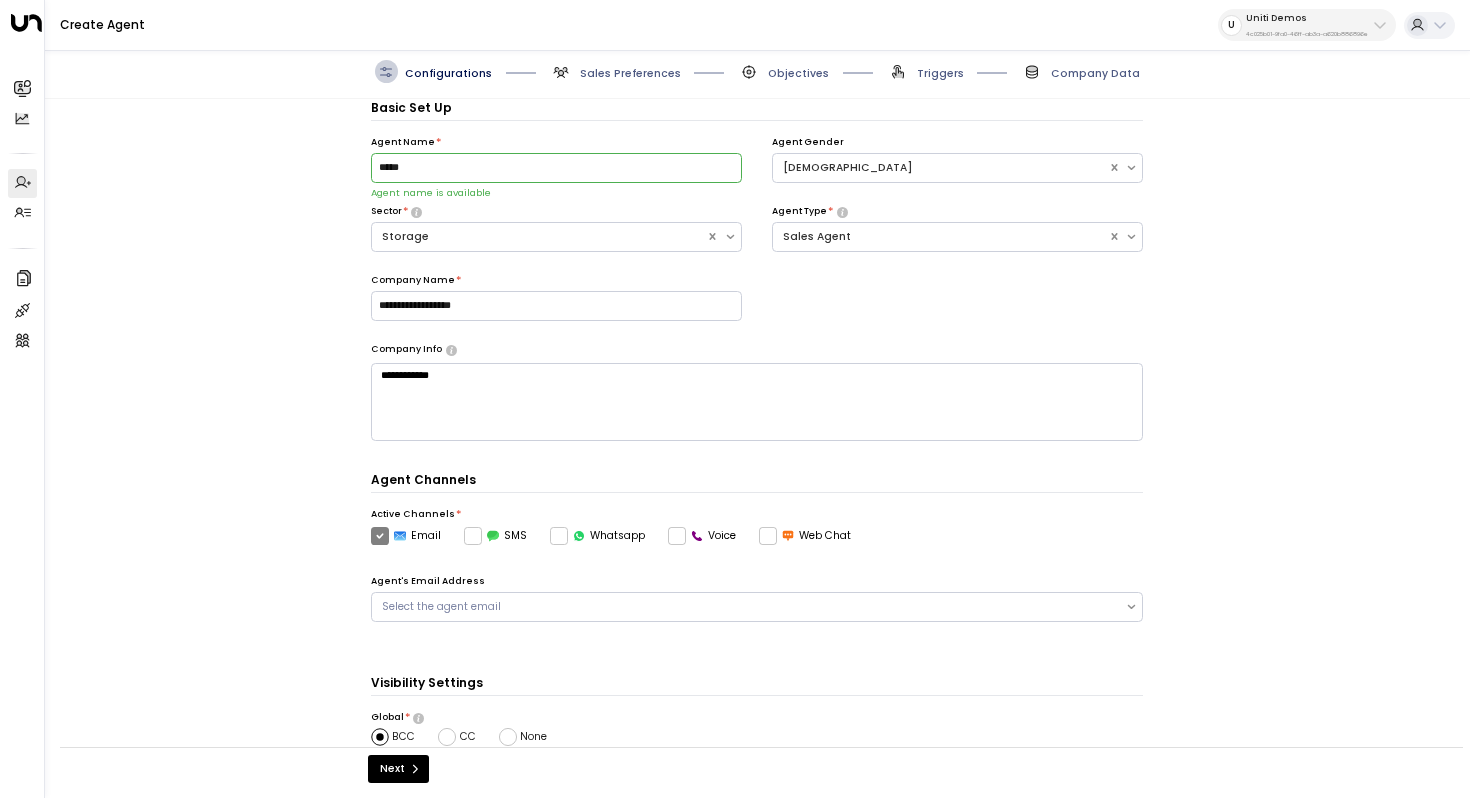 click on "**********" at bounding box center [757, 402] 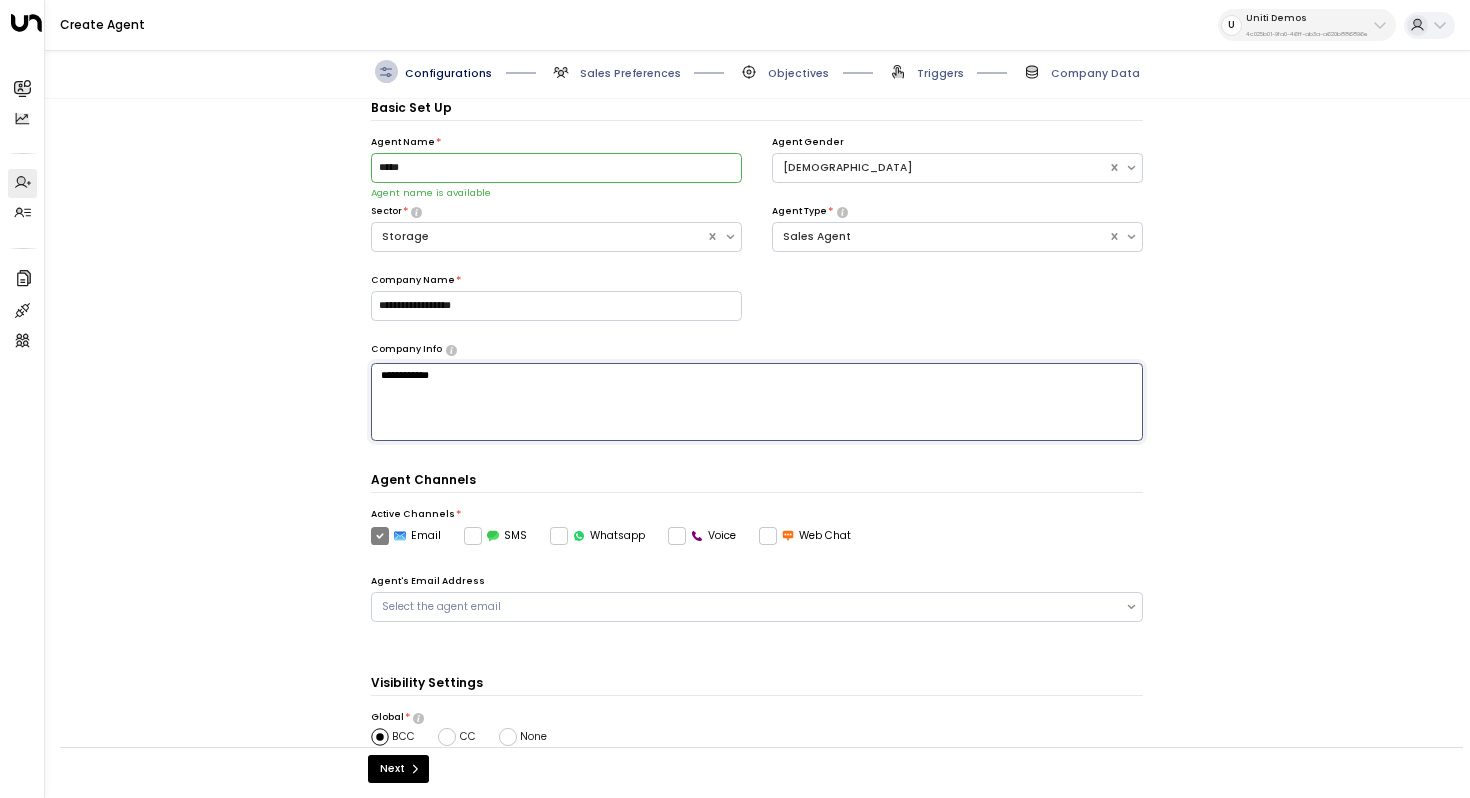 click on "**********" at bounding box center [757, 402] 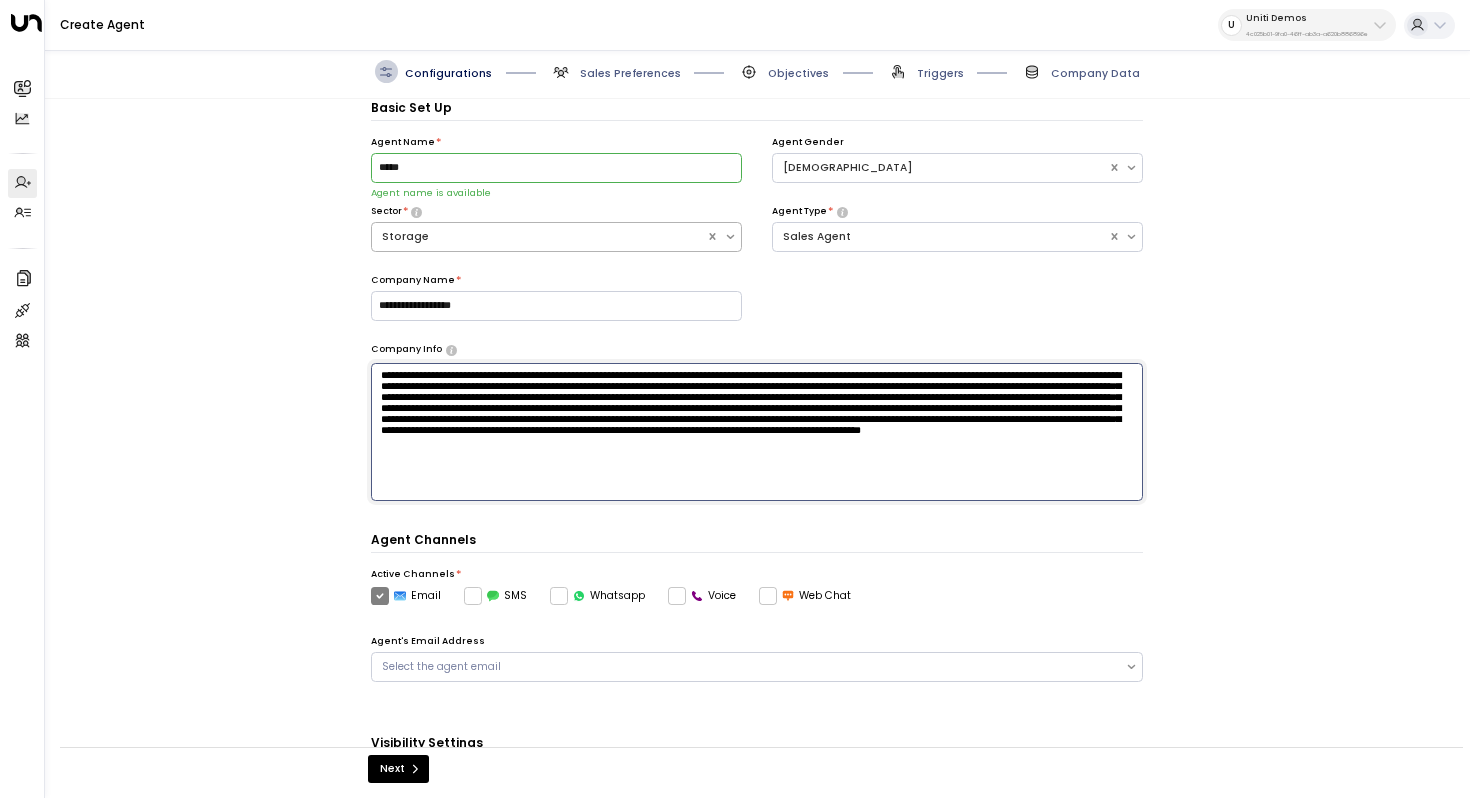 type on "**********" 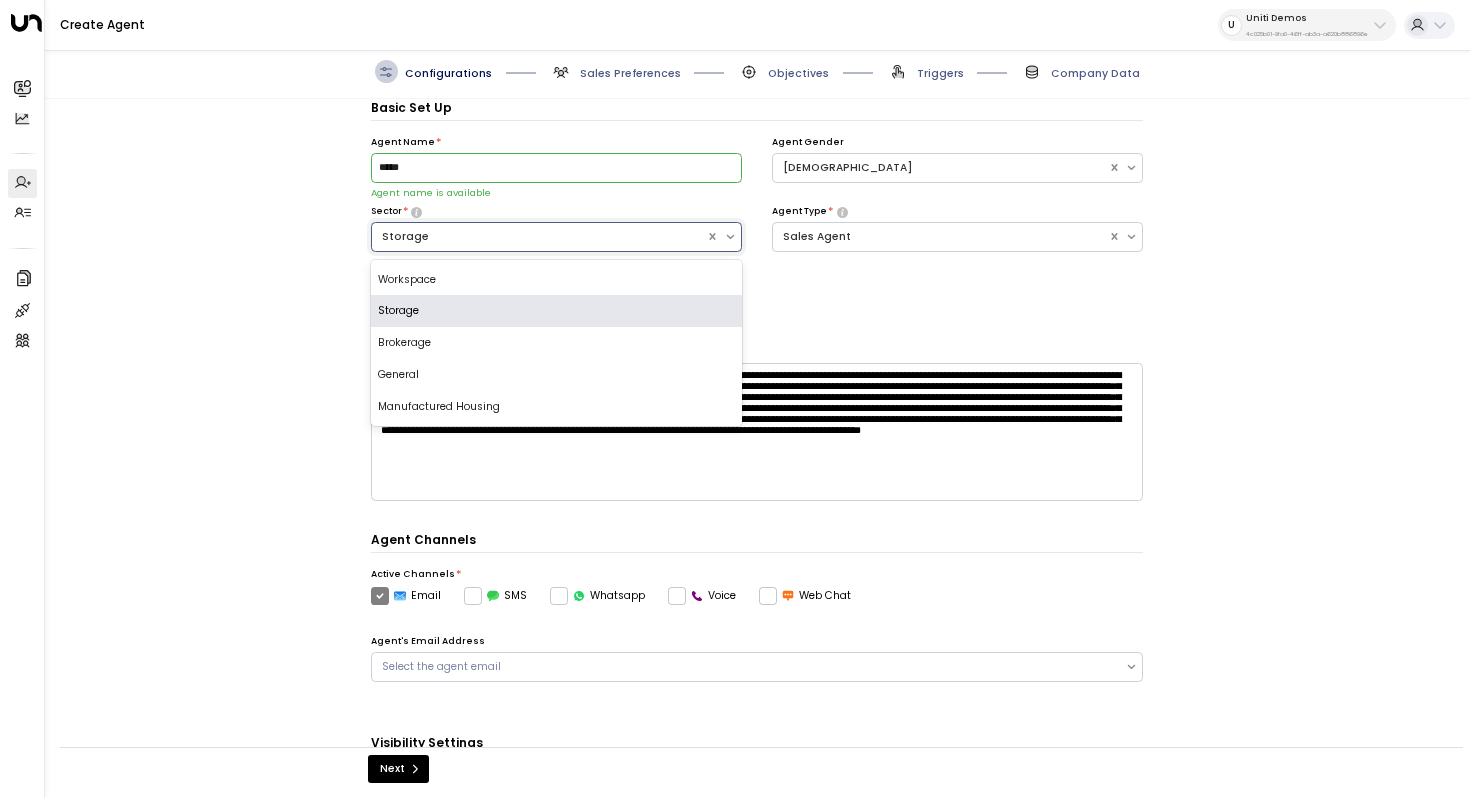 click on "Storage" at bounding box center (556, 311) 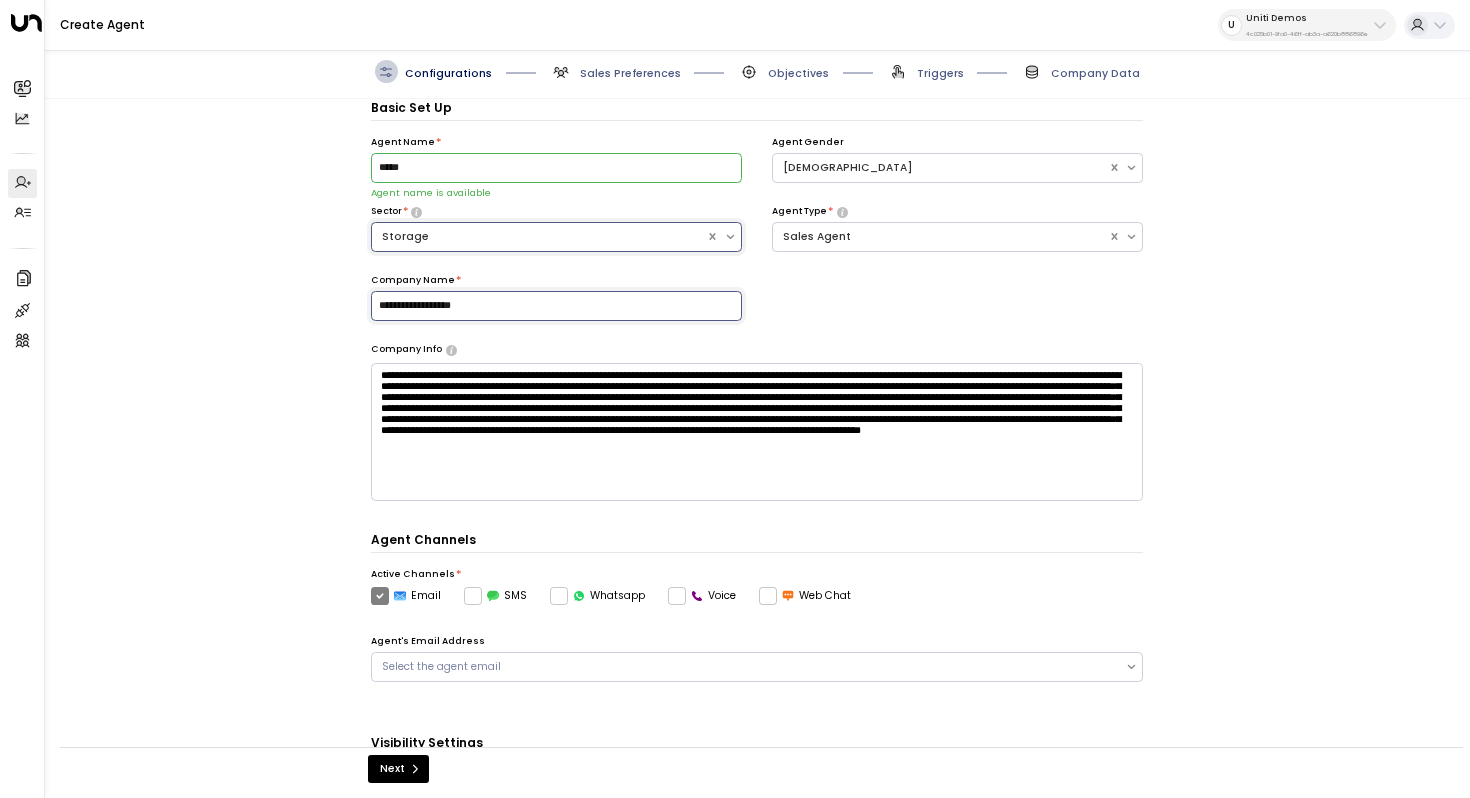 click on "**********" at bounding box center (556, 306) 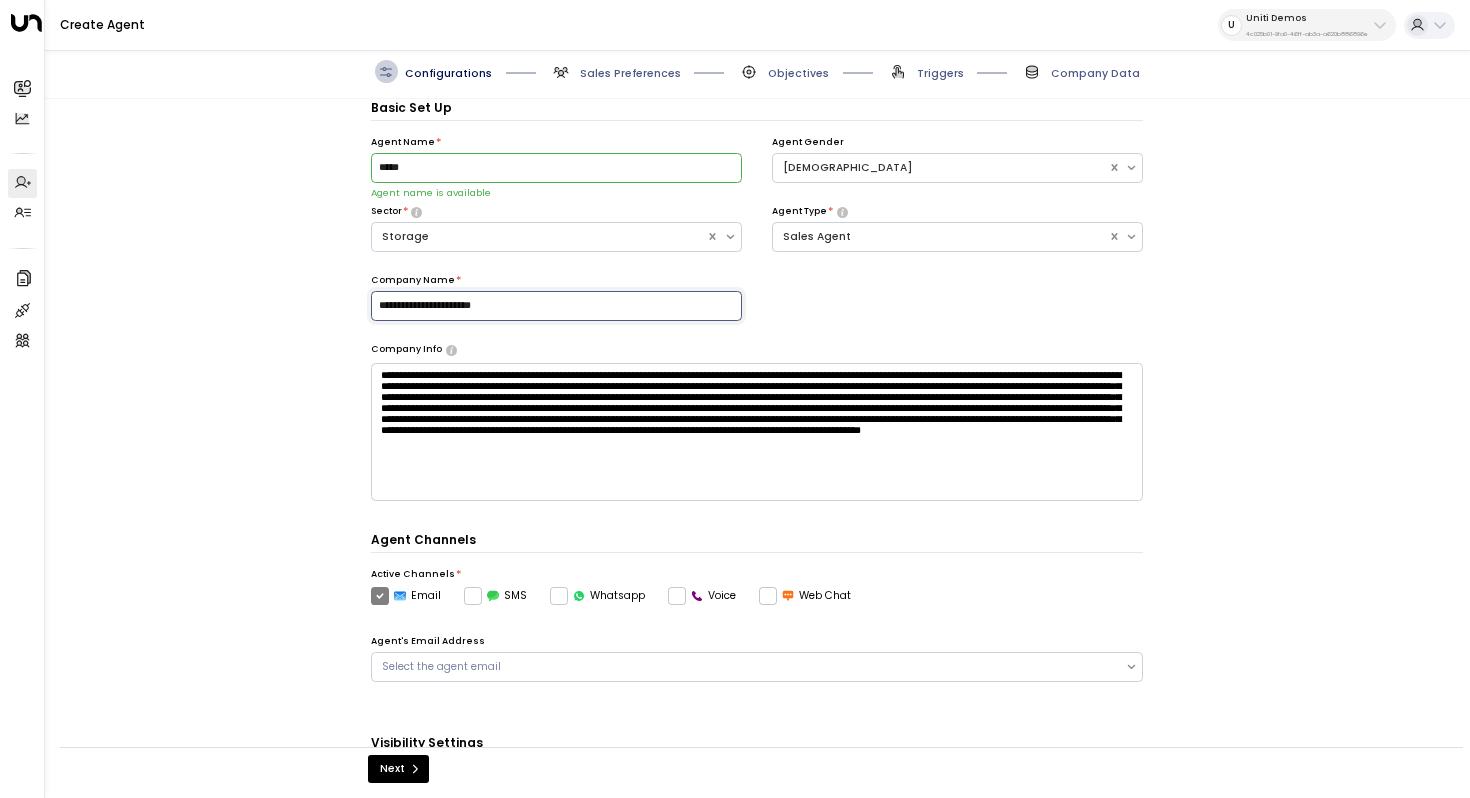 type on "**********" 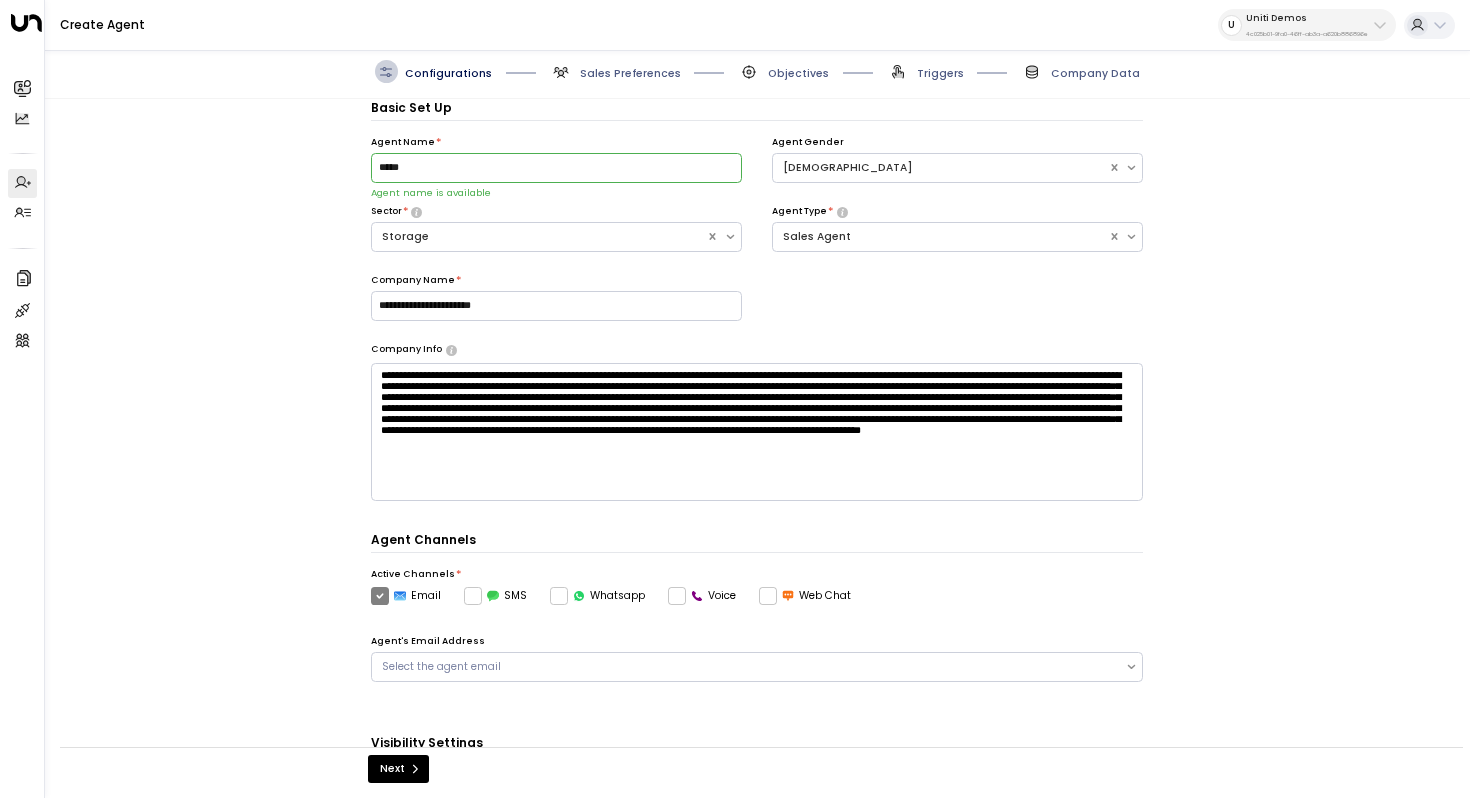 click on "**********" at bounding box center (757, 430) 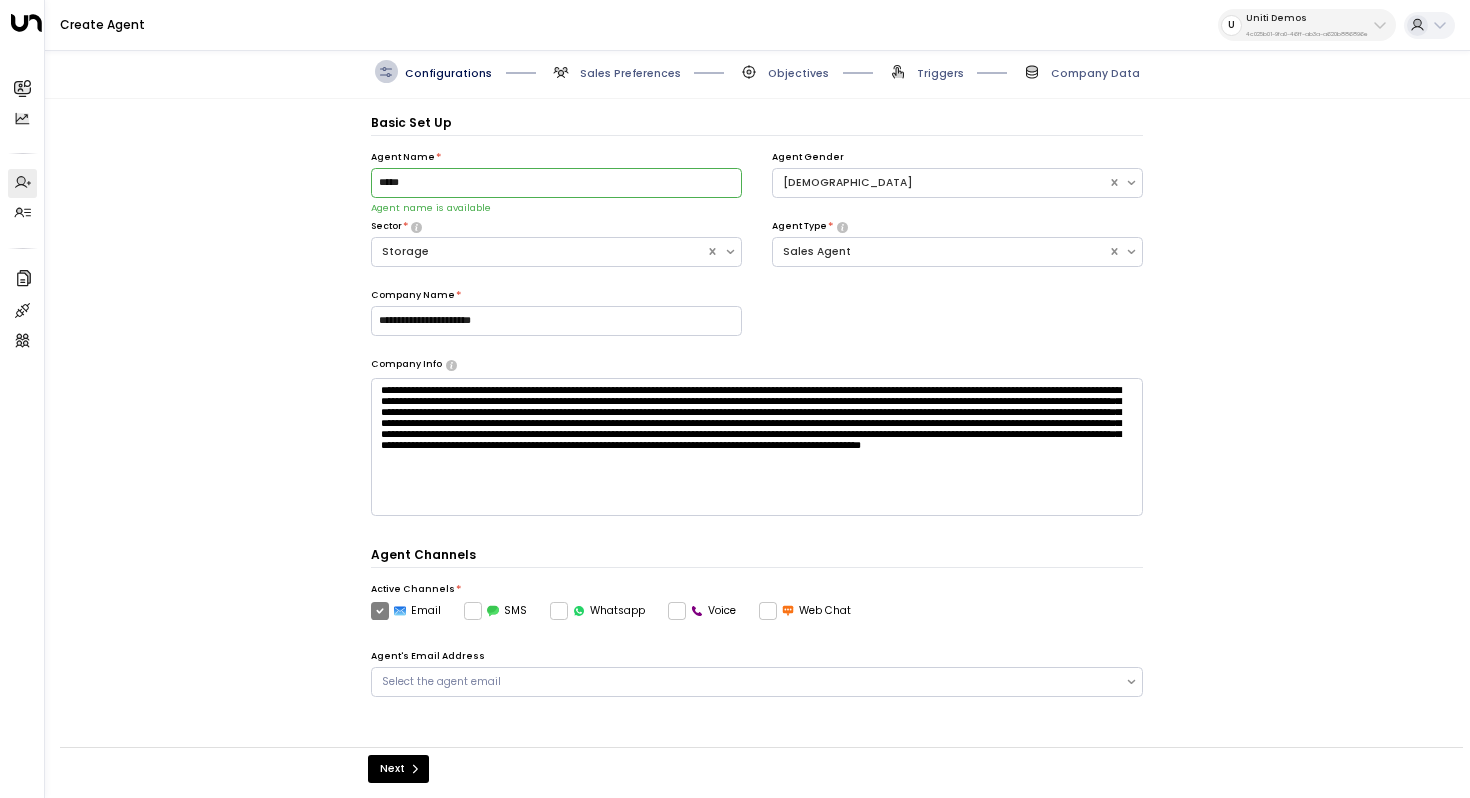 scroll, scrollTop: 0, scrollLeft: 0, axis: both 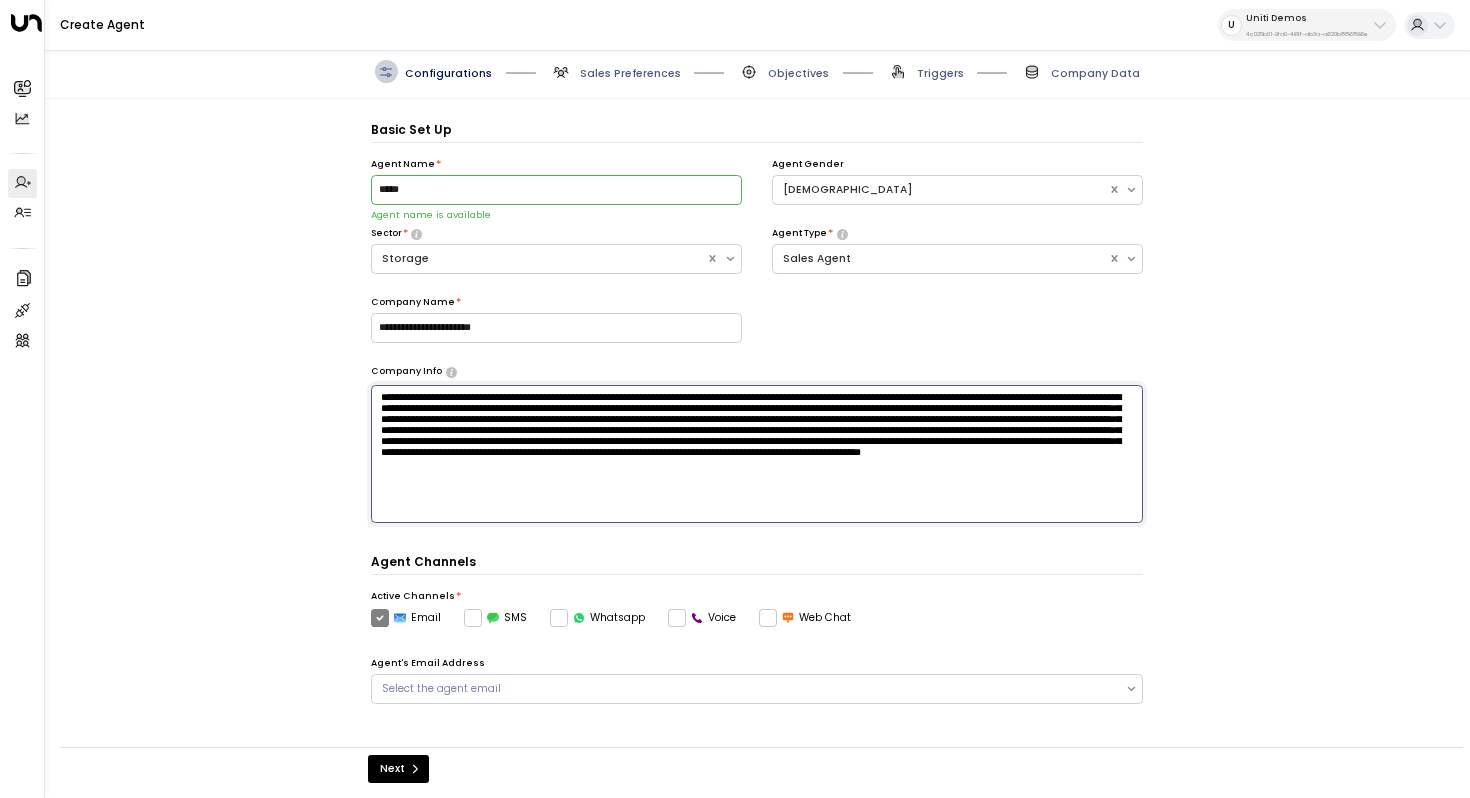 click at bounding box center [757, 454] 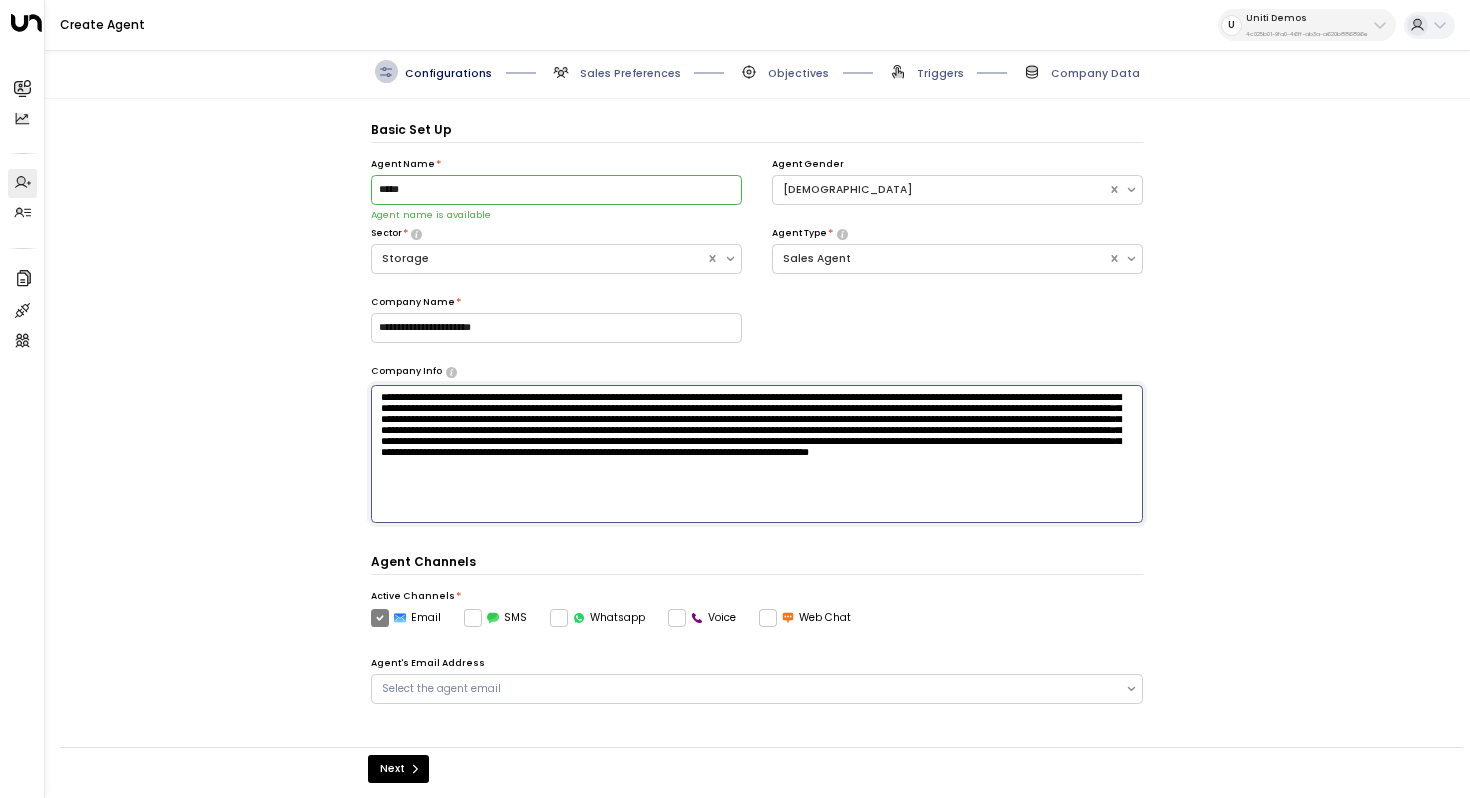 type on "**********" 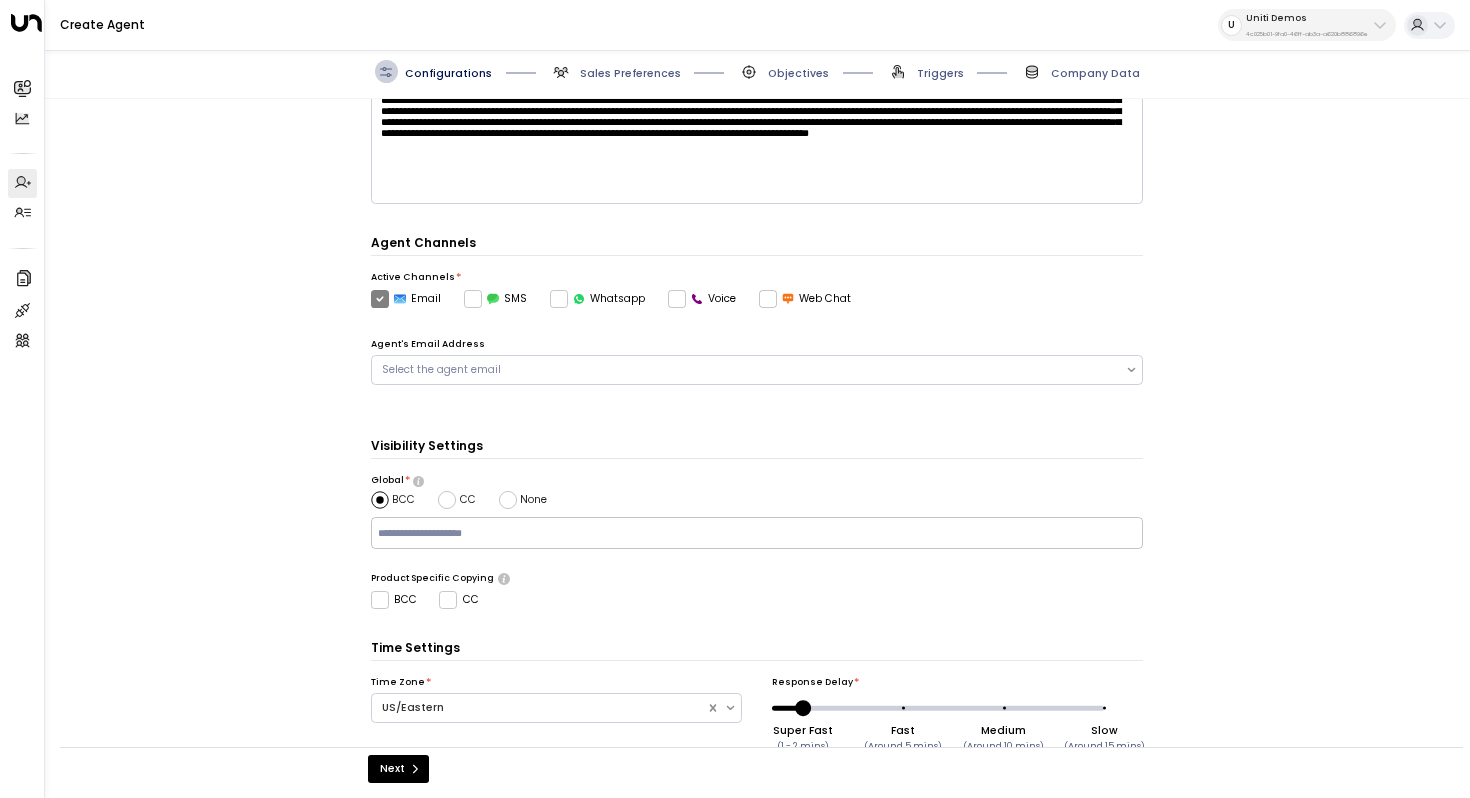 scroll, scrollTop: 330, scrollLeft: 0, axis: vertical 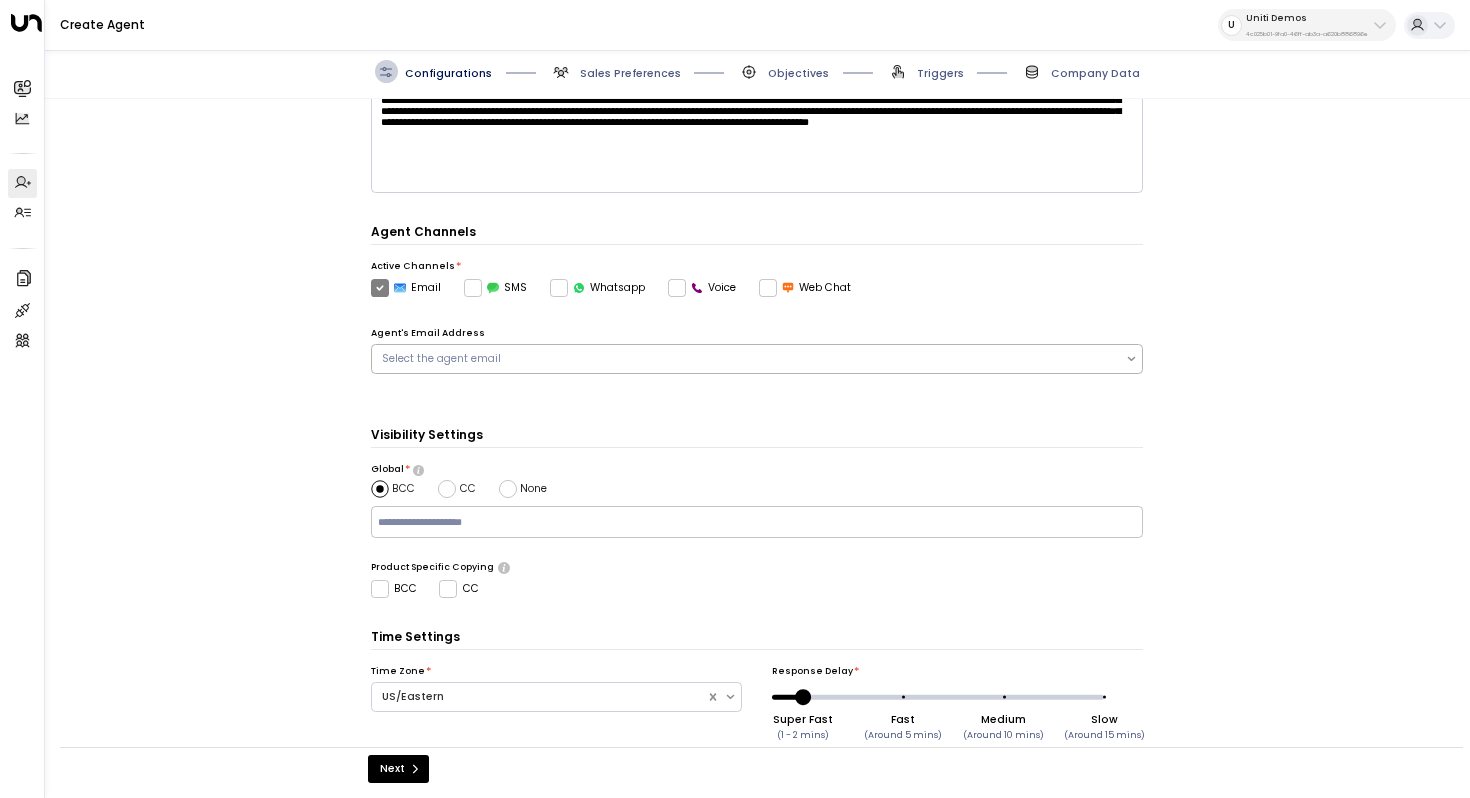 click on "Select the agent email" at bounding box center (748, 359) 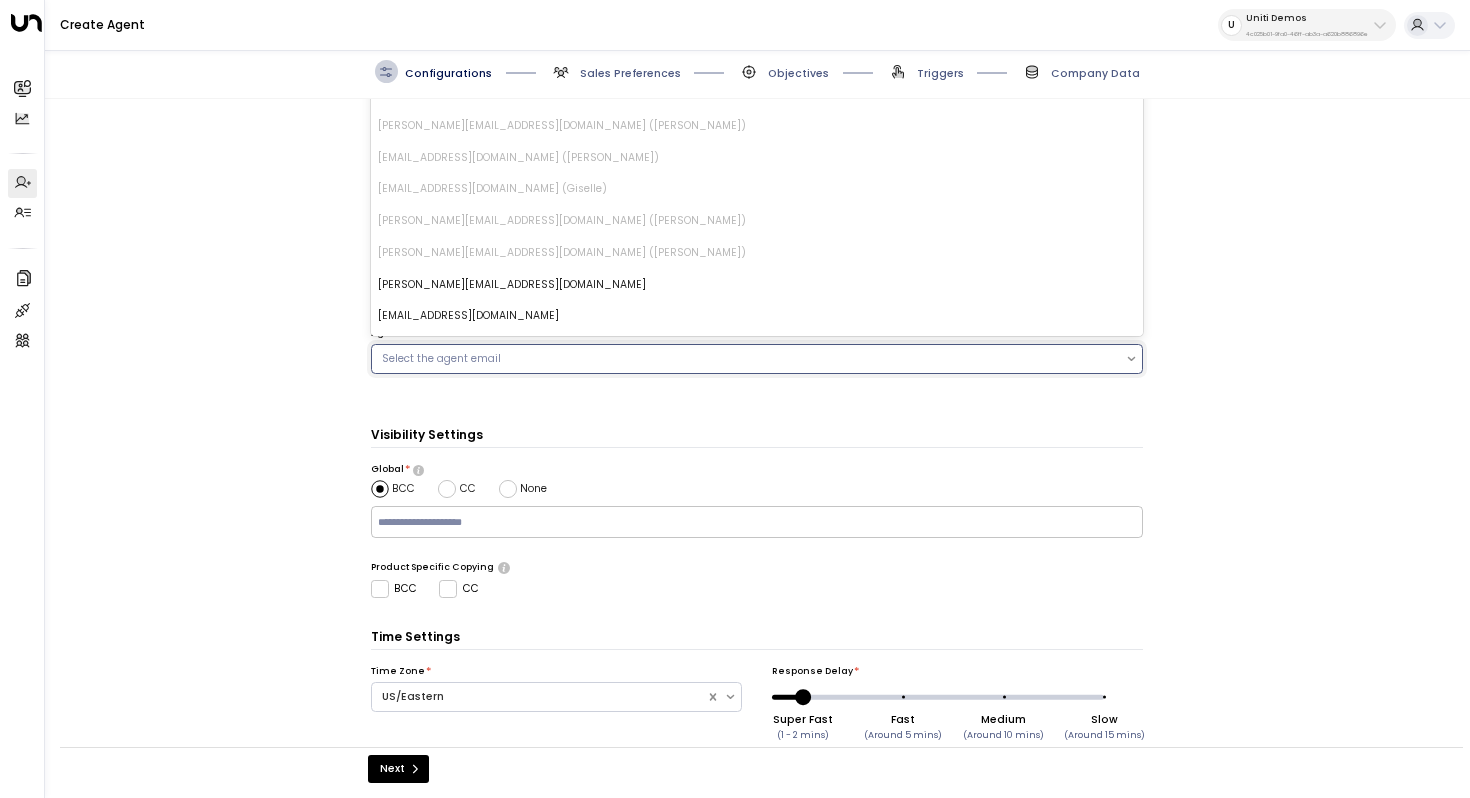 scroll, scrollTop: 438, scrollLeft: 0, axis: vertical 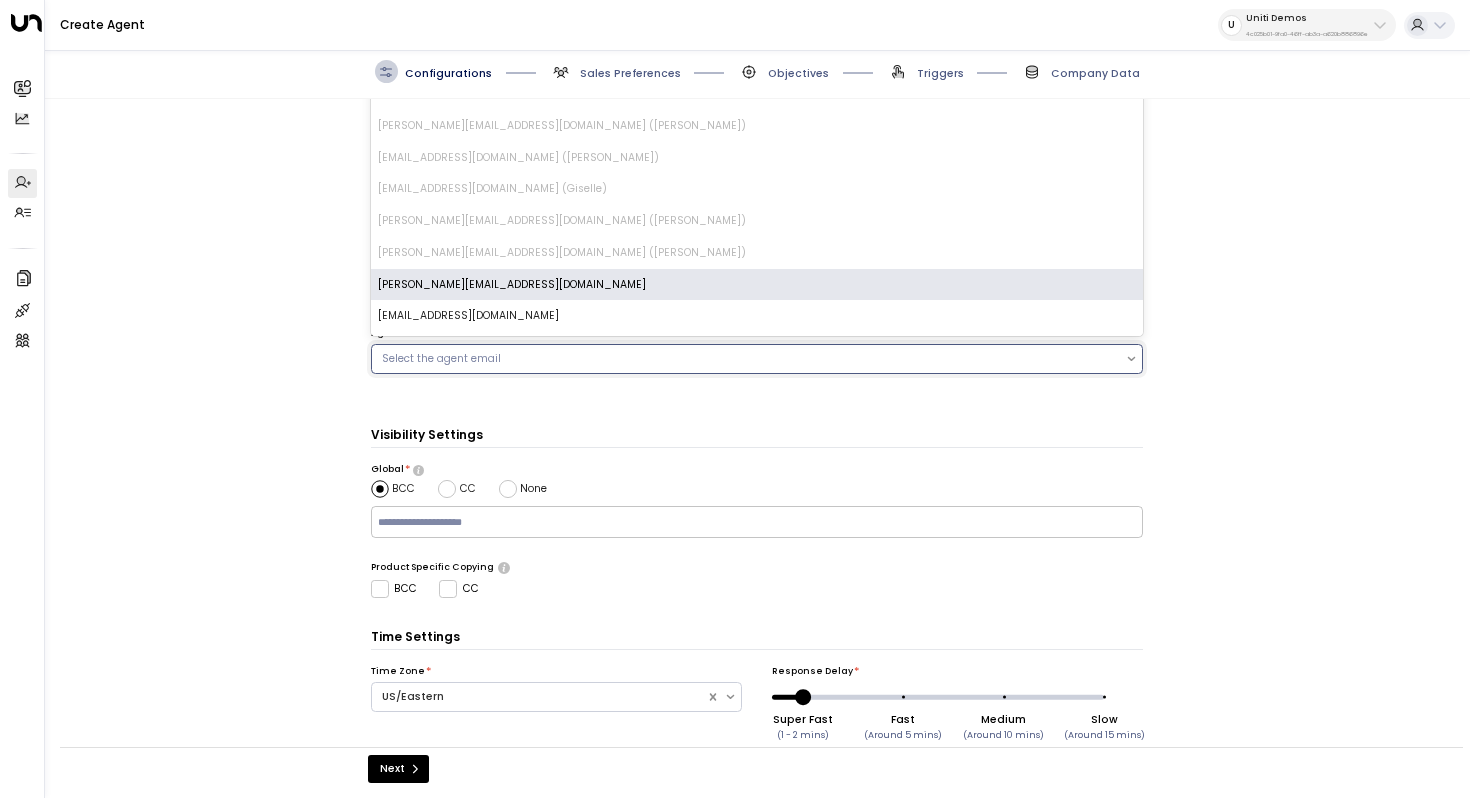 click on "willa.westcoastselfstorage@gmail.com" at bounding box center (757, 285) 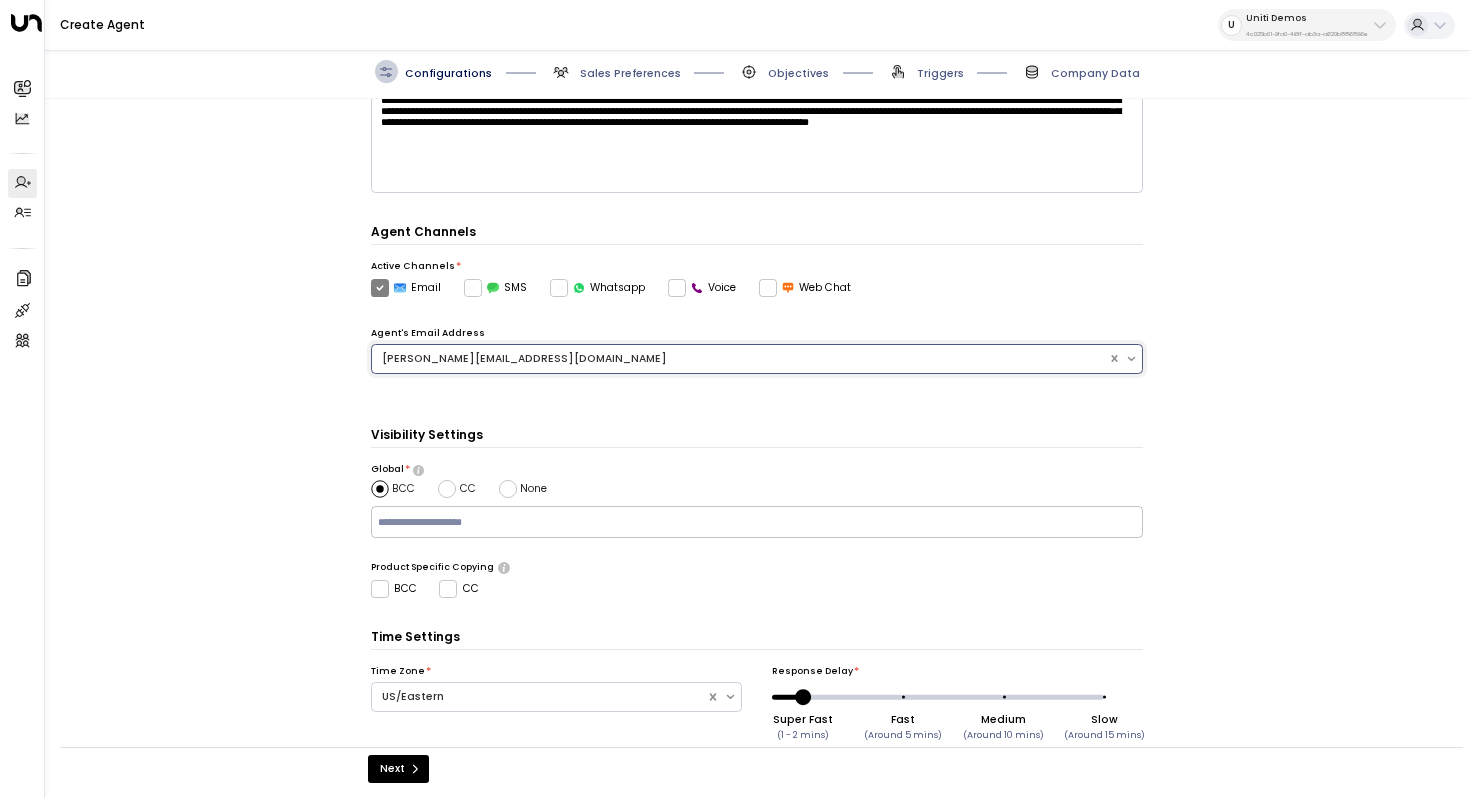 click on "**********" at bounding box center [757, 430] 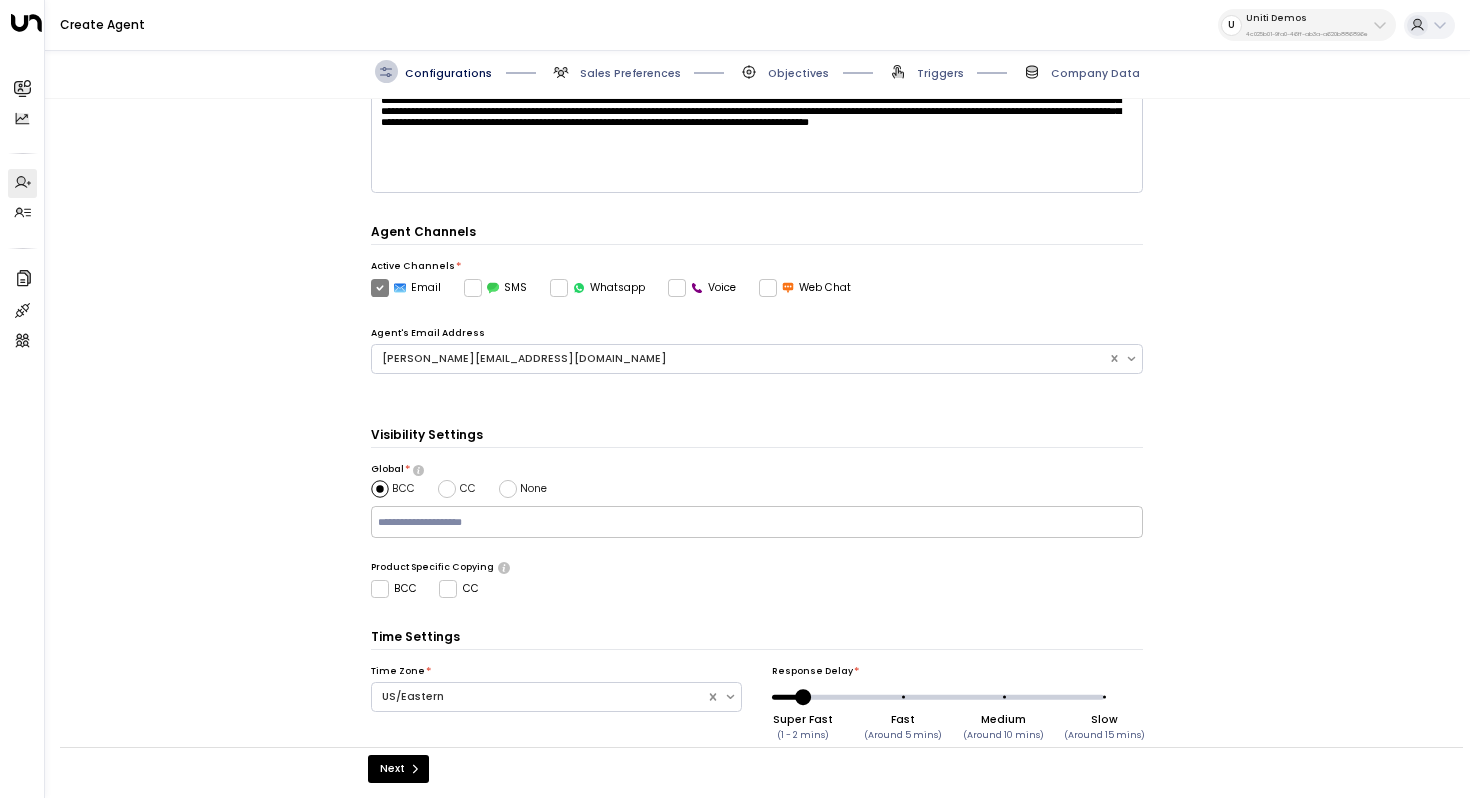 scroll, scrollTop: 353, scrollLeft: 0, axis: vertical 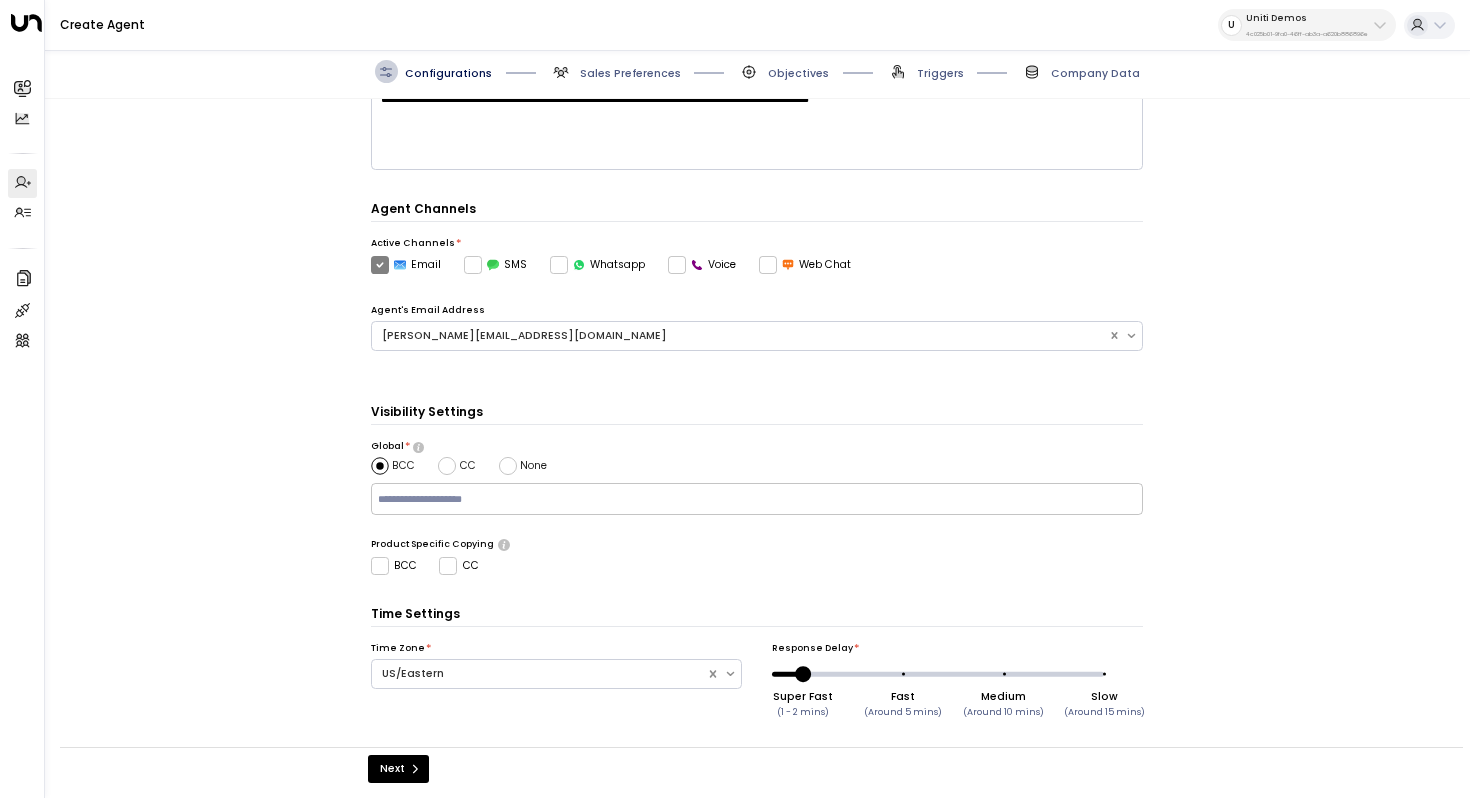 click at bounding box center (756, 499) 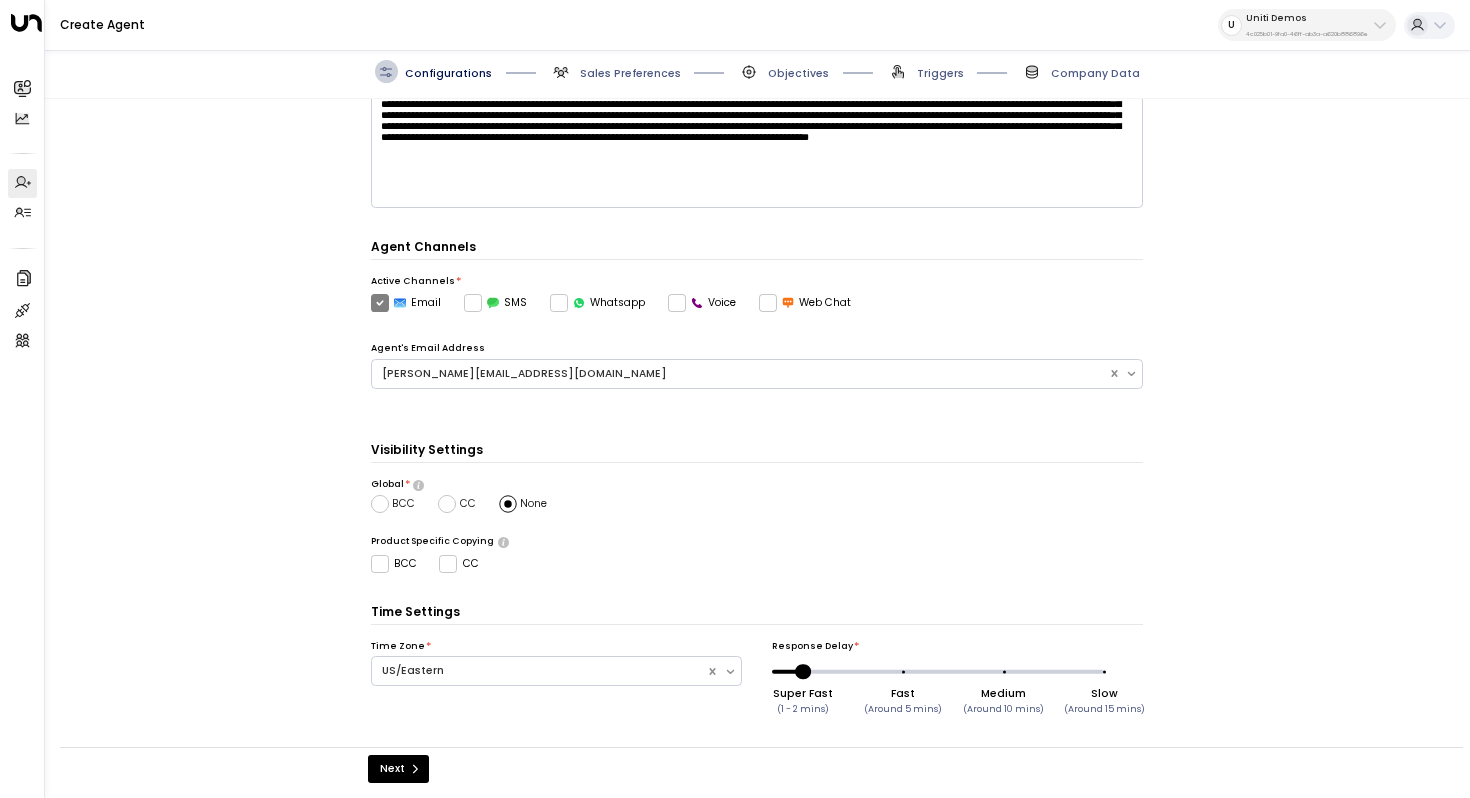 scroll, scrollTop: 313, scrollLeft: 0, axis: vertical 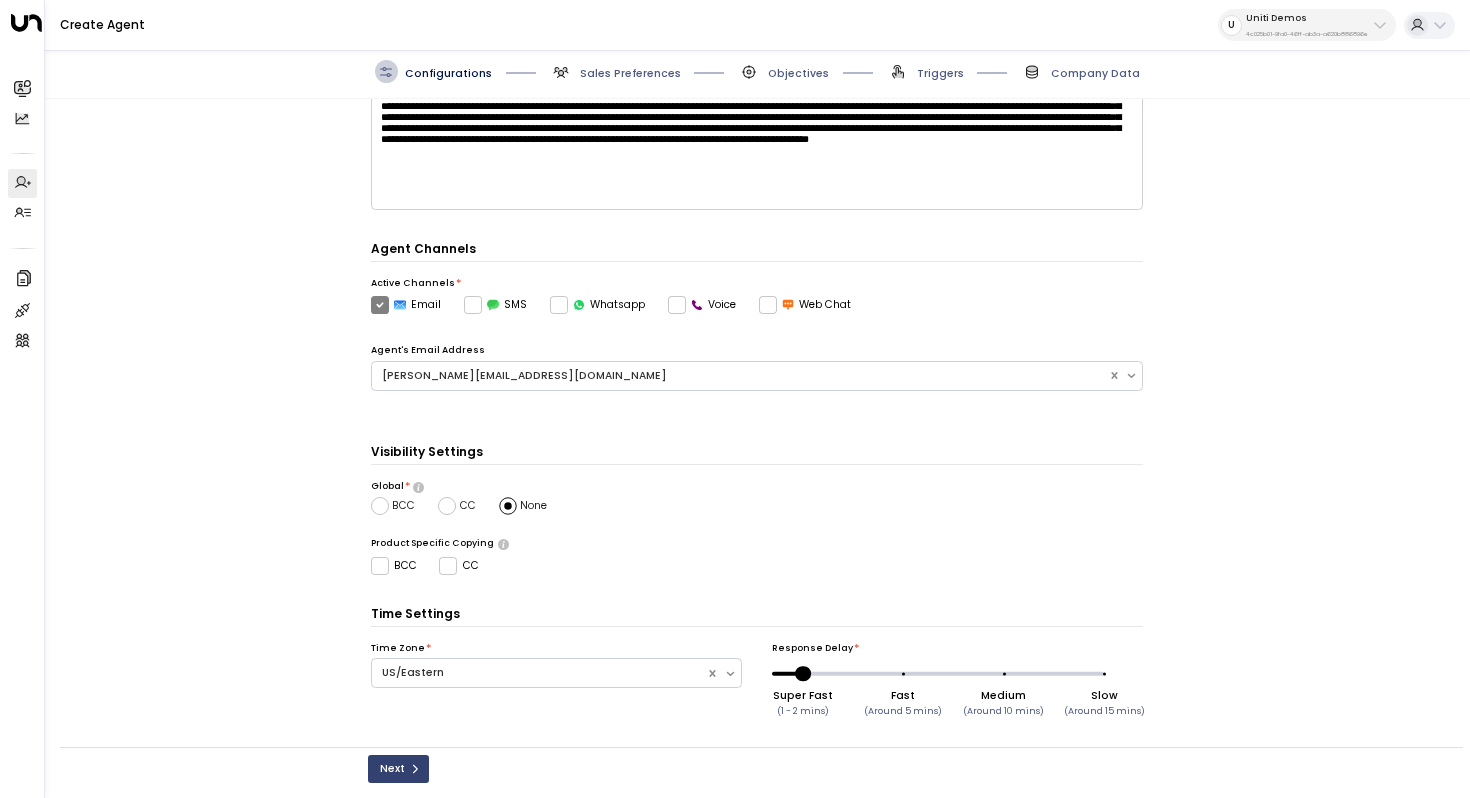 click on "Next" at bounding box center (398, 769) 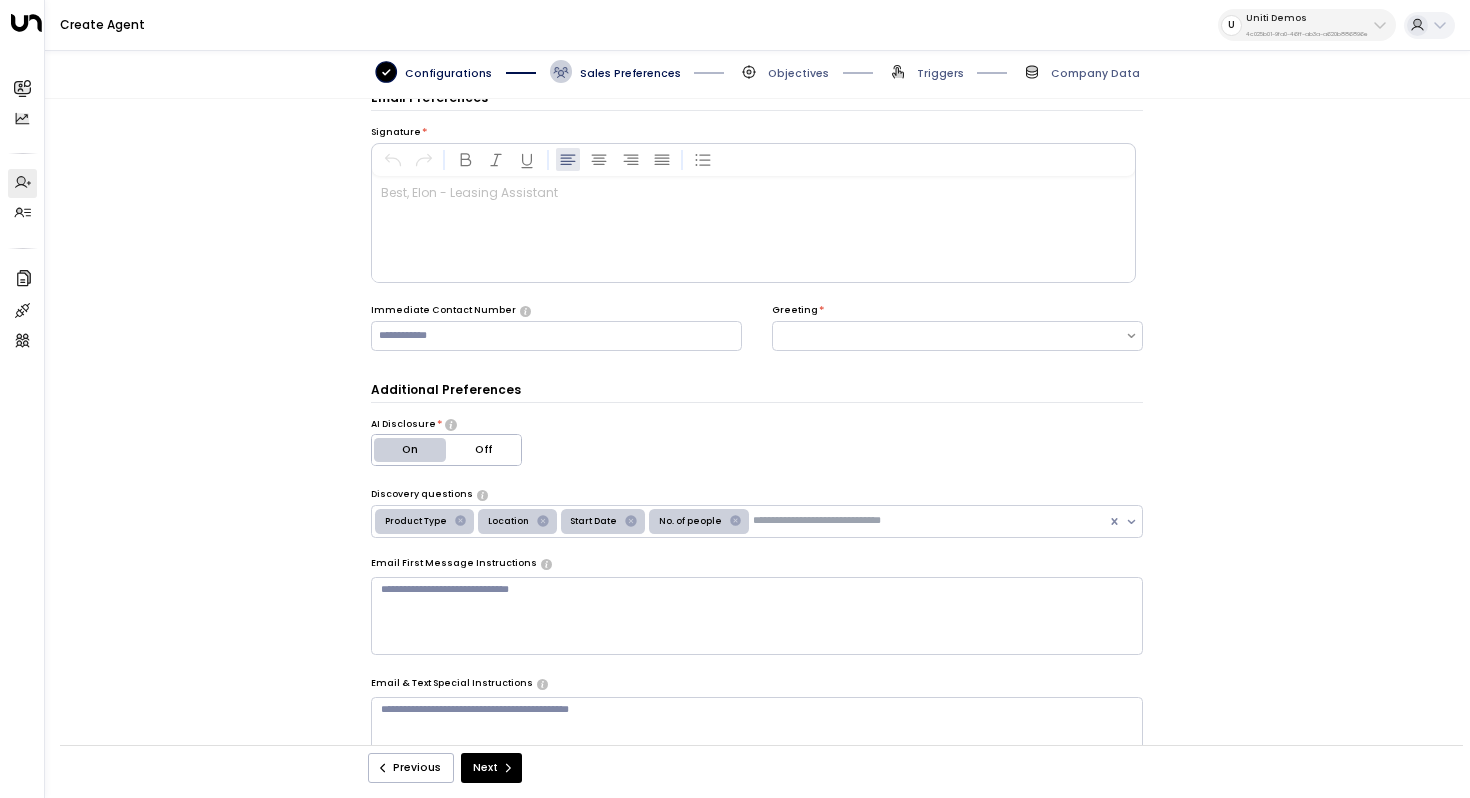scroll, scrollTop: 22, scrollLeft: 0, axis: vertical 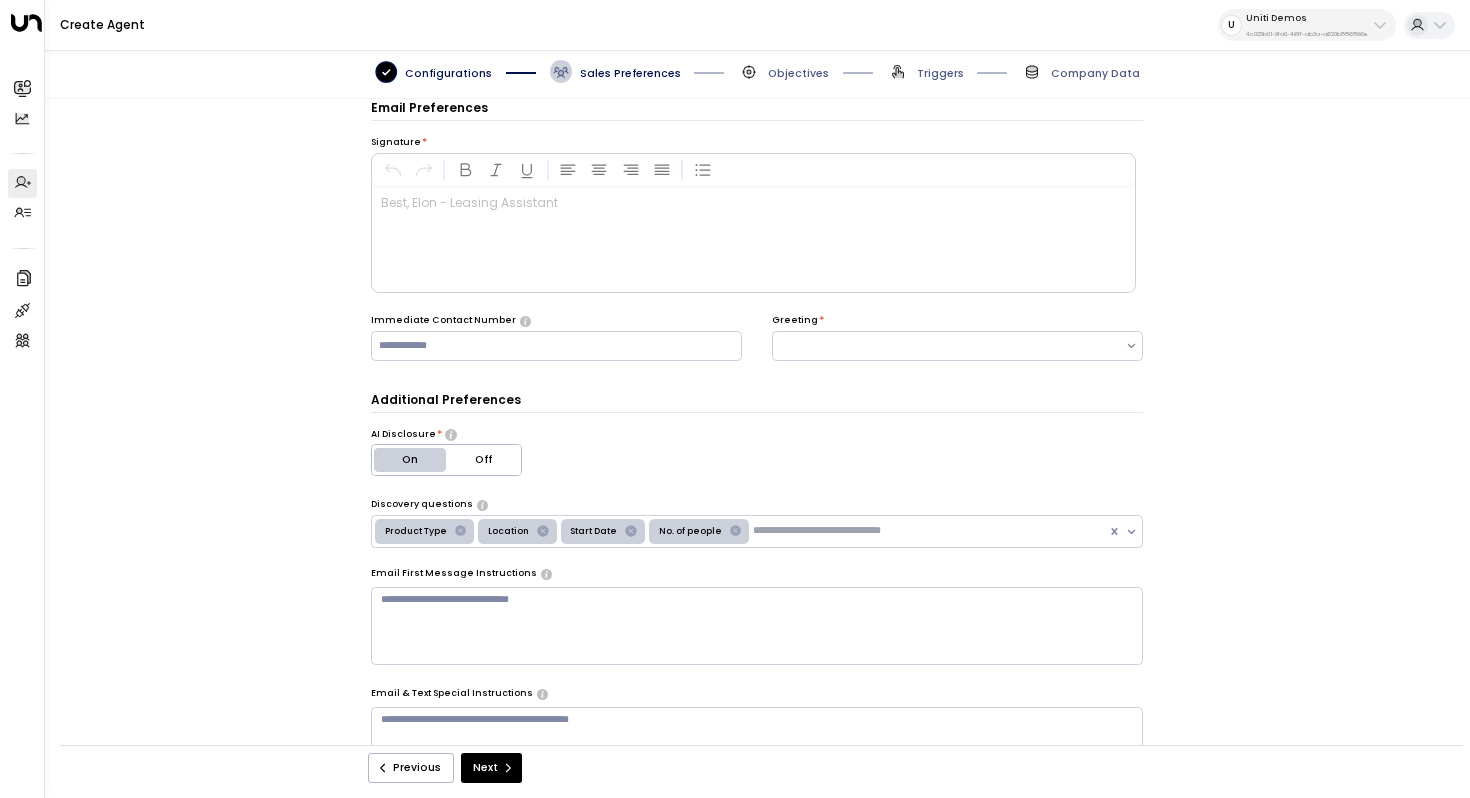 click at bounding box center [753, 239] 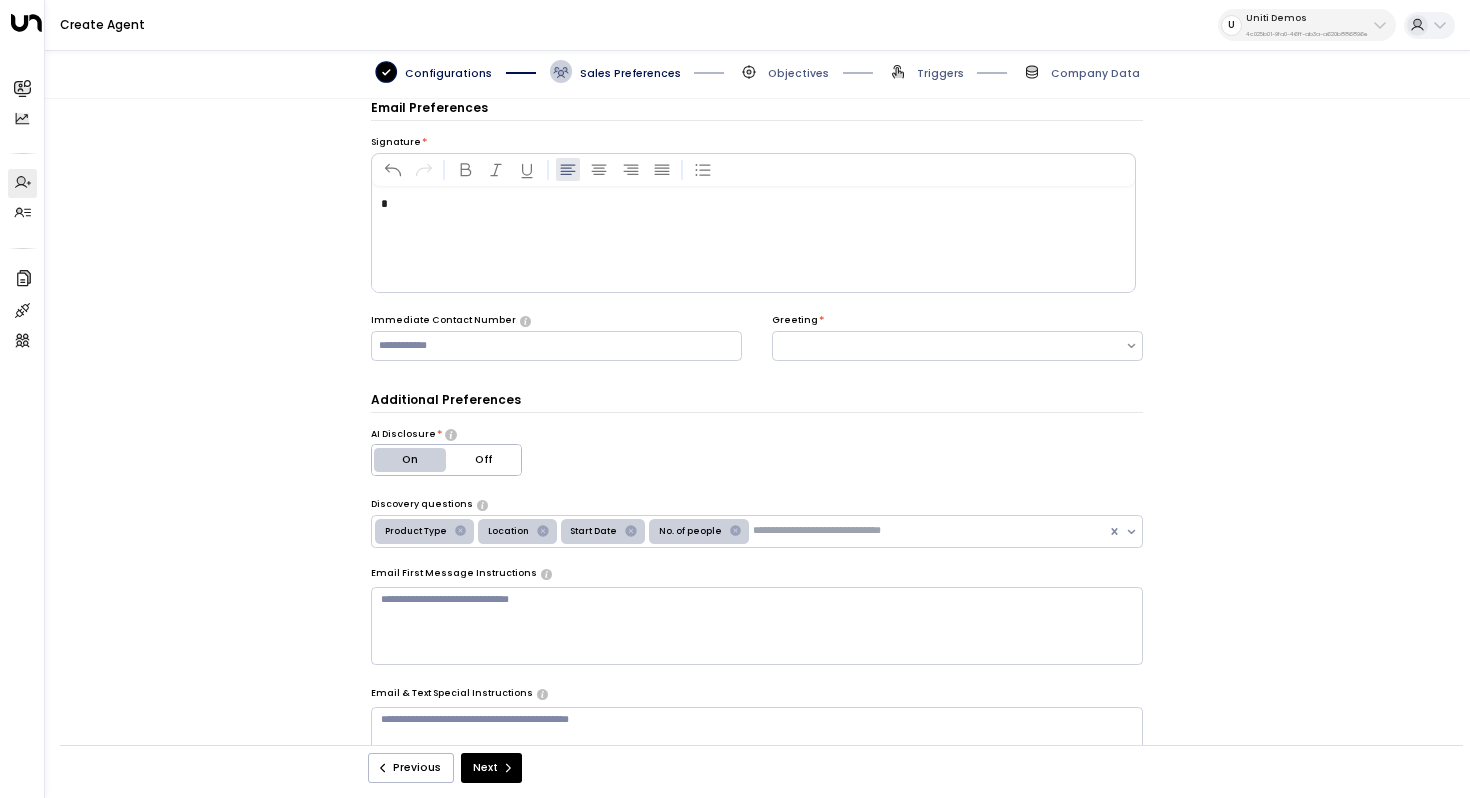 type 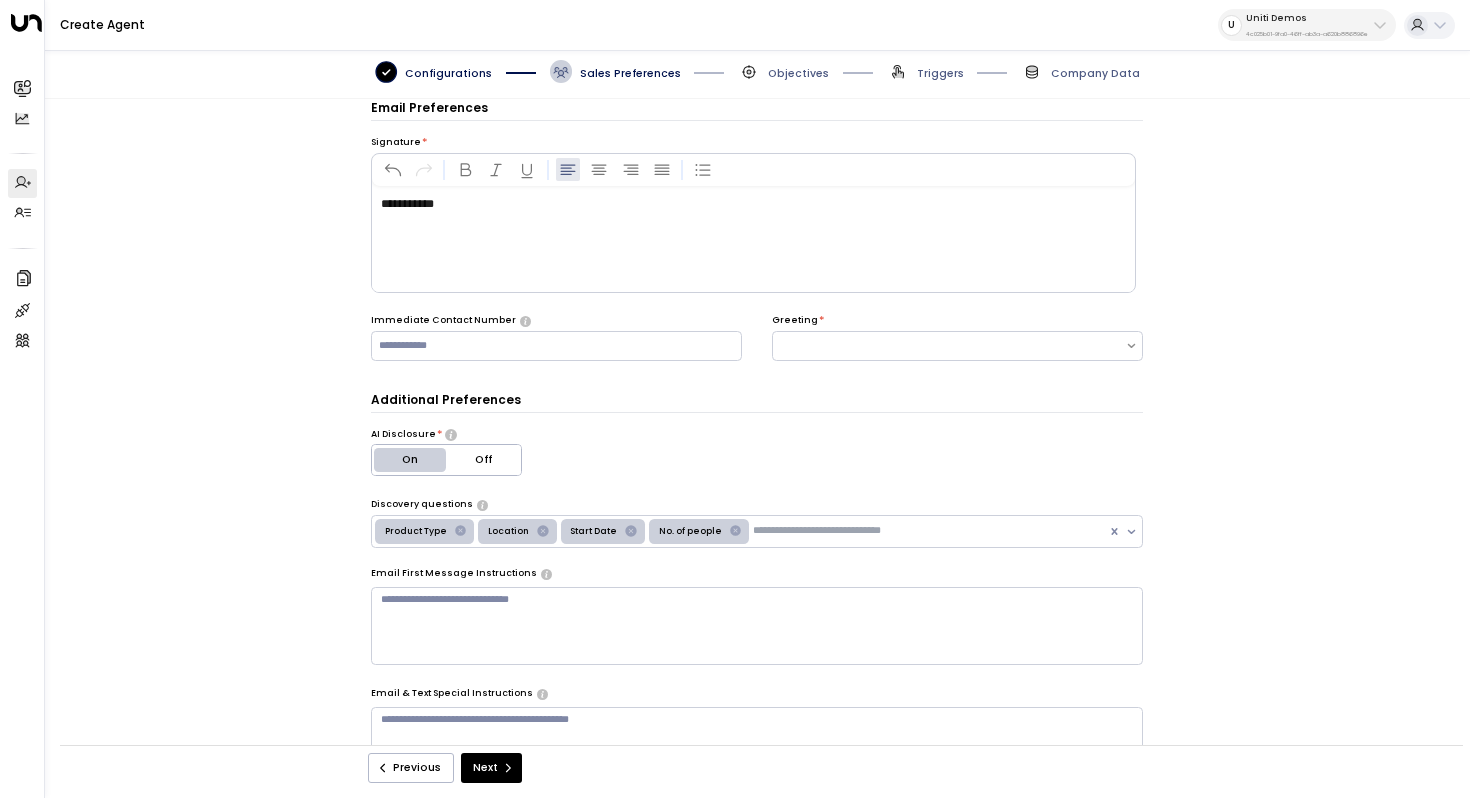 click on "**********" at bounding box center [757, 430] 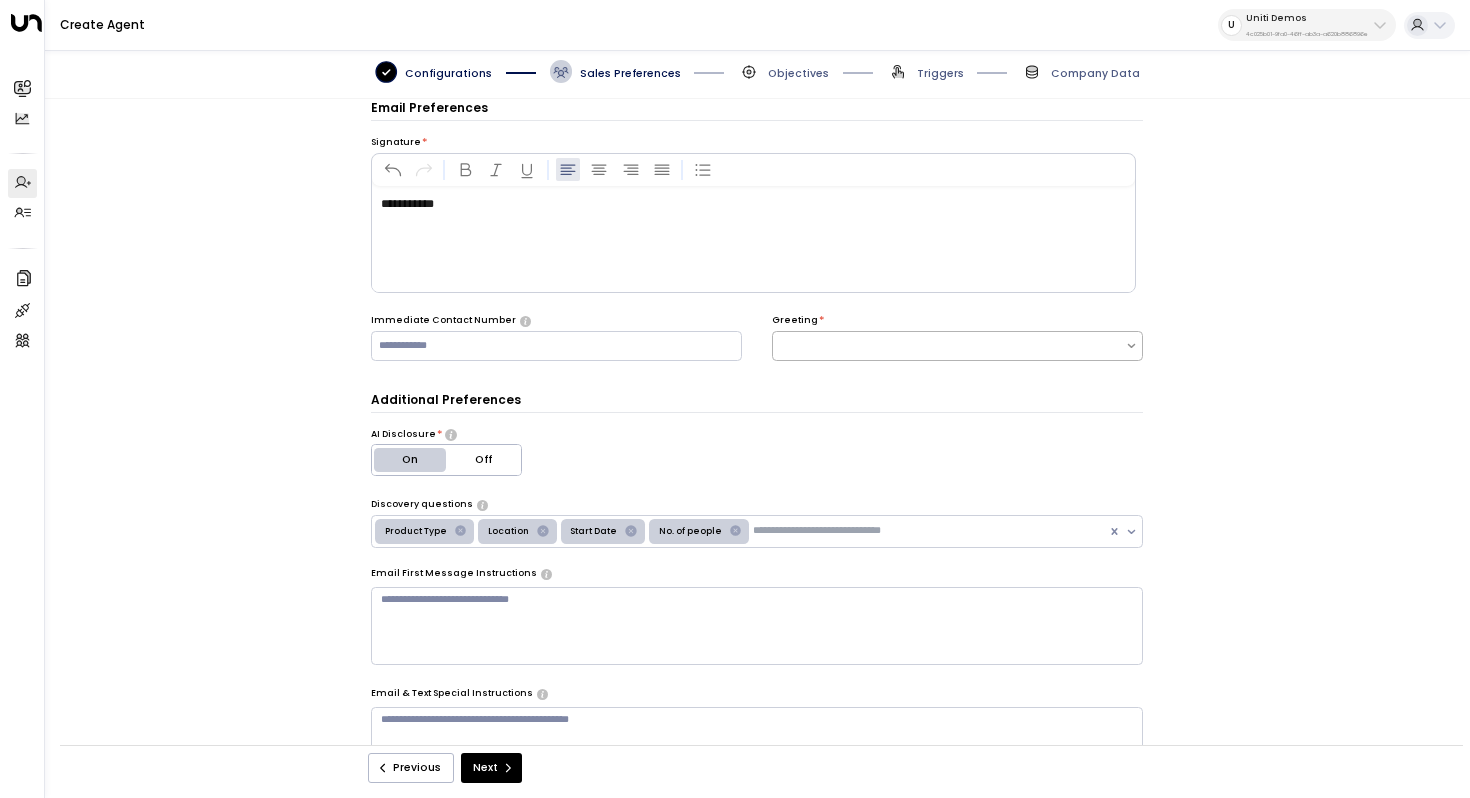 click at bounding box center (949, 346) 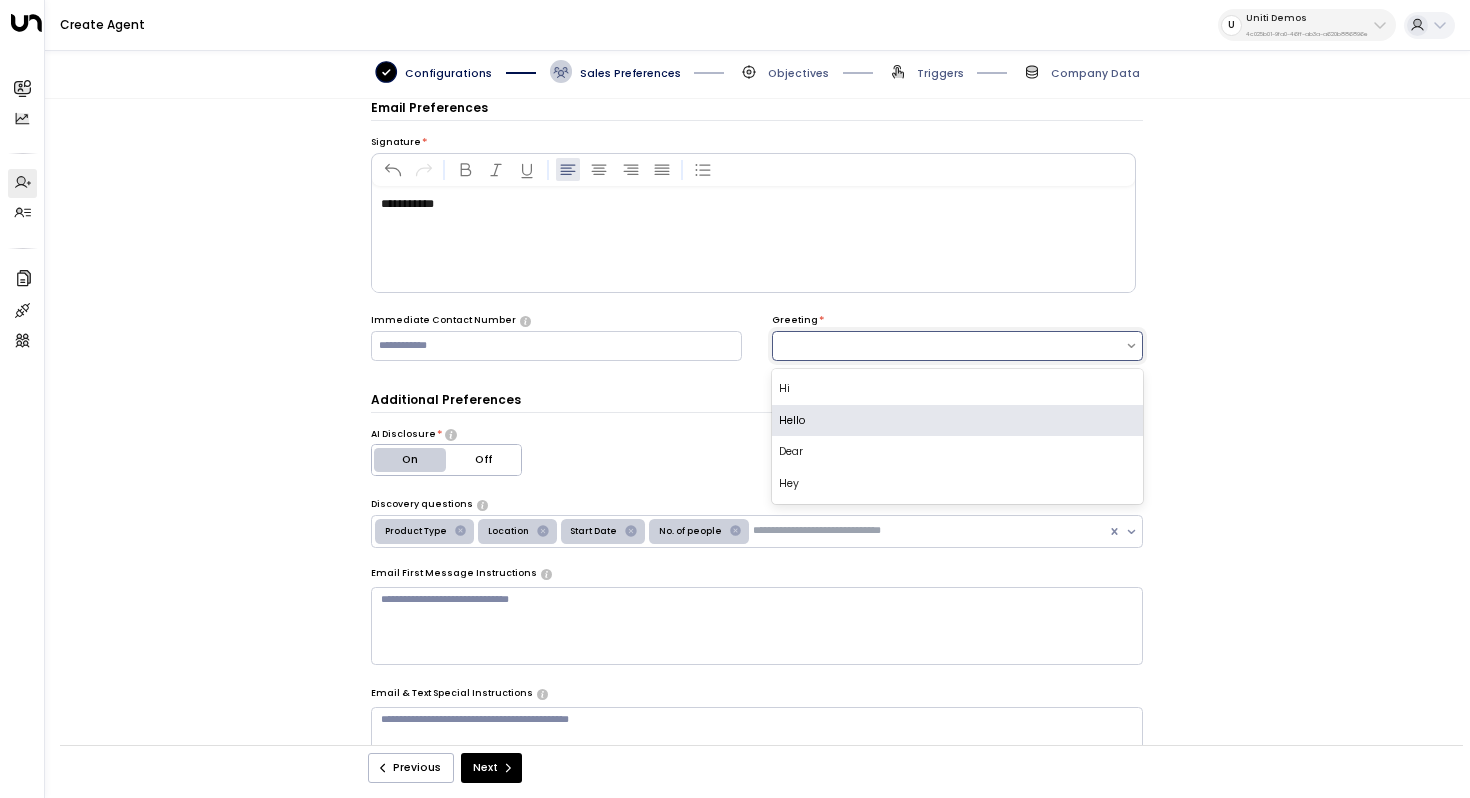 click on "Hello" at bounding box center (957, 421) 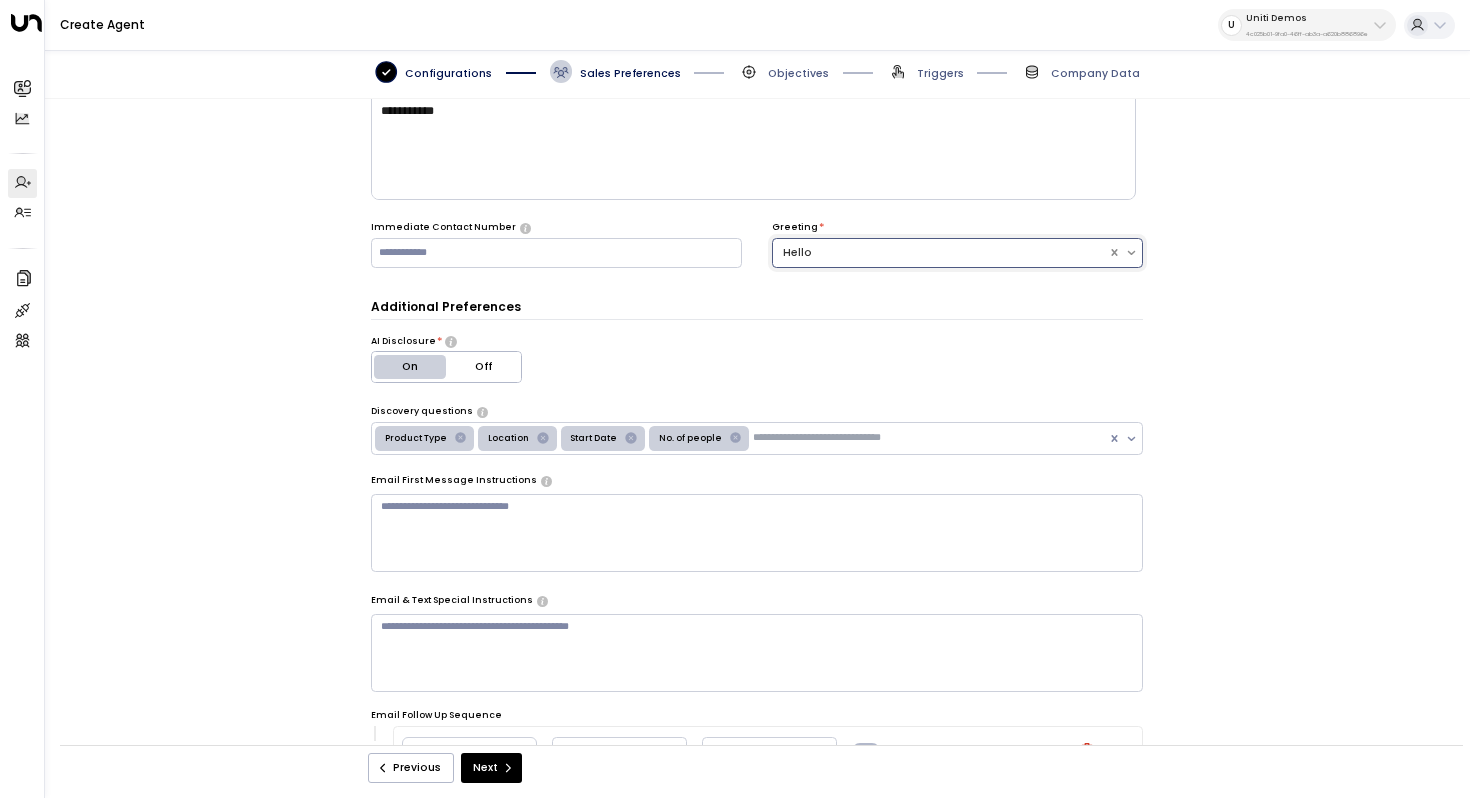 scroll, scrollTop: 144, scrollLeft: 0, axis: vertical 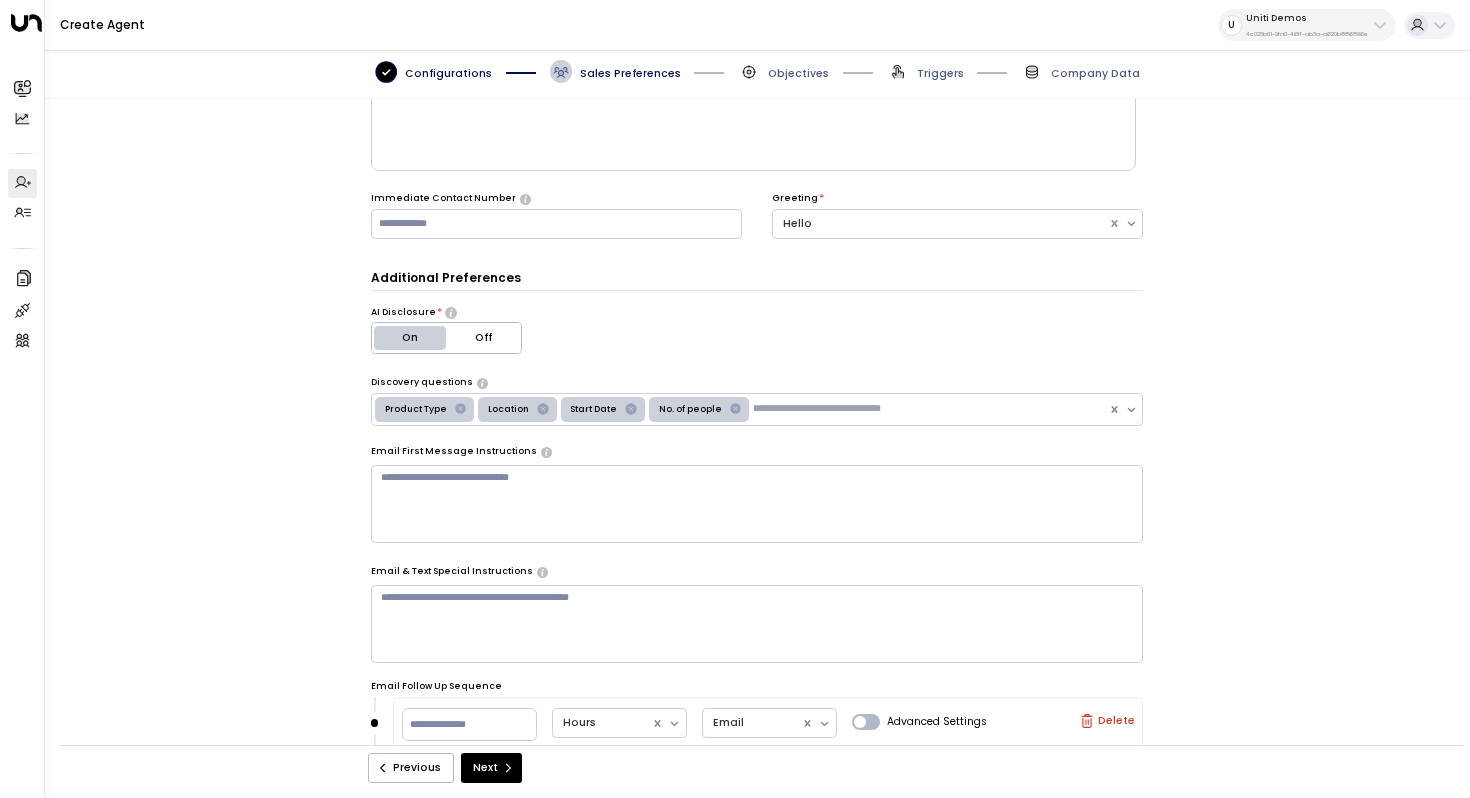 click on "Off" at bounding box center [483, 338] 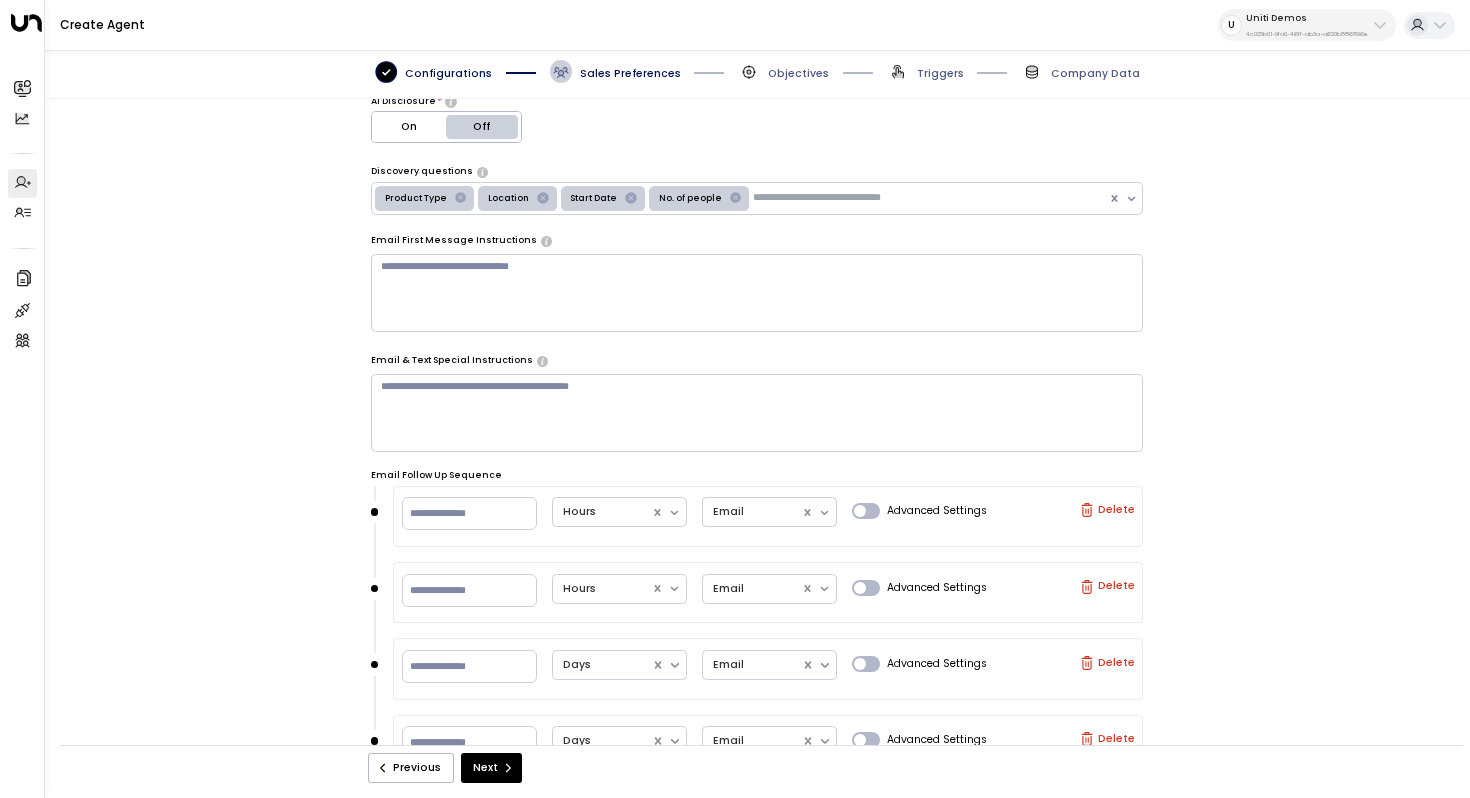 scroll, scrollTop: 367, scrollLeft: 0, axis: vertical 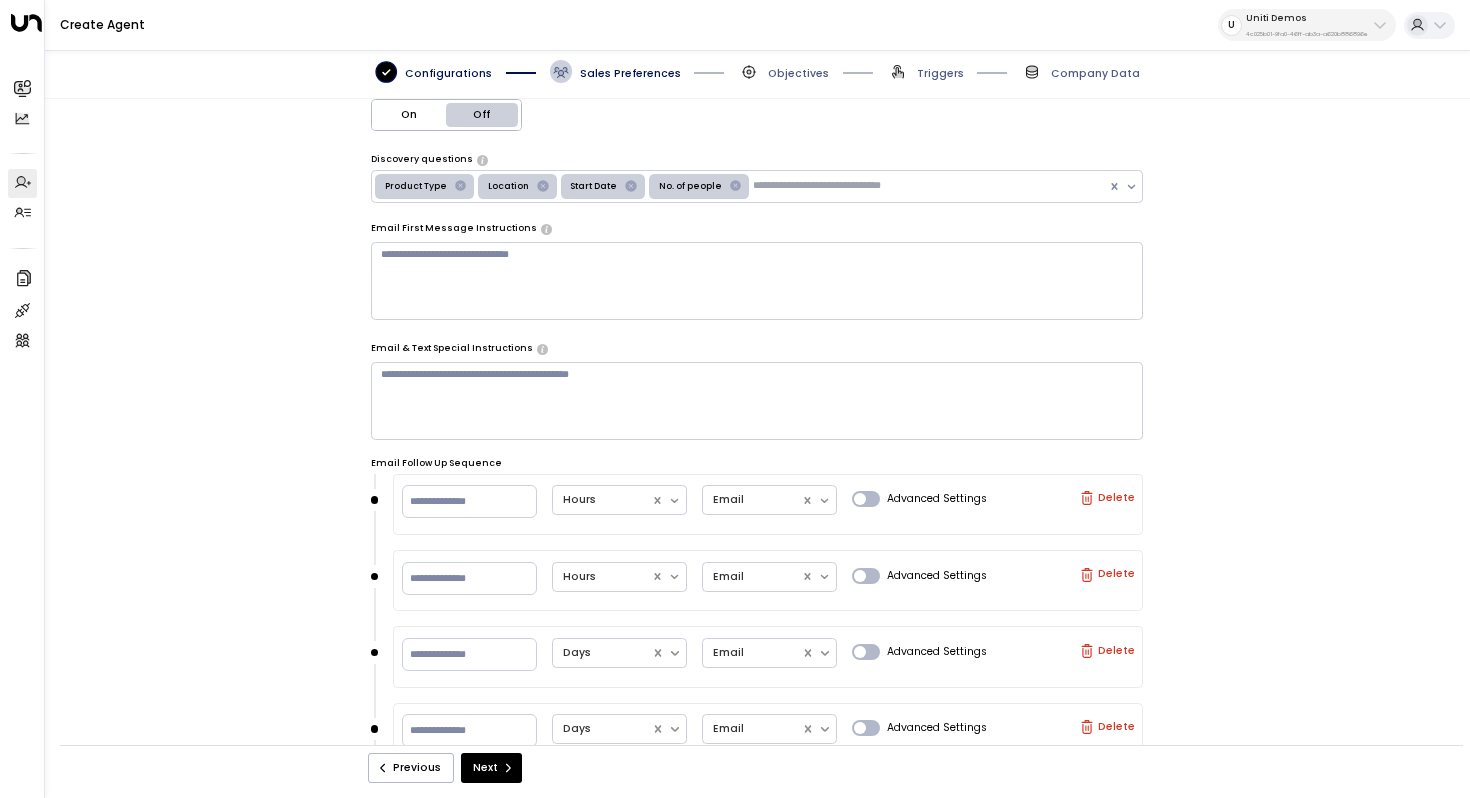 click 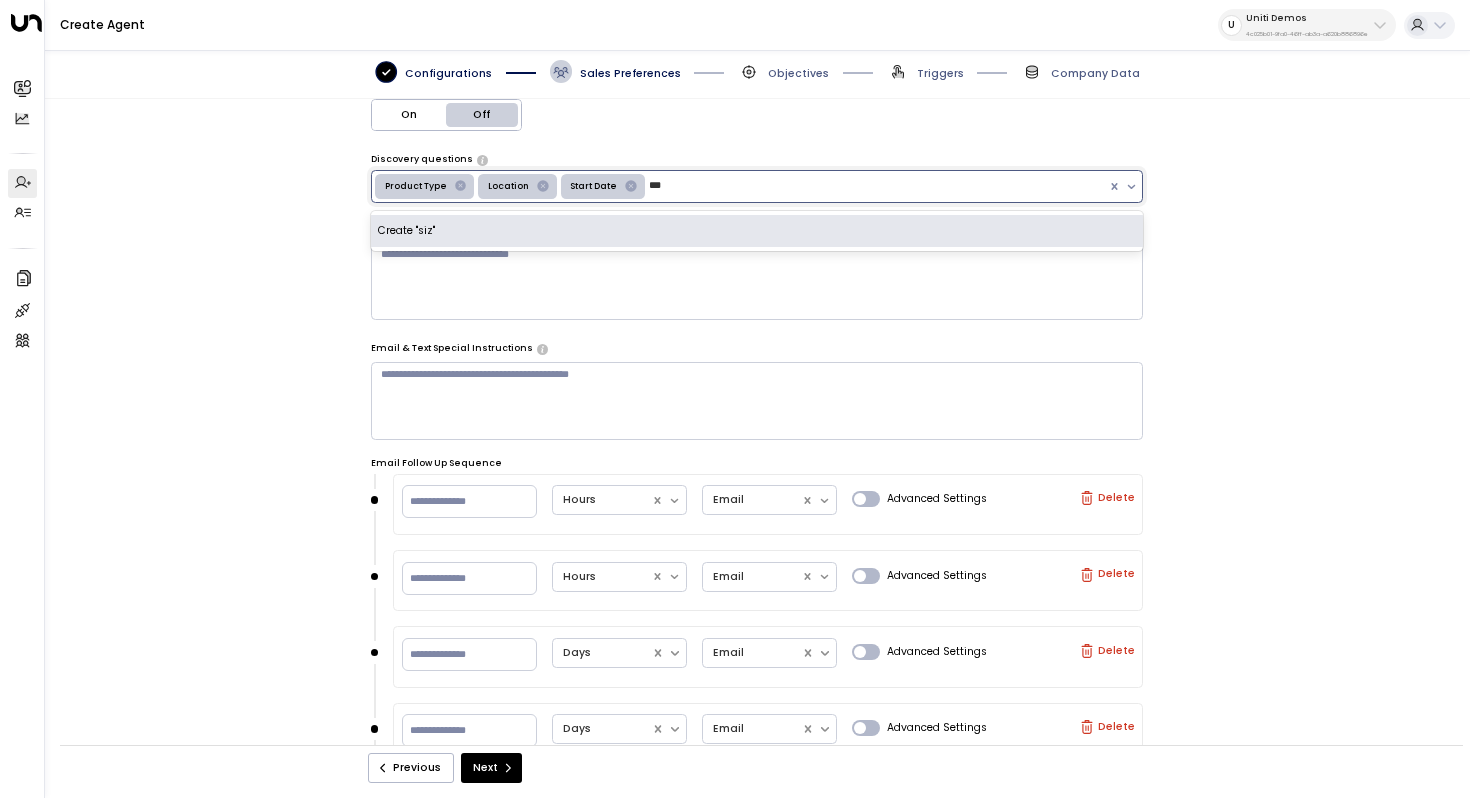 type on "****" 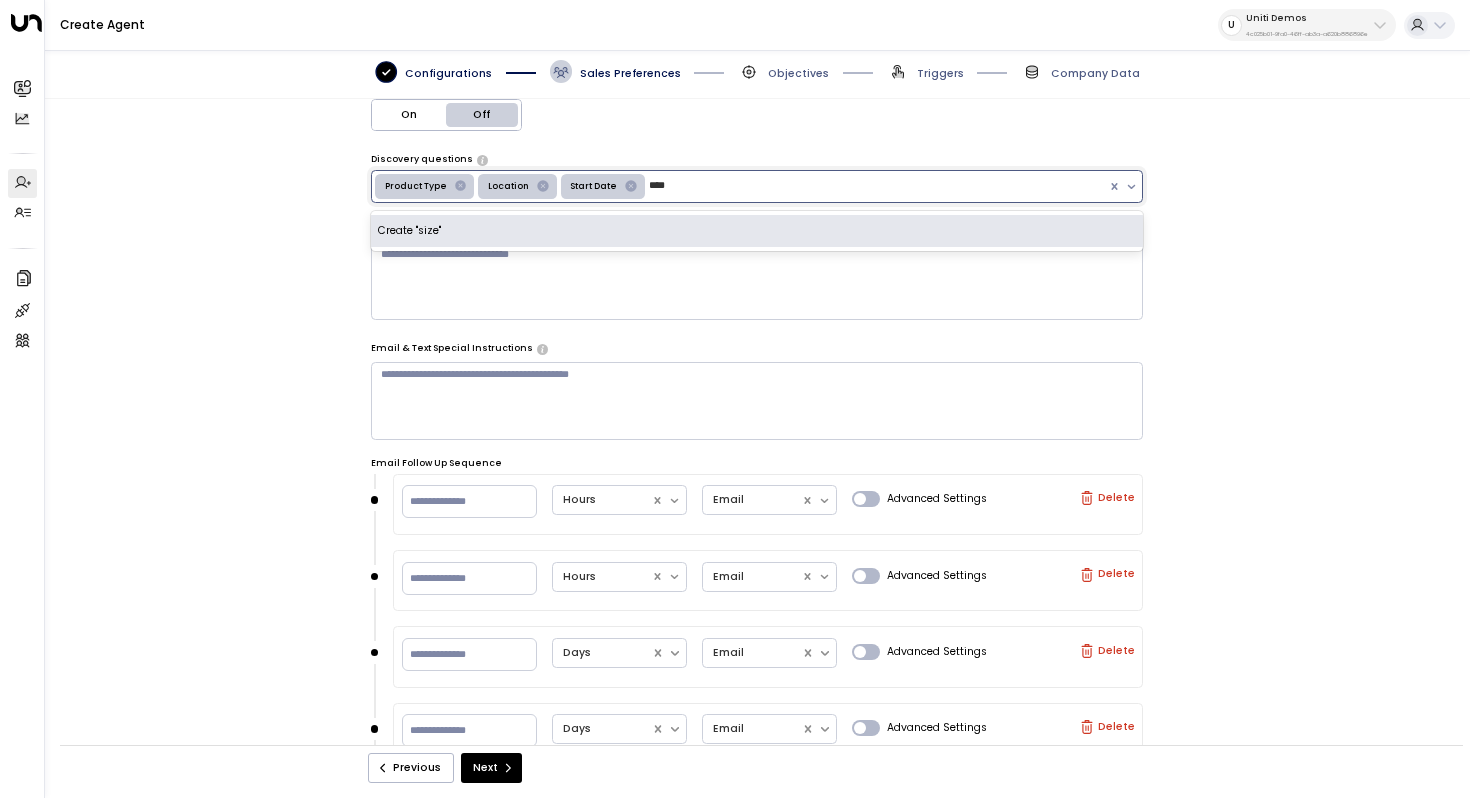 click on "Create "size"" at bounding box center (757, 231) 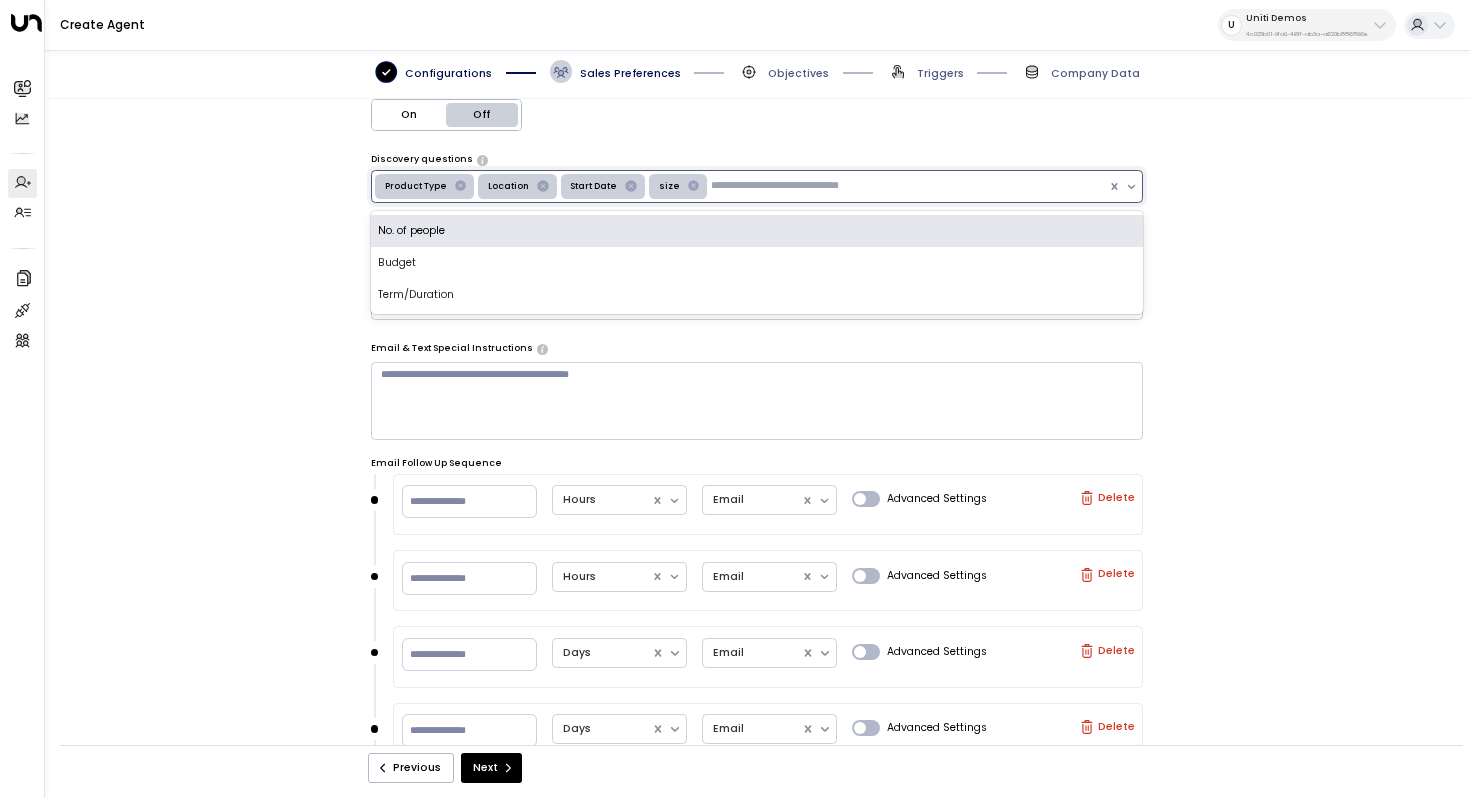 click on "**********" at bounding box center [757, 430] 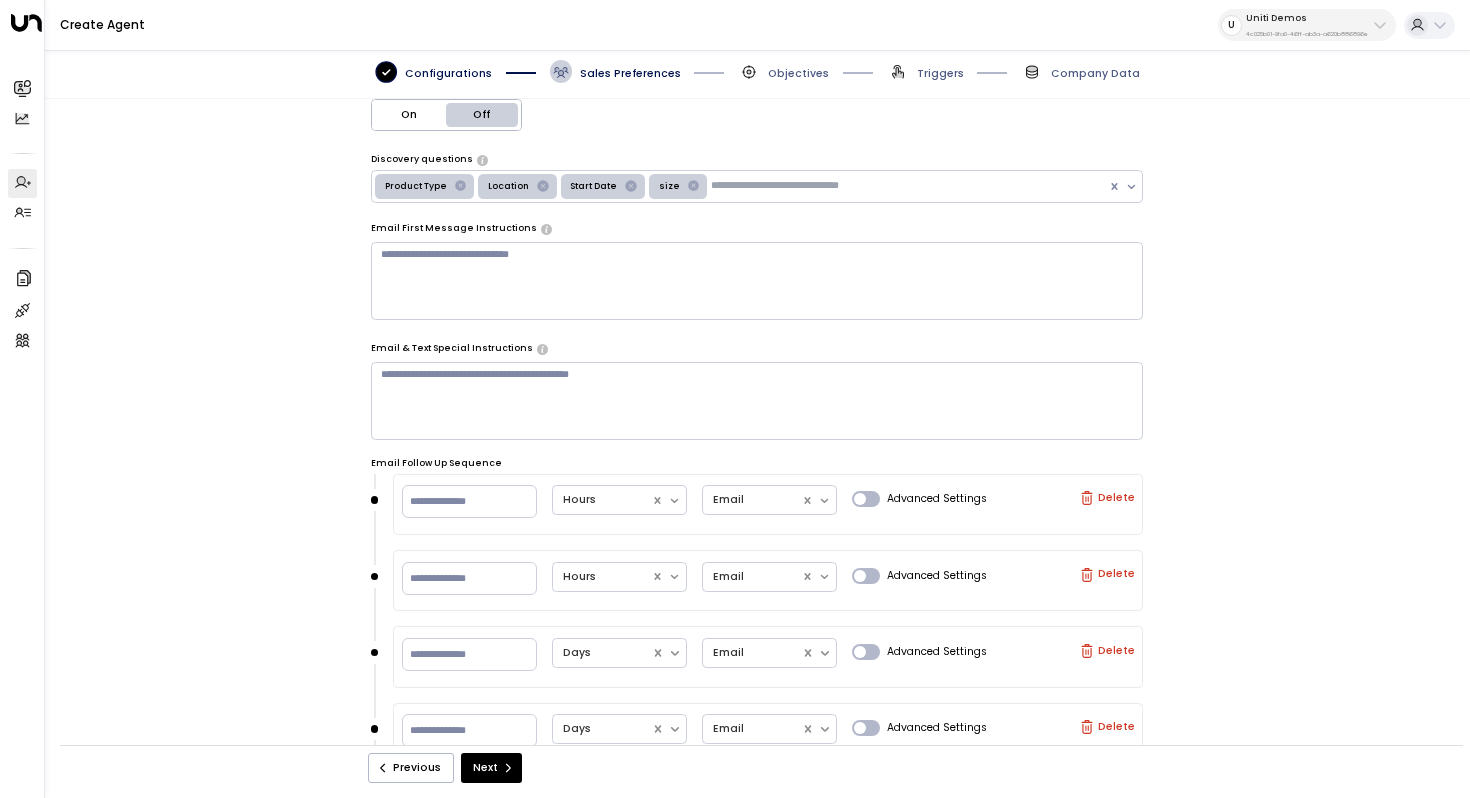 click 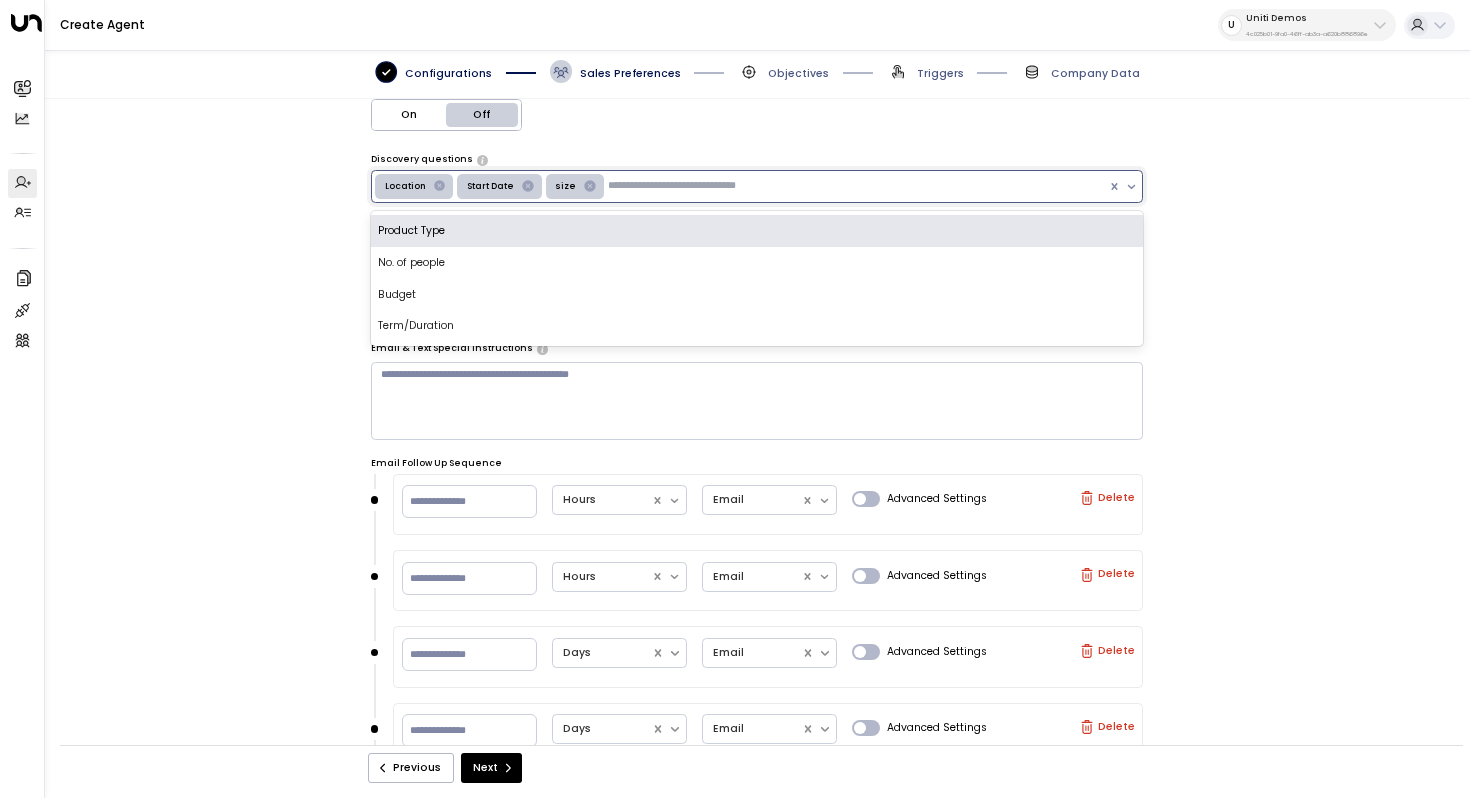 click on "Start Date" at bounding box center [499, 186] 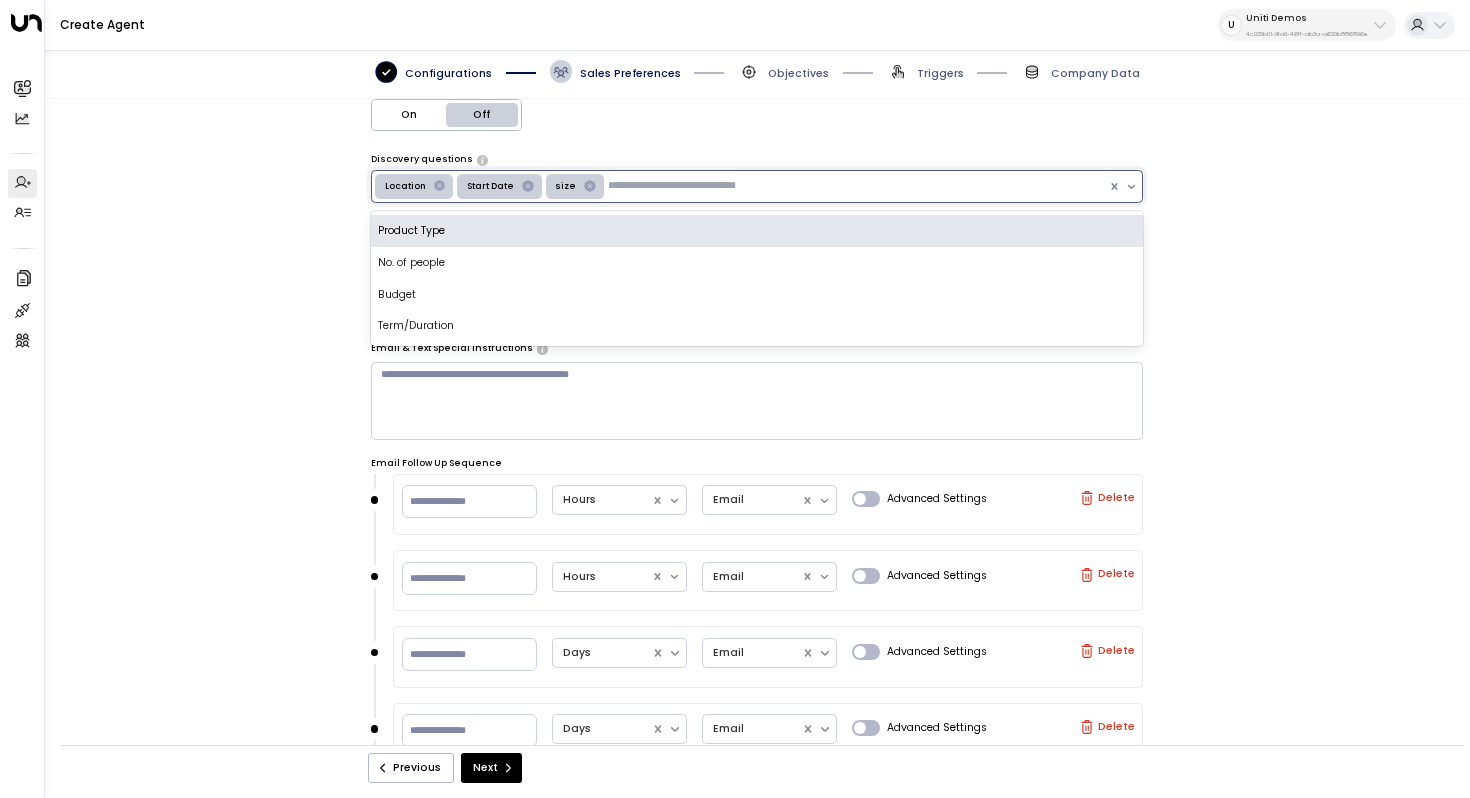click 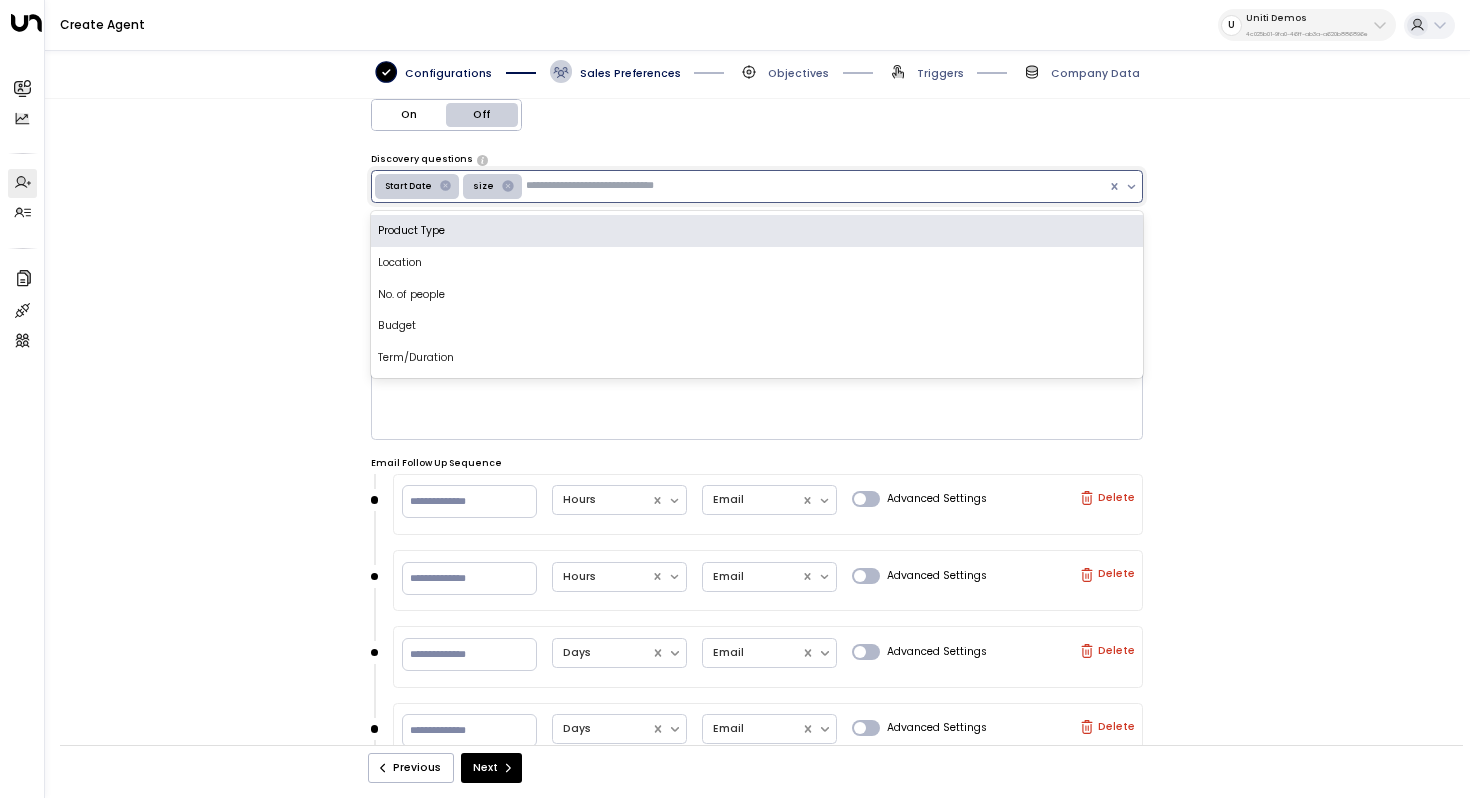 click on "Start Date" at bounding box center (407, 186) 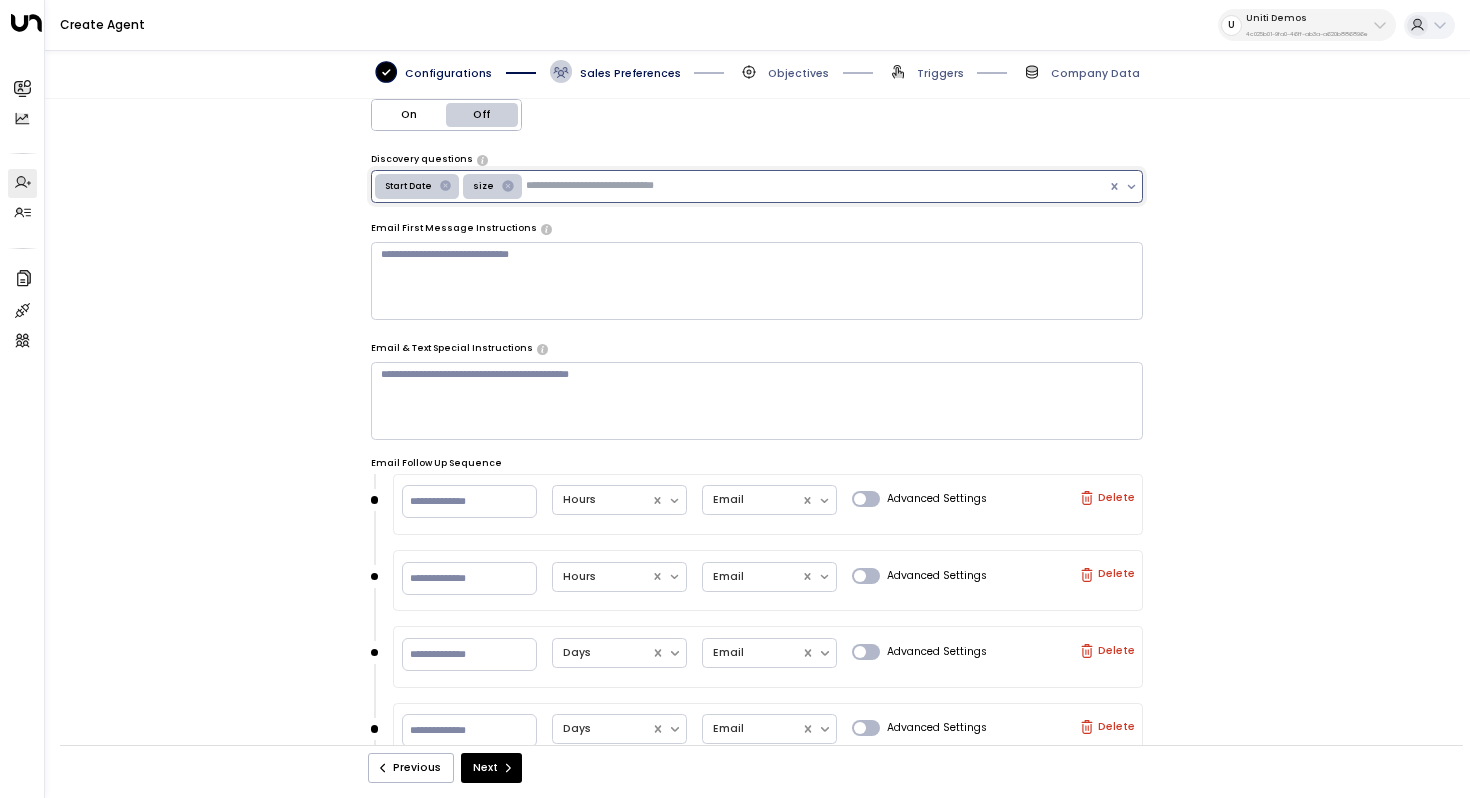 click 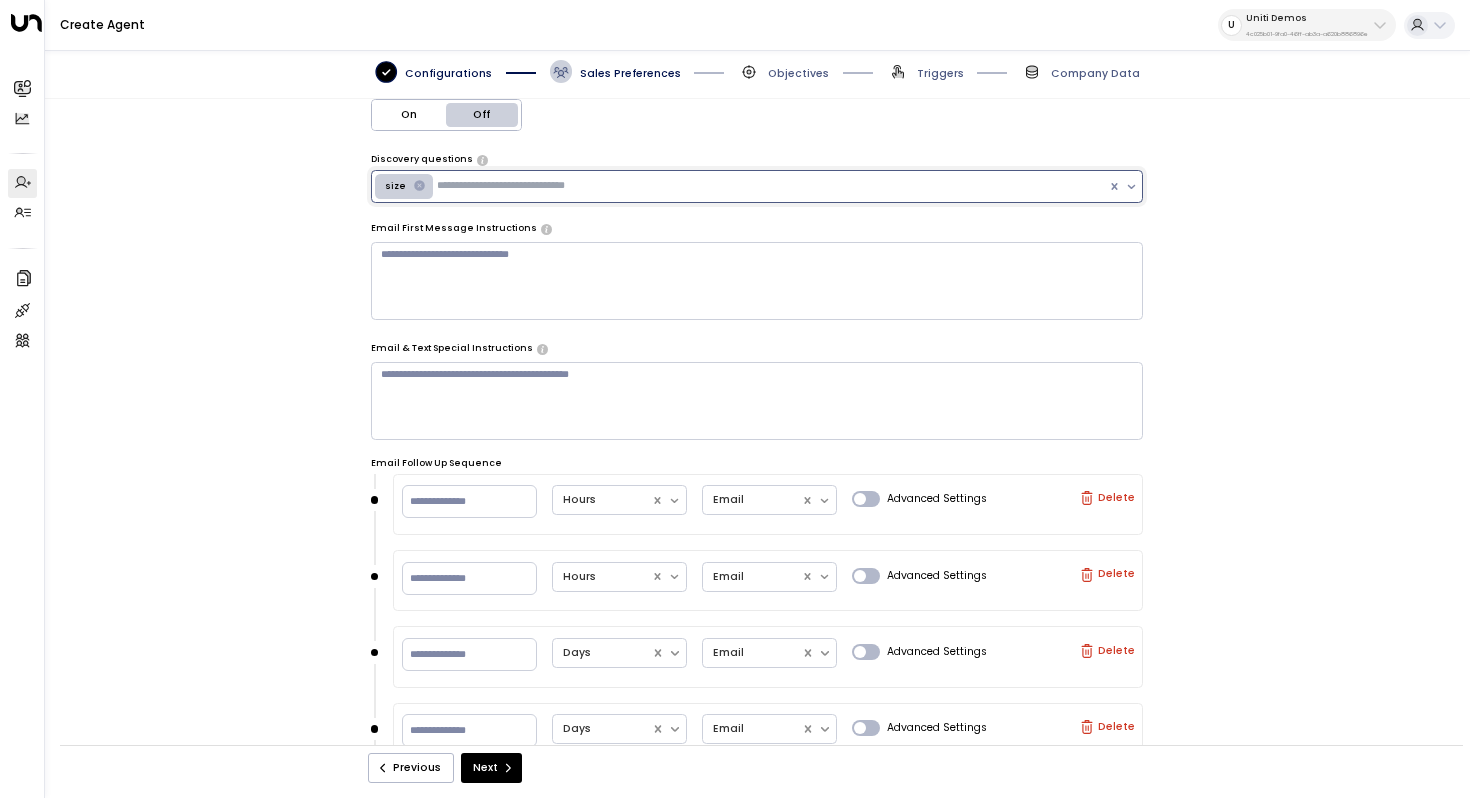 click at bounding box center (534, 186) 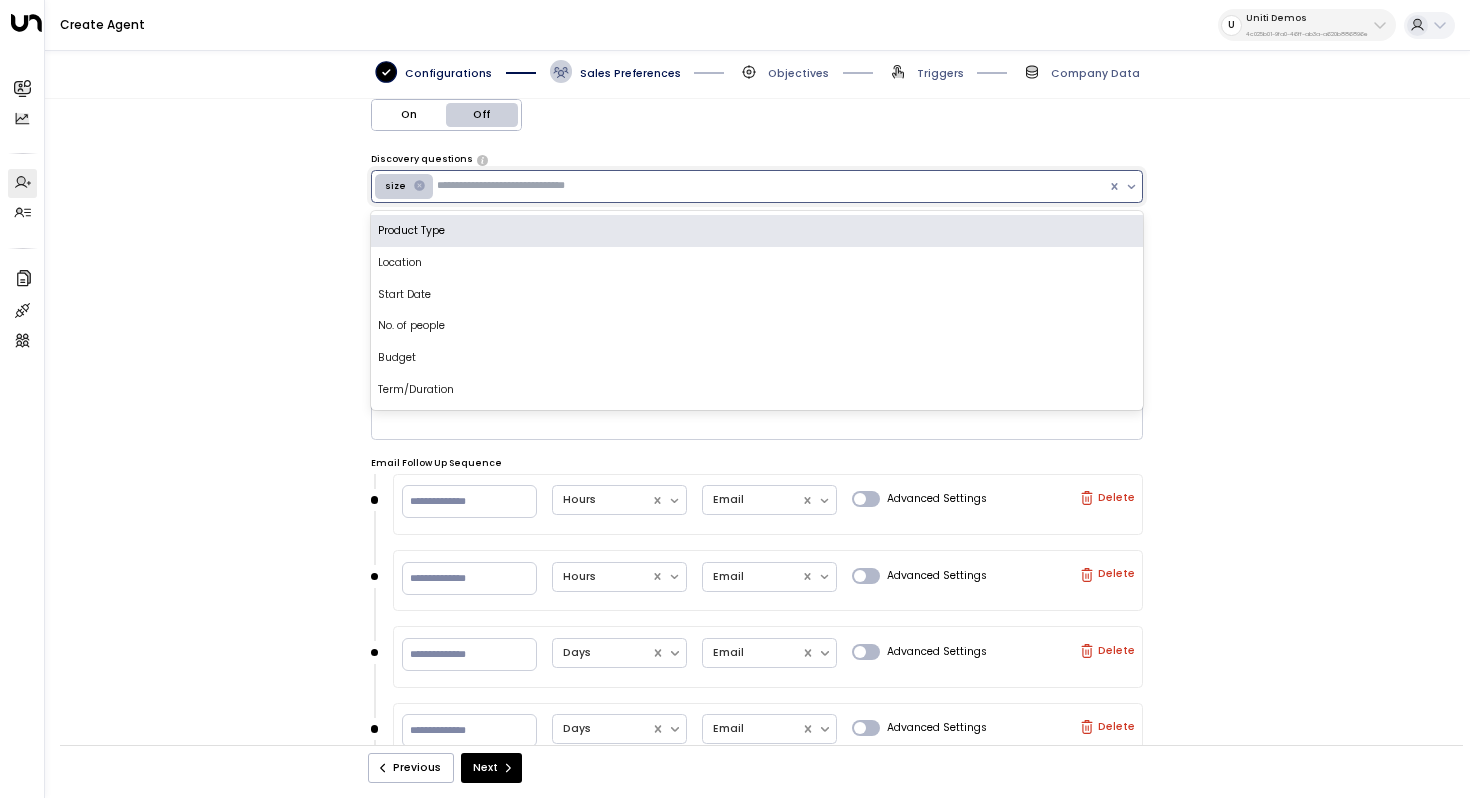 click 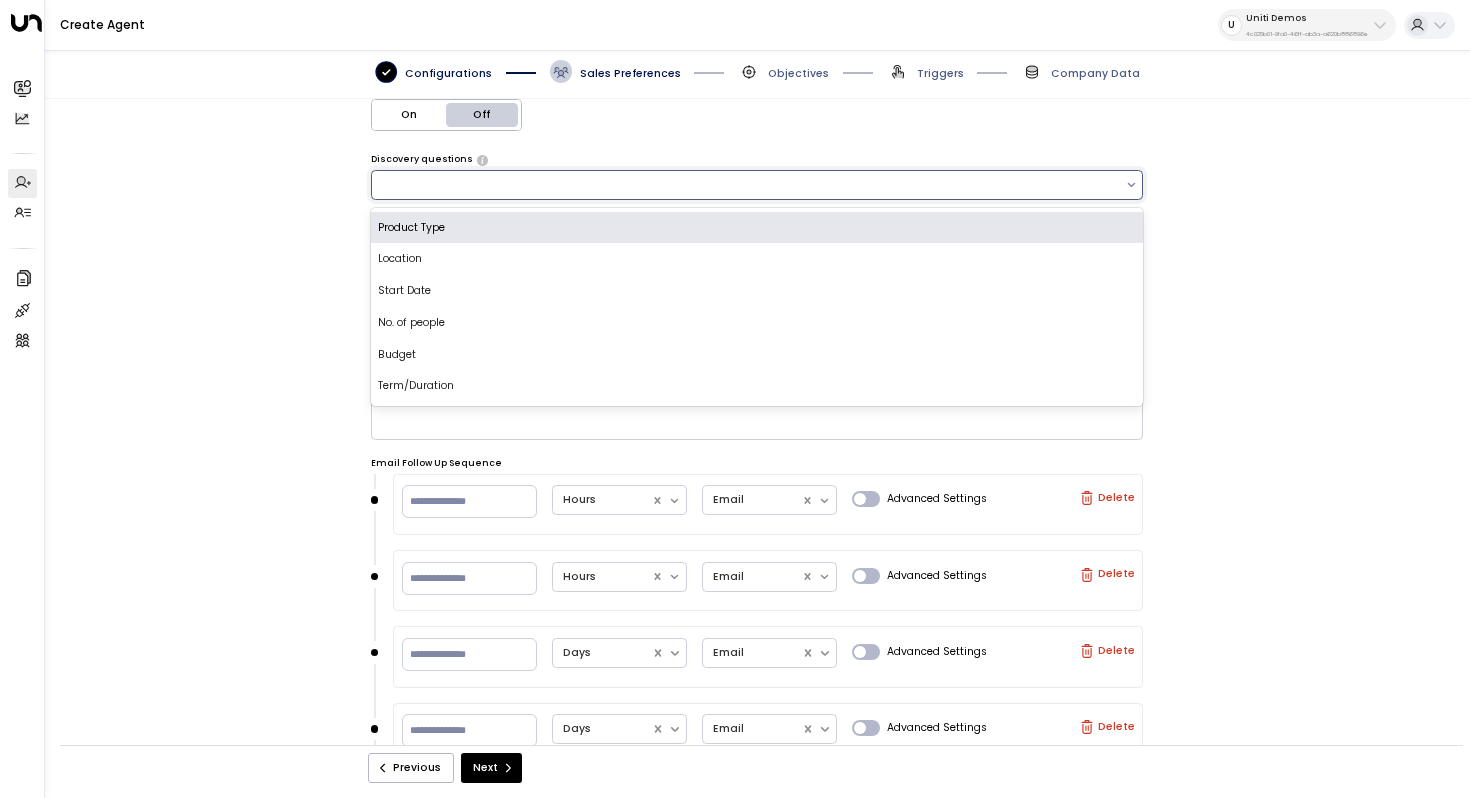 click at bounding box center (748, 185) 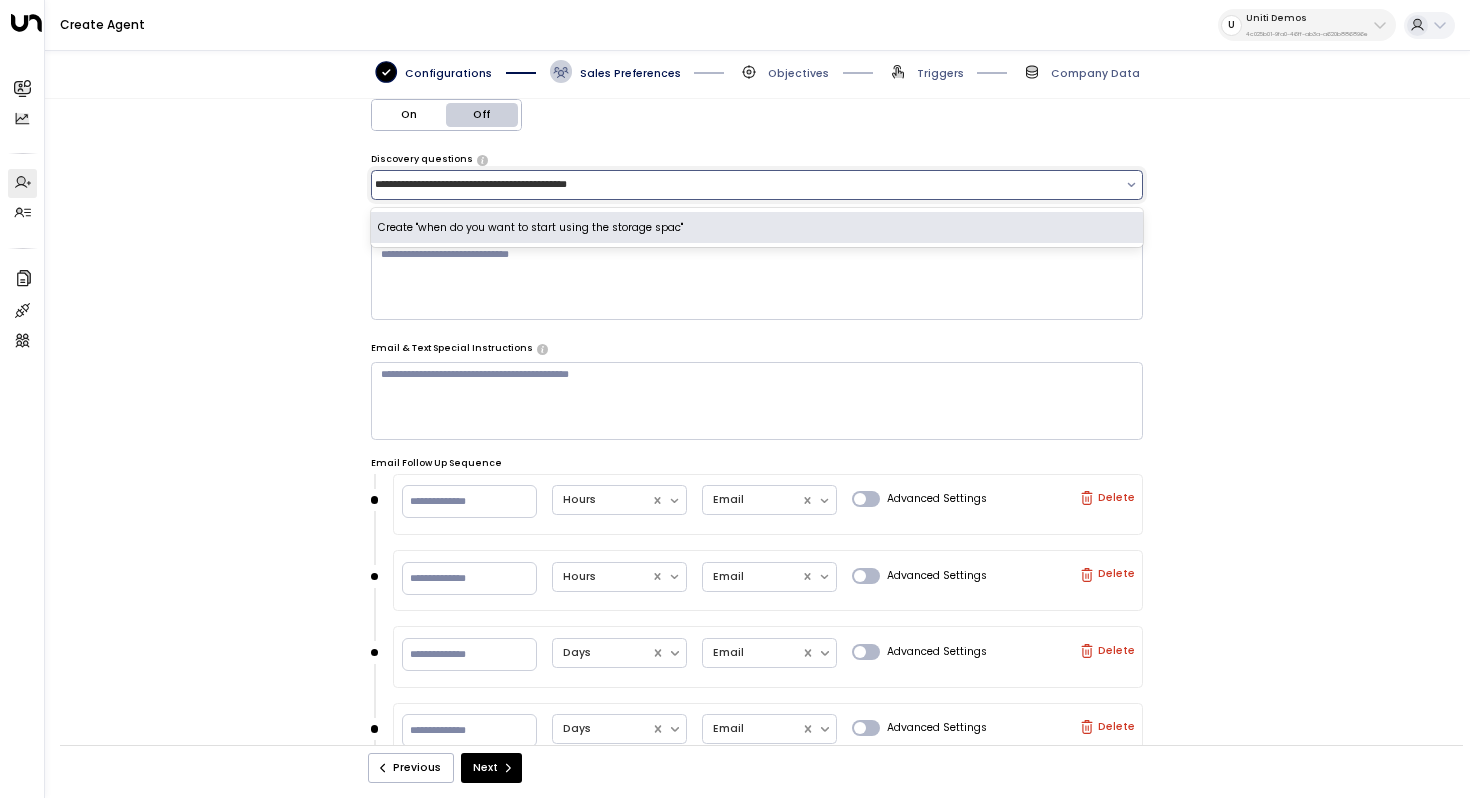 type on "**********" 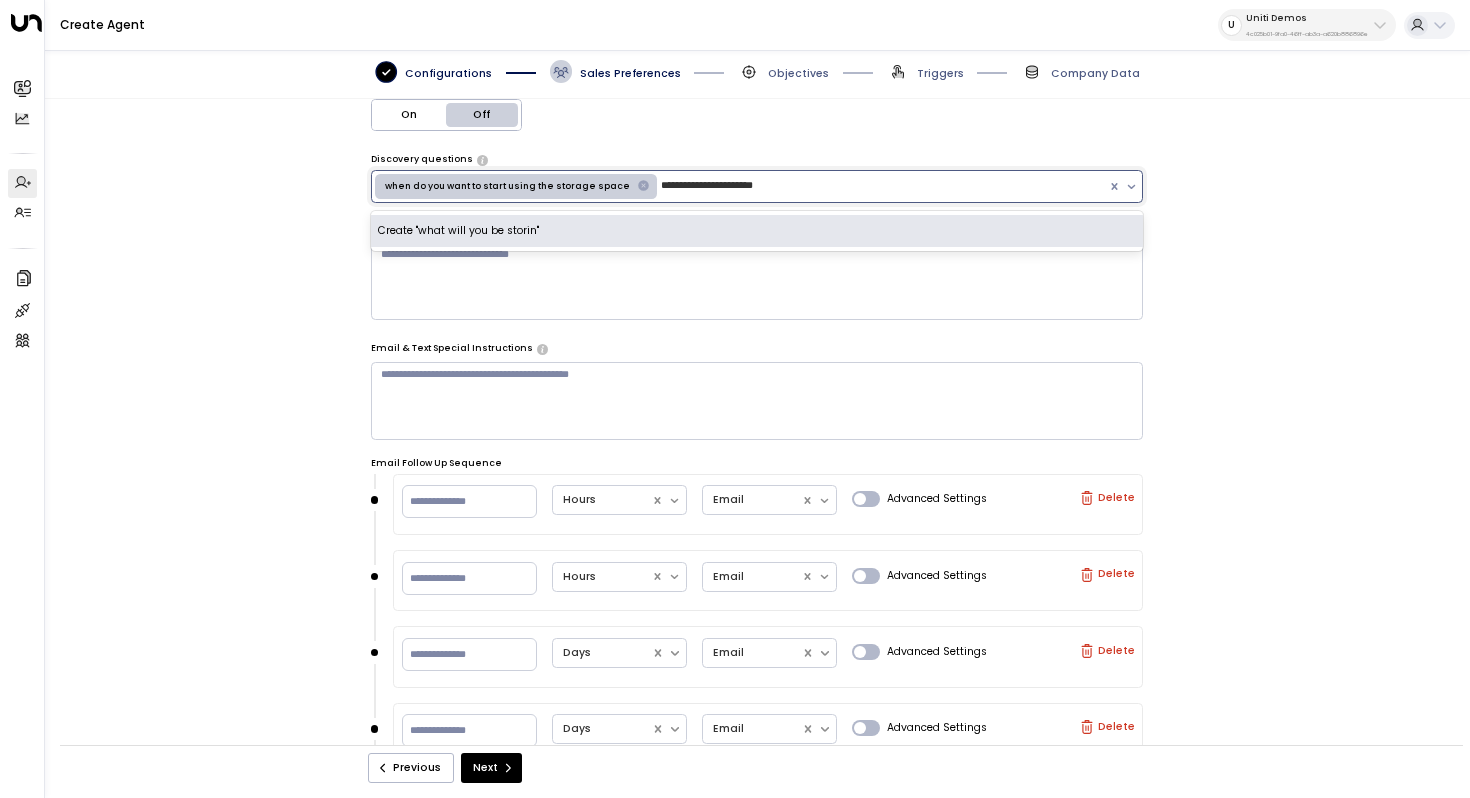 type on "**********" 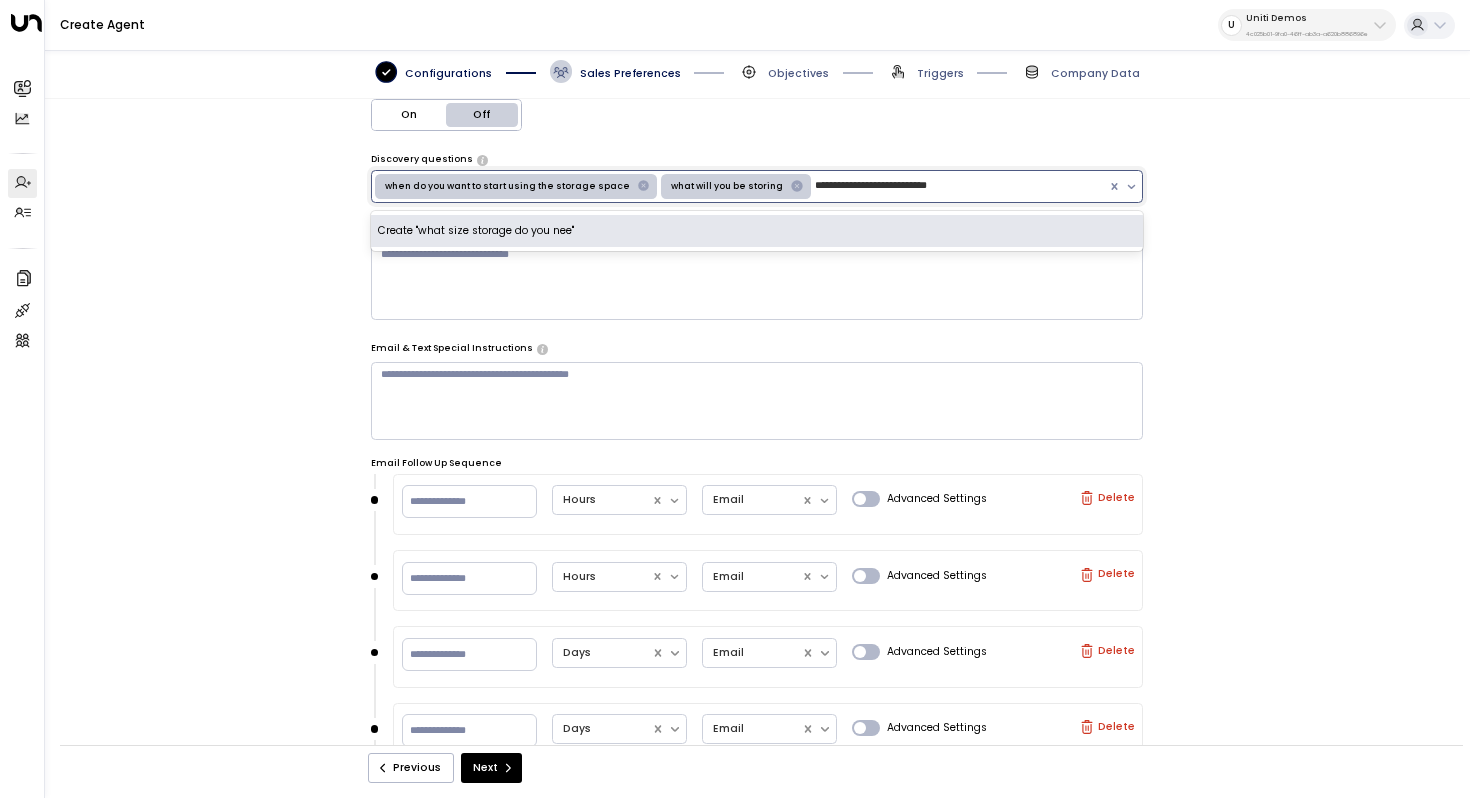 type on "**********" 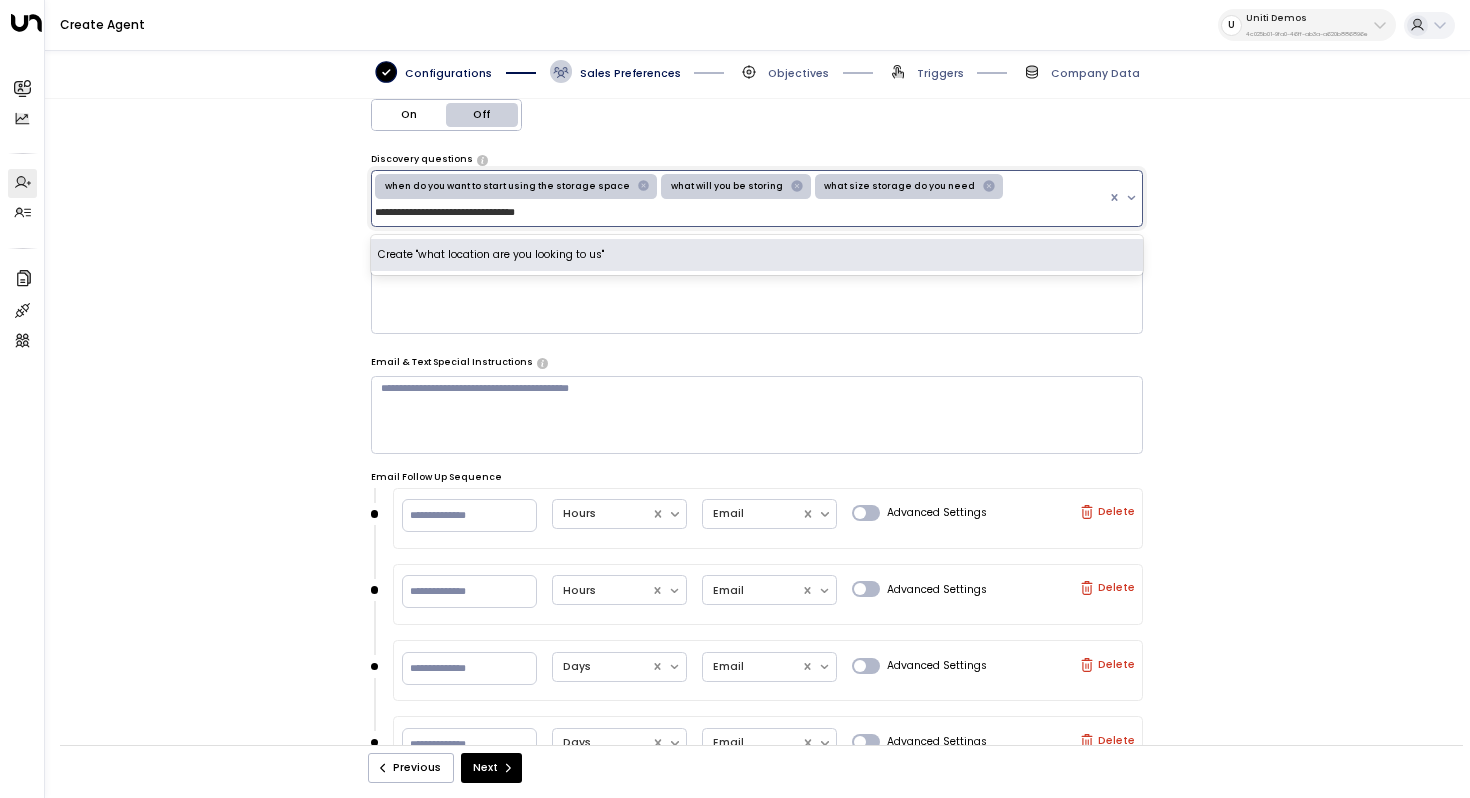 type on "**********" 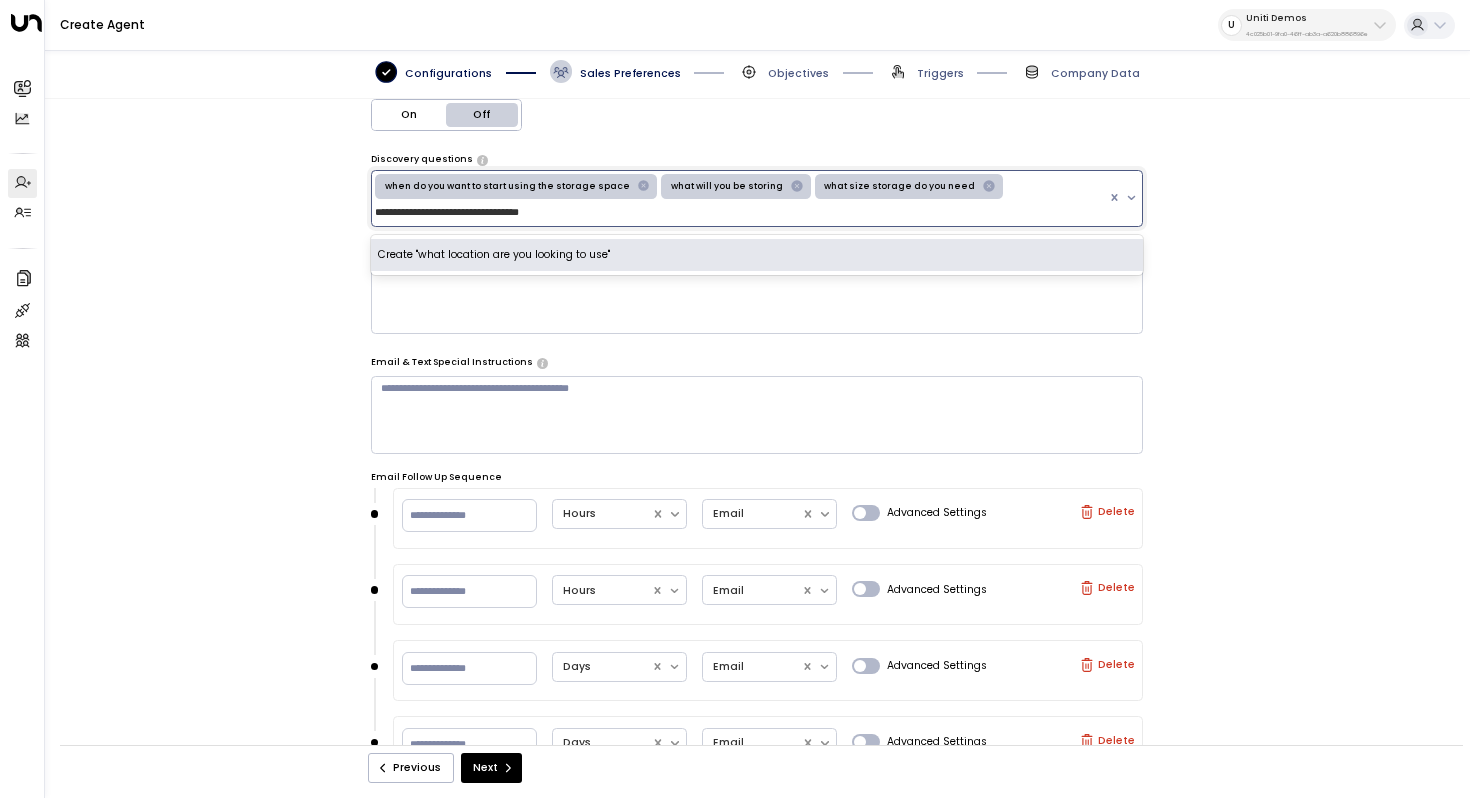 type 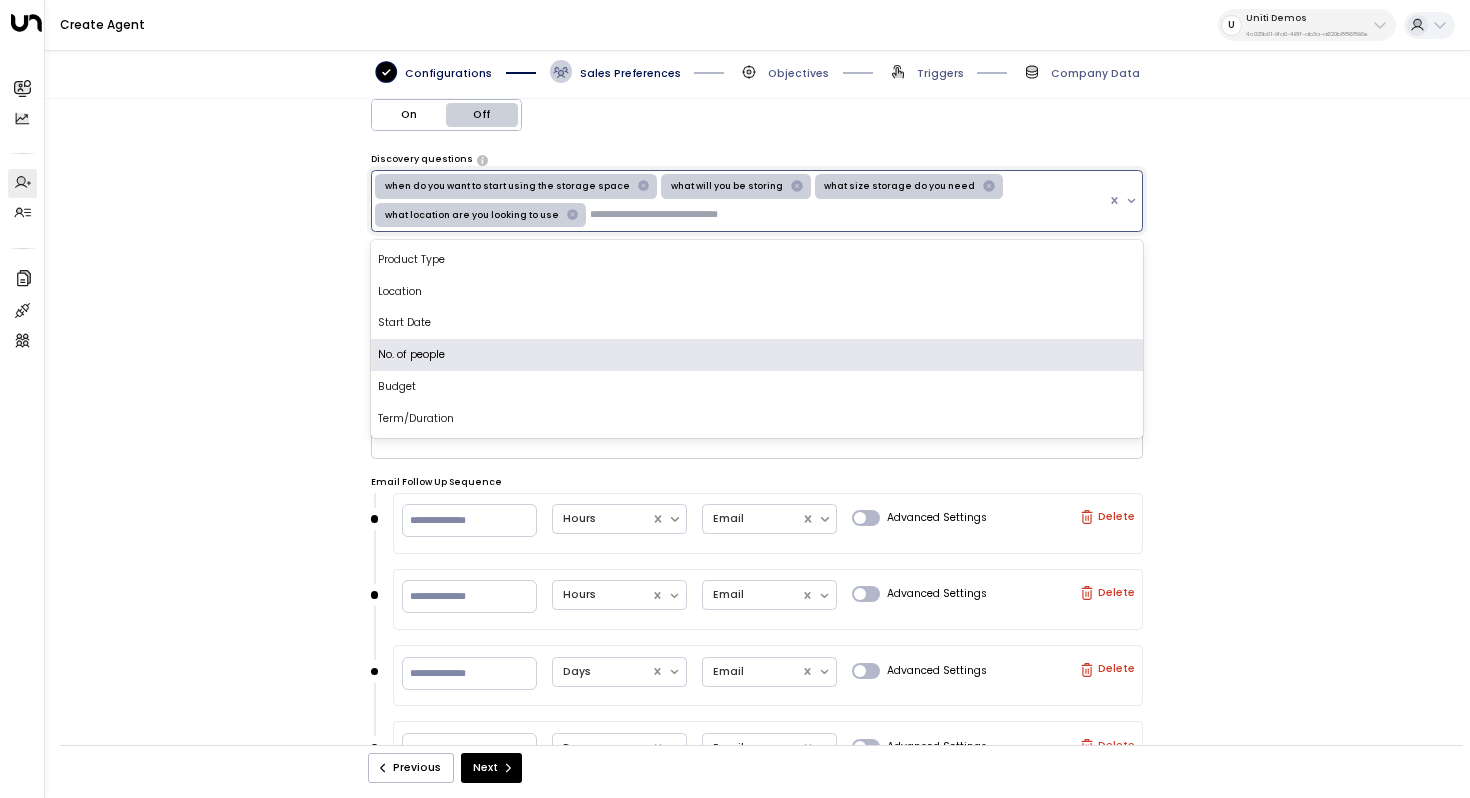 click on "**********" at bounding box center (757, 430) 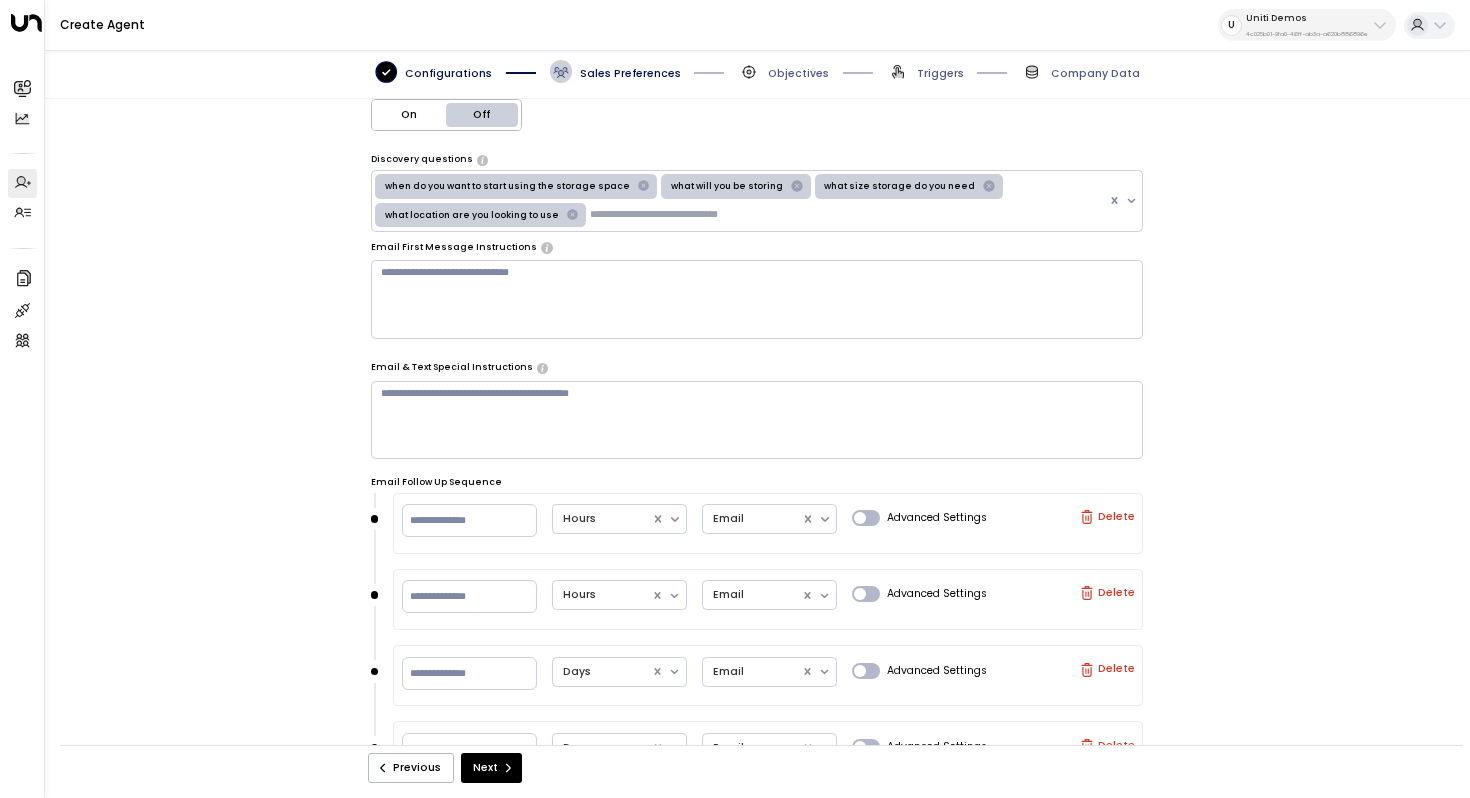 click at bounding box center [757, 299] 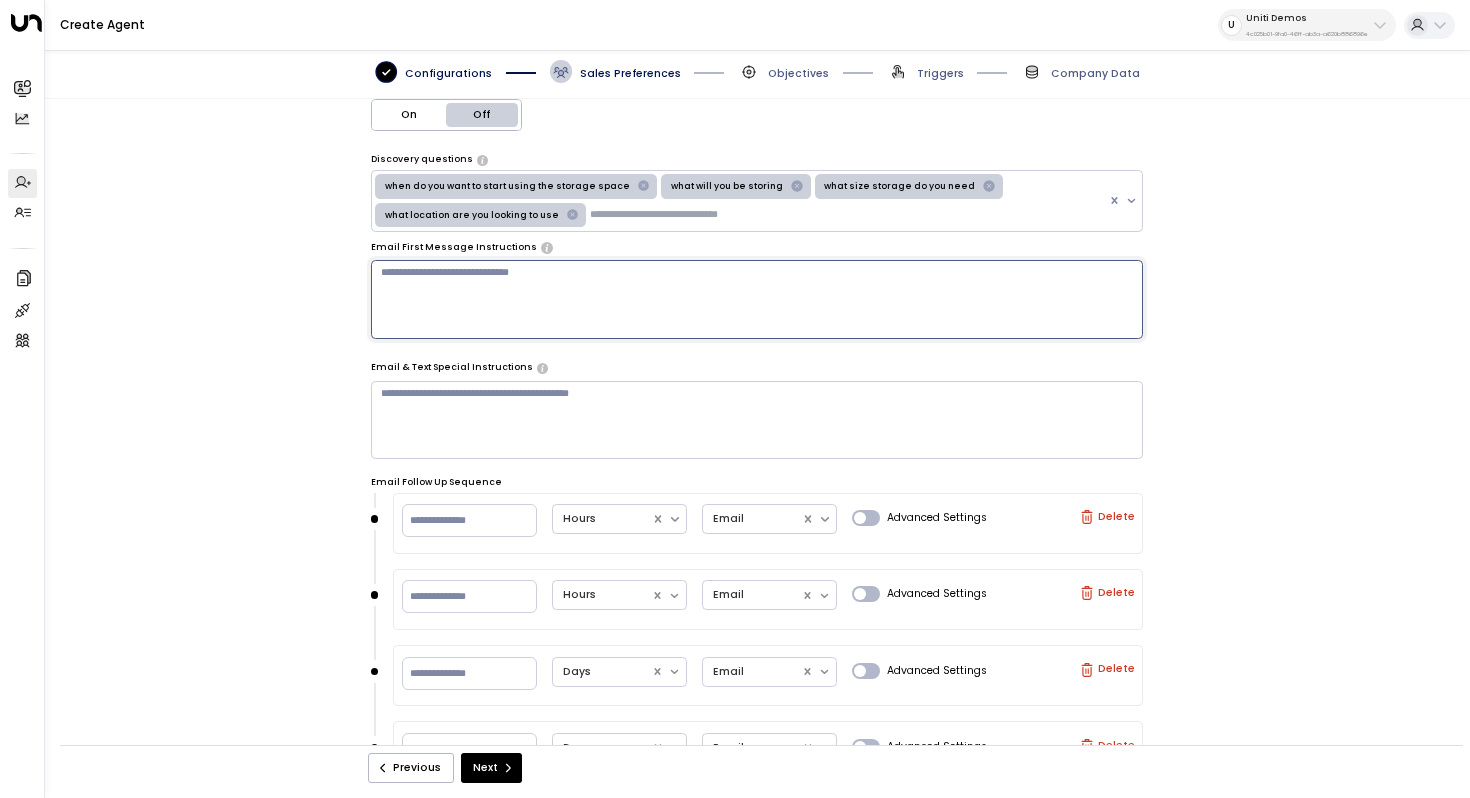 click at bounding box center [757, 299] 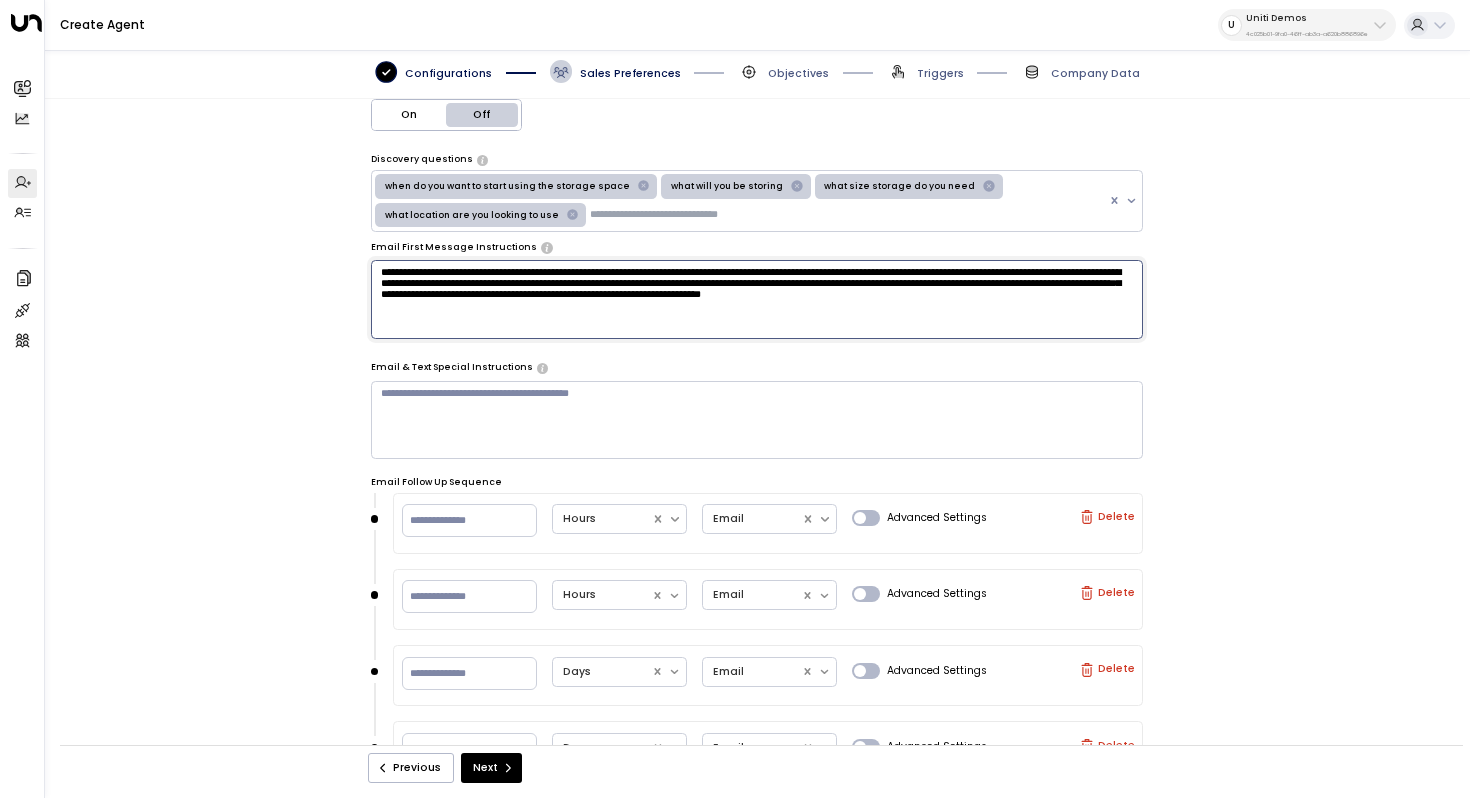 type on "**********" 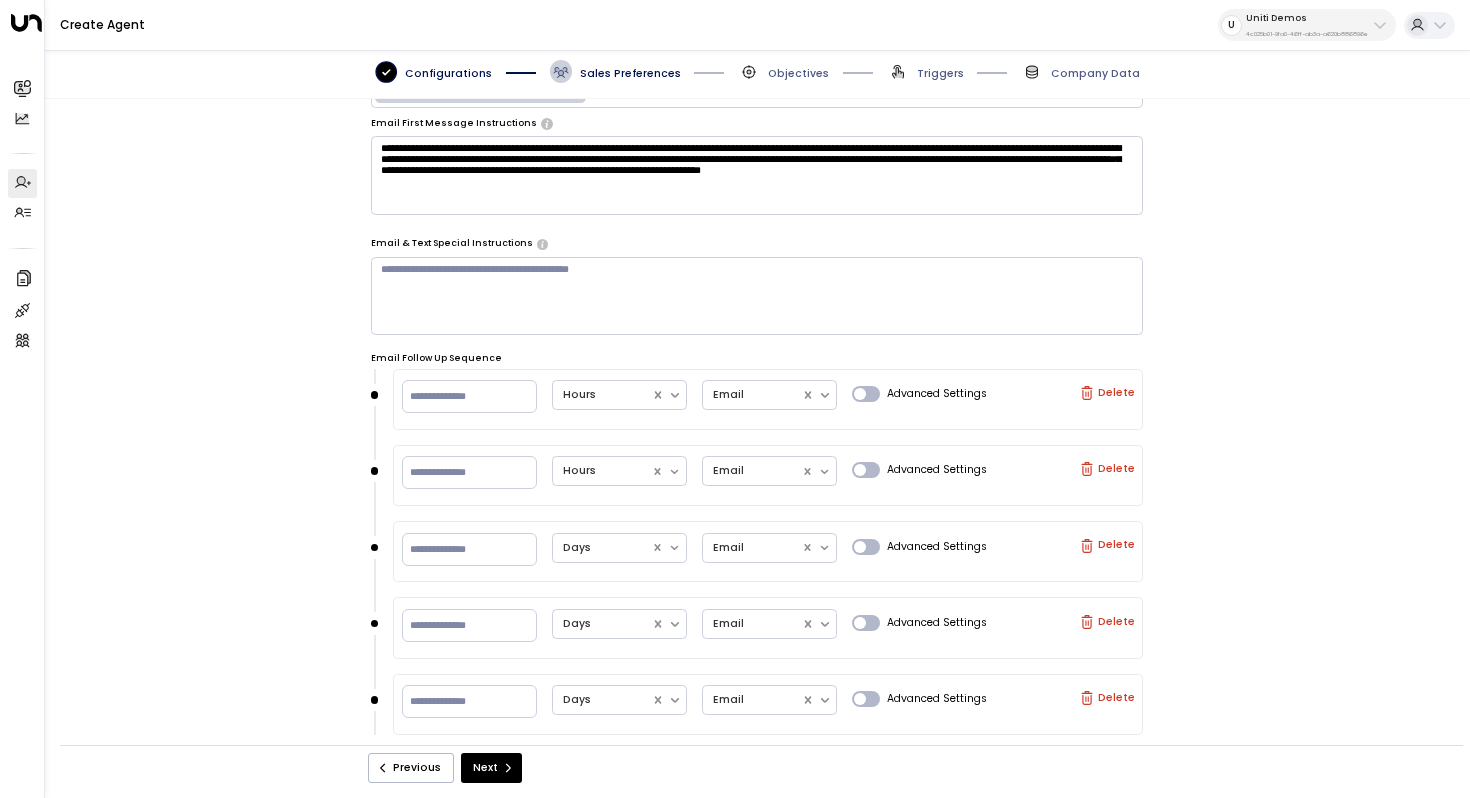 scroll, scrollTop: 515, scrollLeft: 0, axis: vertical 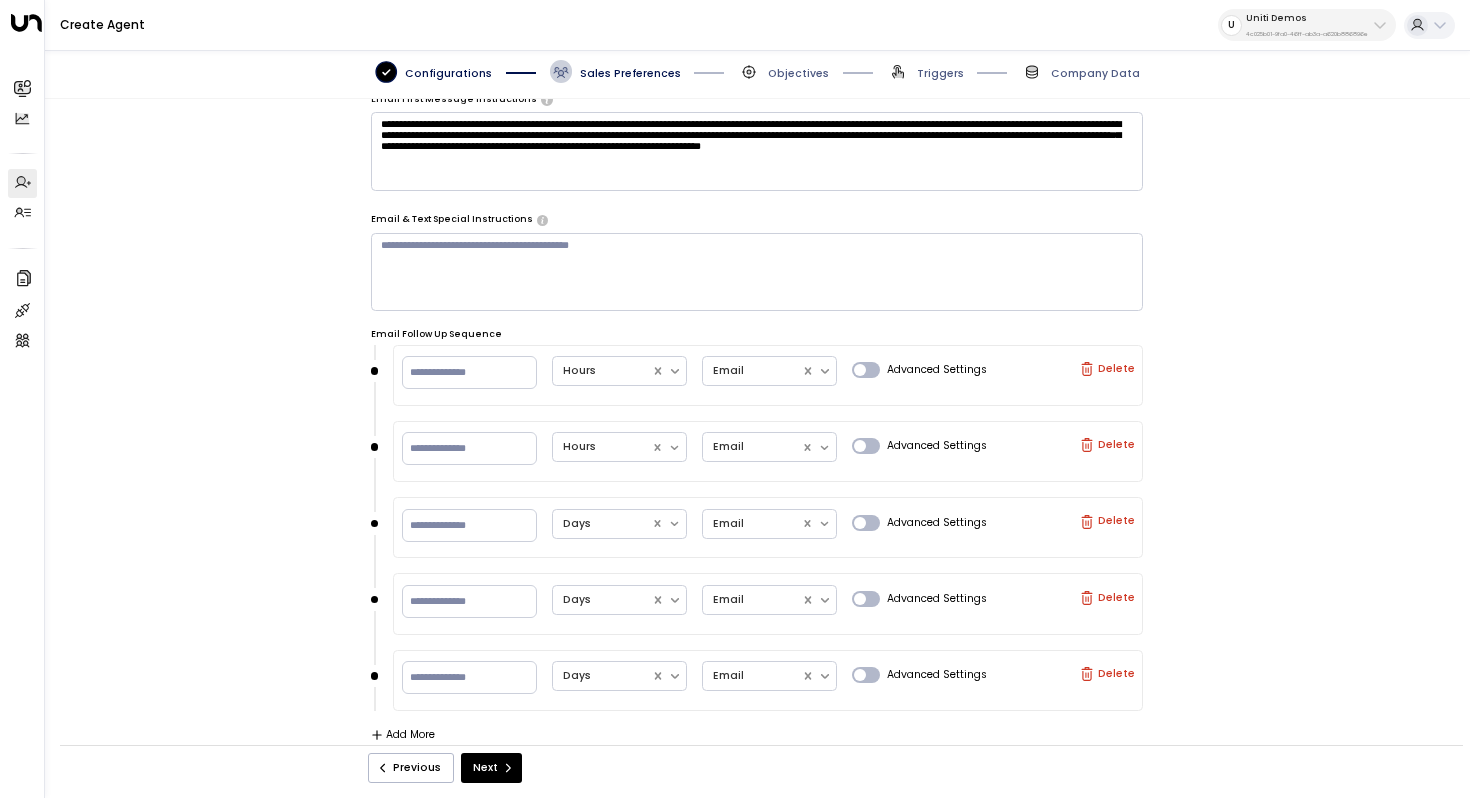 click at bounding box center (757, 272) 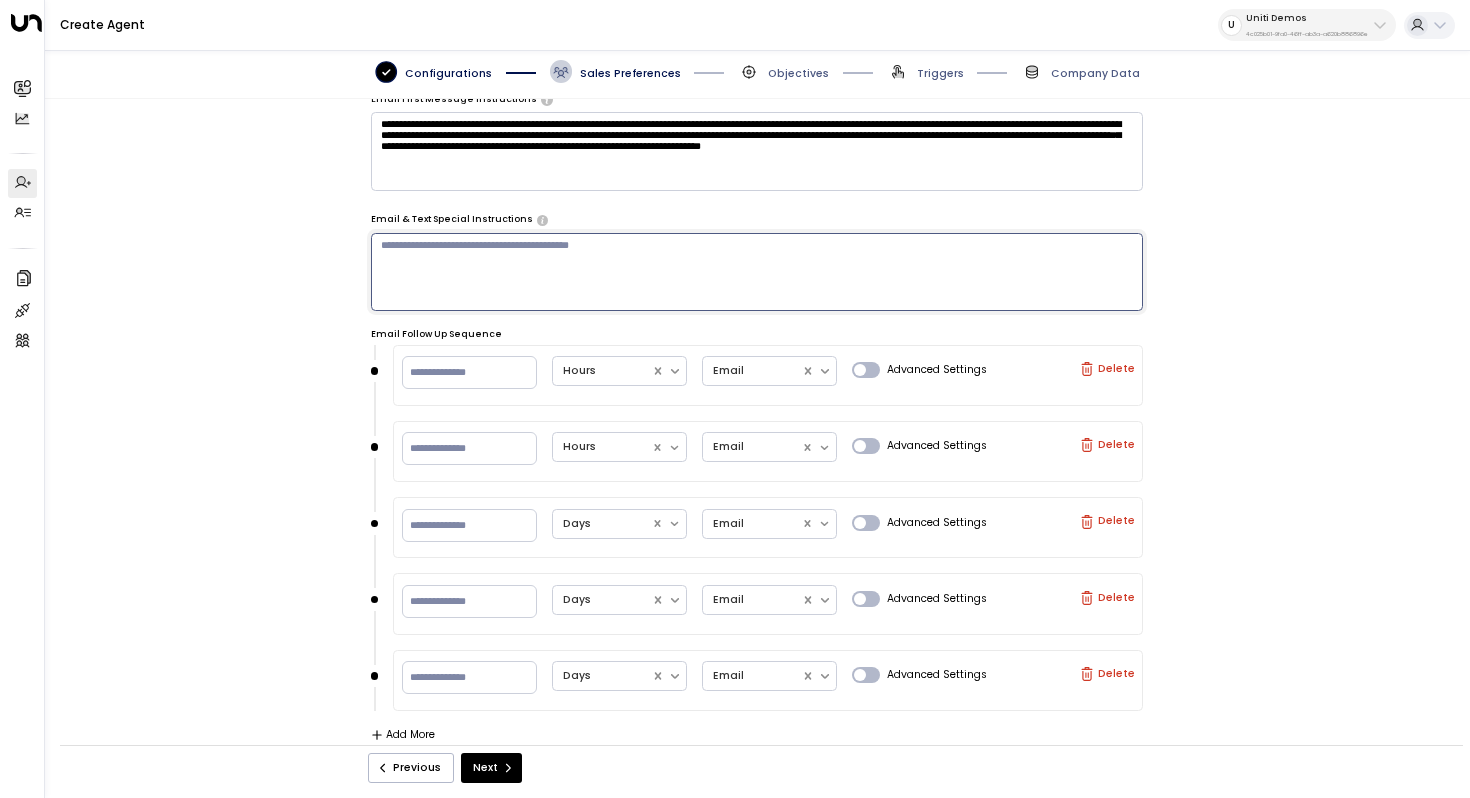 scroll, scrollTop: 516, scrollLeft: 0, axis: vertical 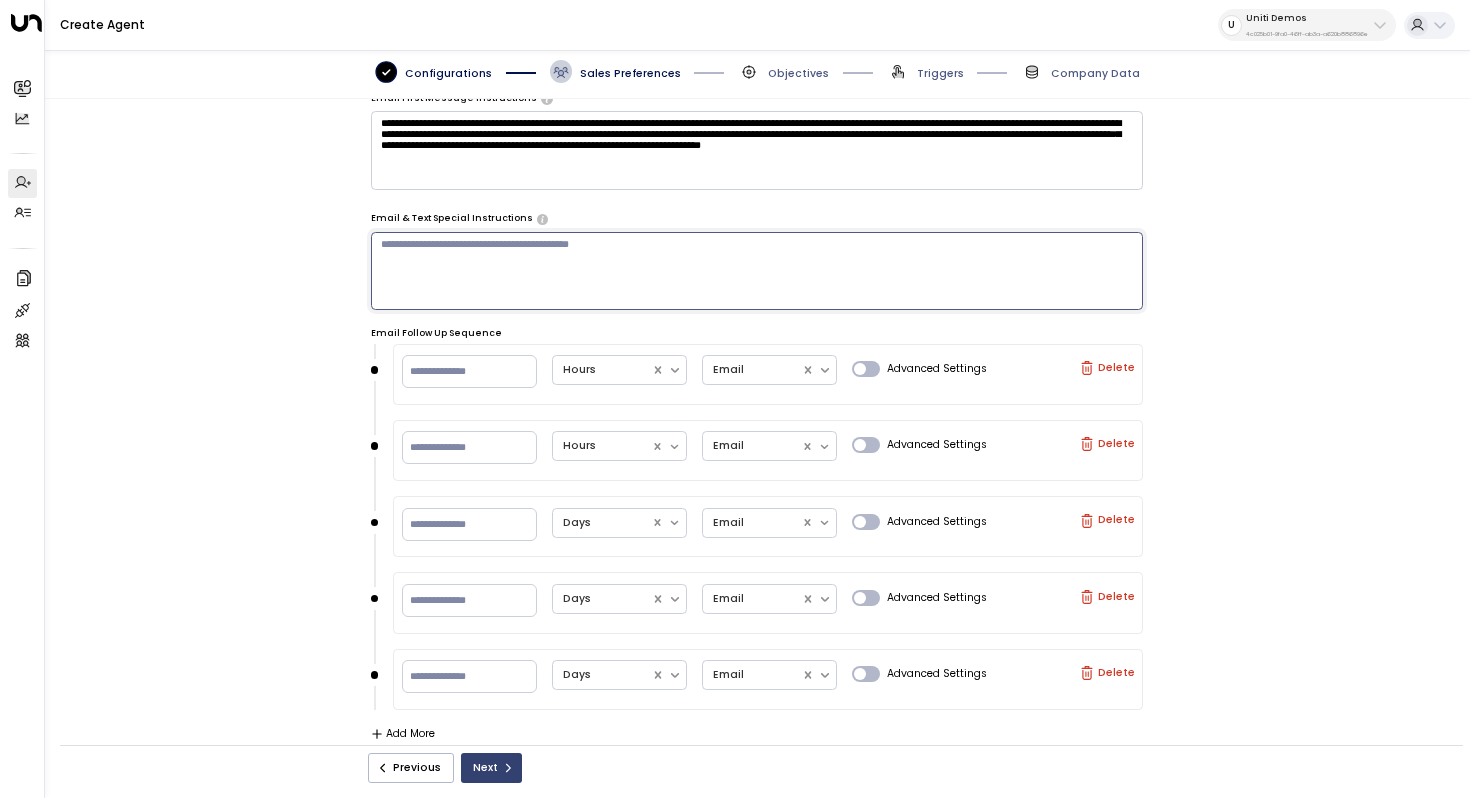 click on "Next" at bounding box center [491, 768] 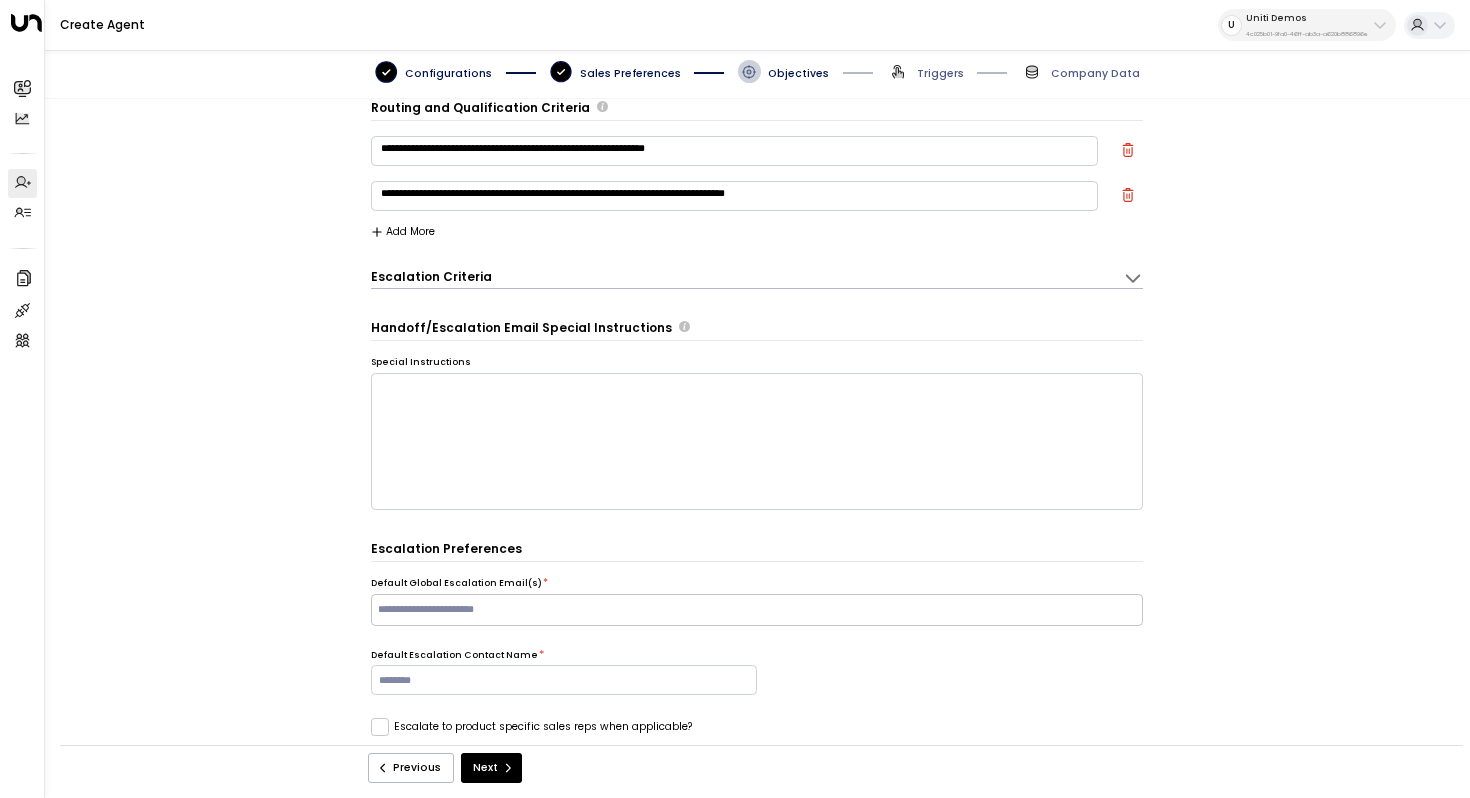 scroll, scrollTop: 0, scrollLeft: 0, axis: both 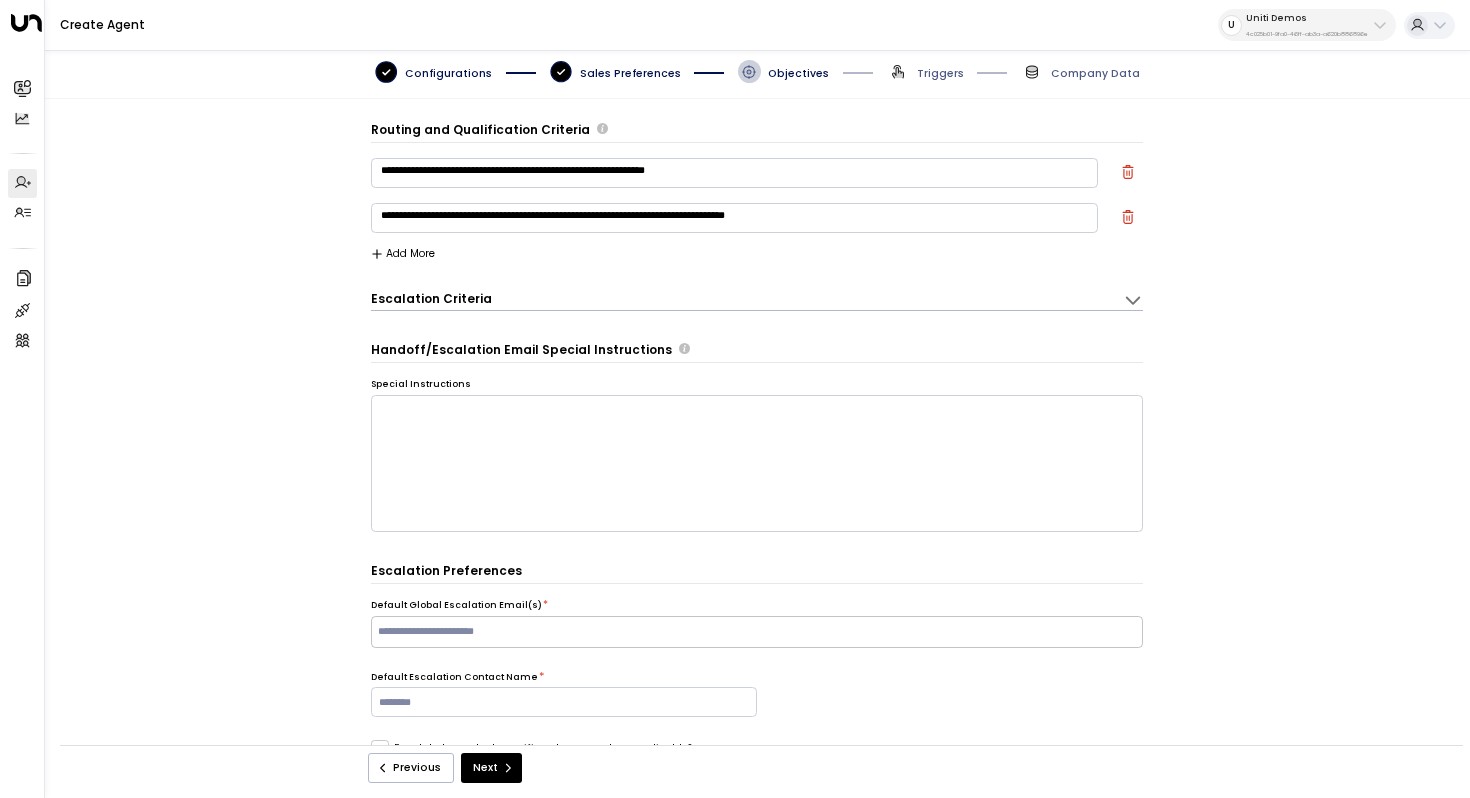 click 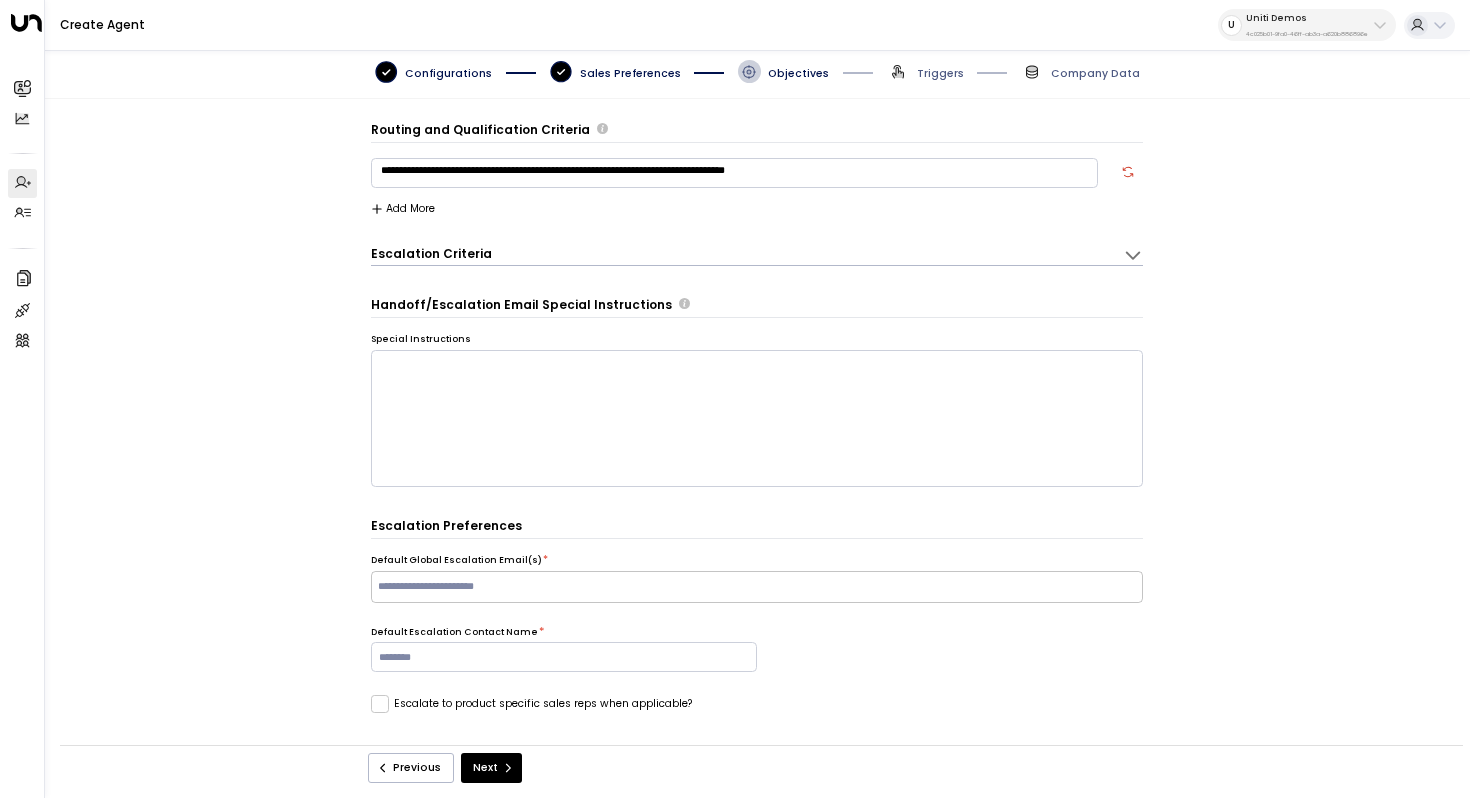 click on "Escalation Criteria   Reset" at bounding box center (739, 253) 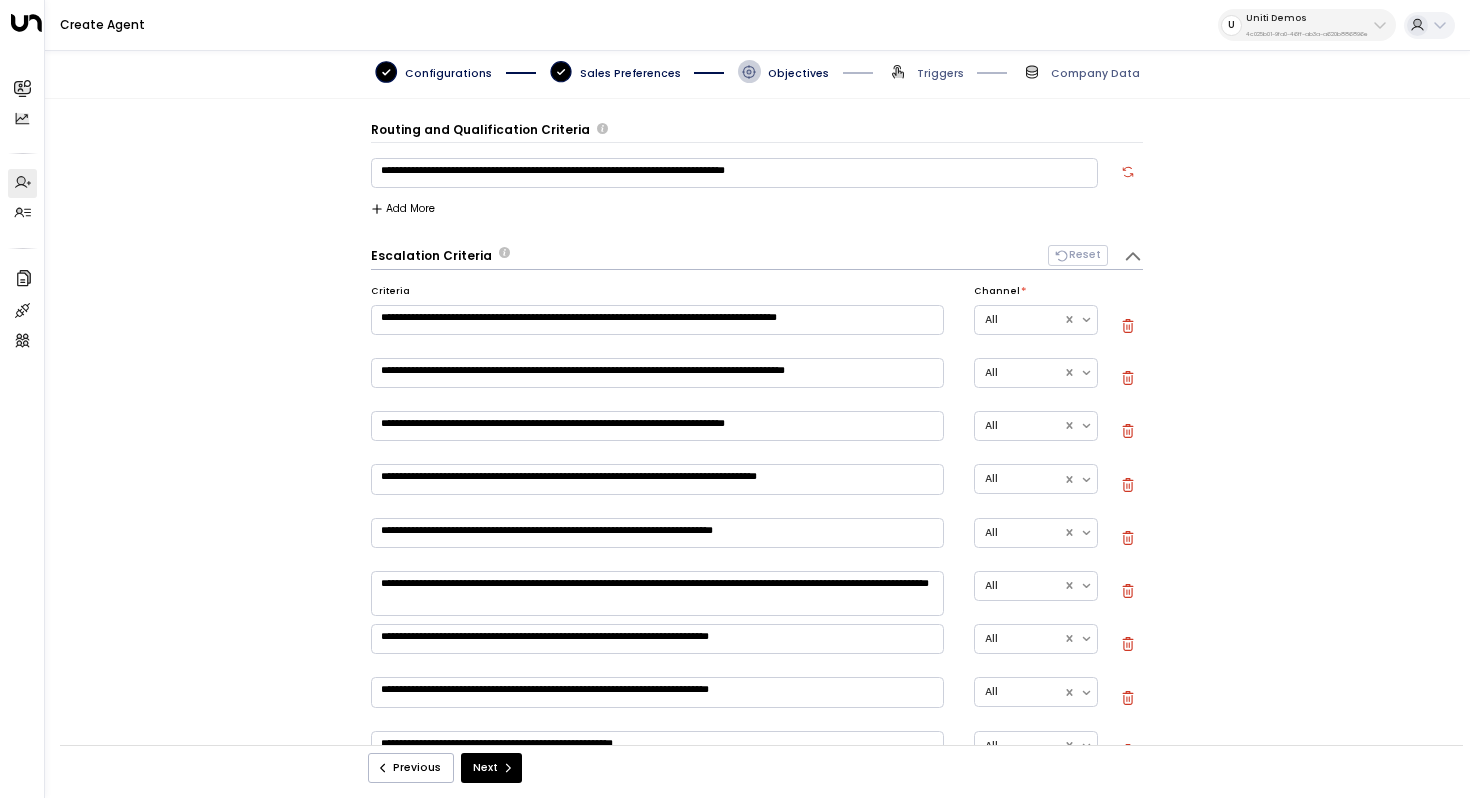 click on "Escalation Criteria   Reset" at bounding box center (739, 255) 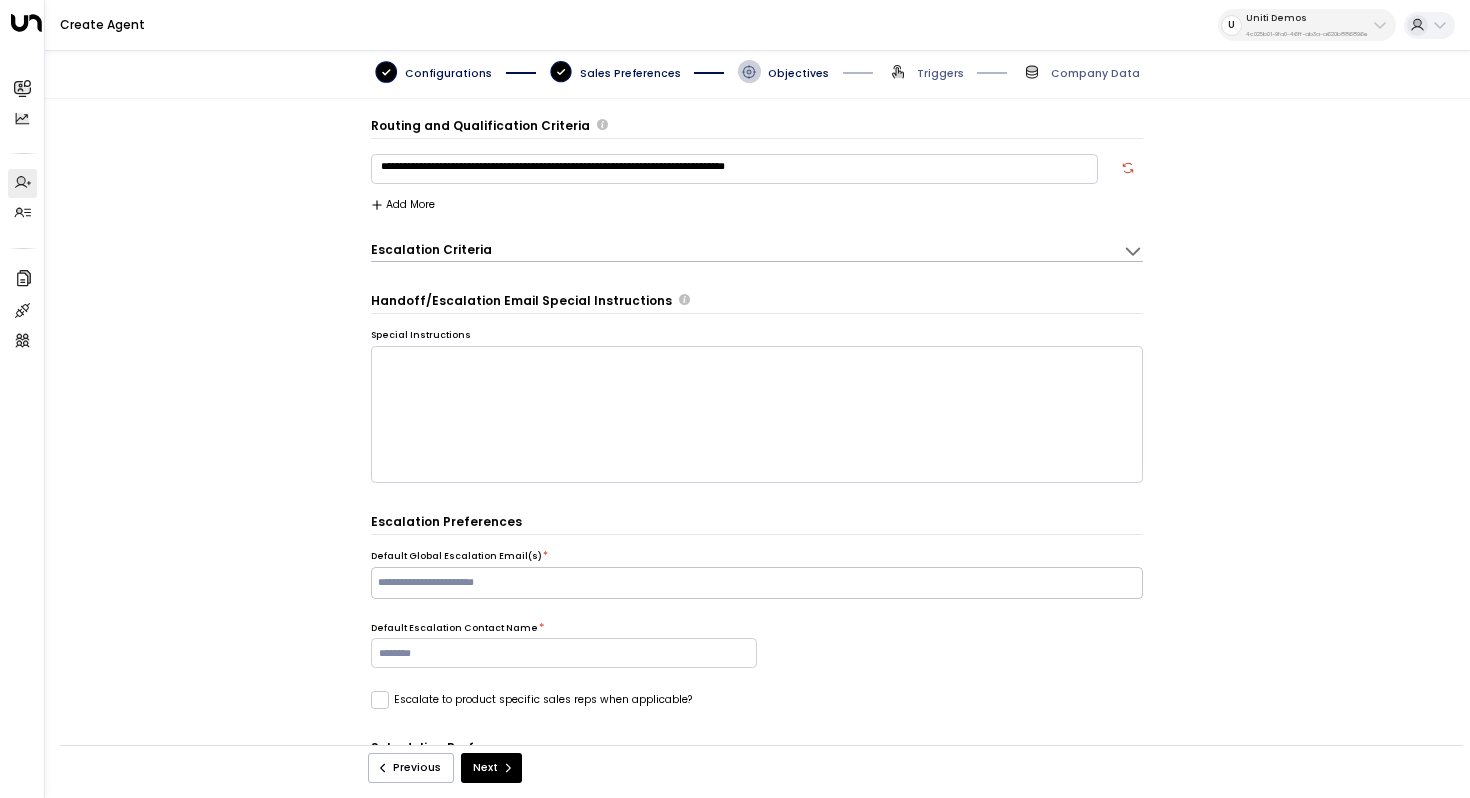 scroll, scrollTop: 0, scrollLeft: 0, axis: both 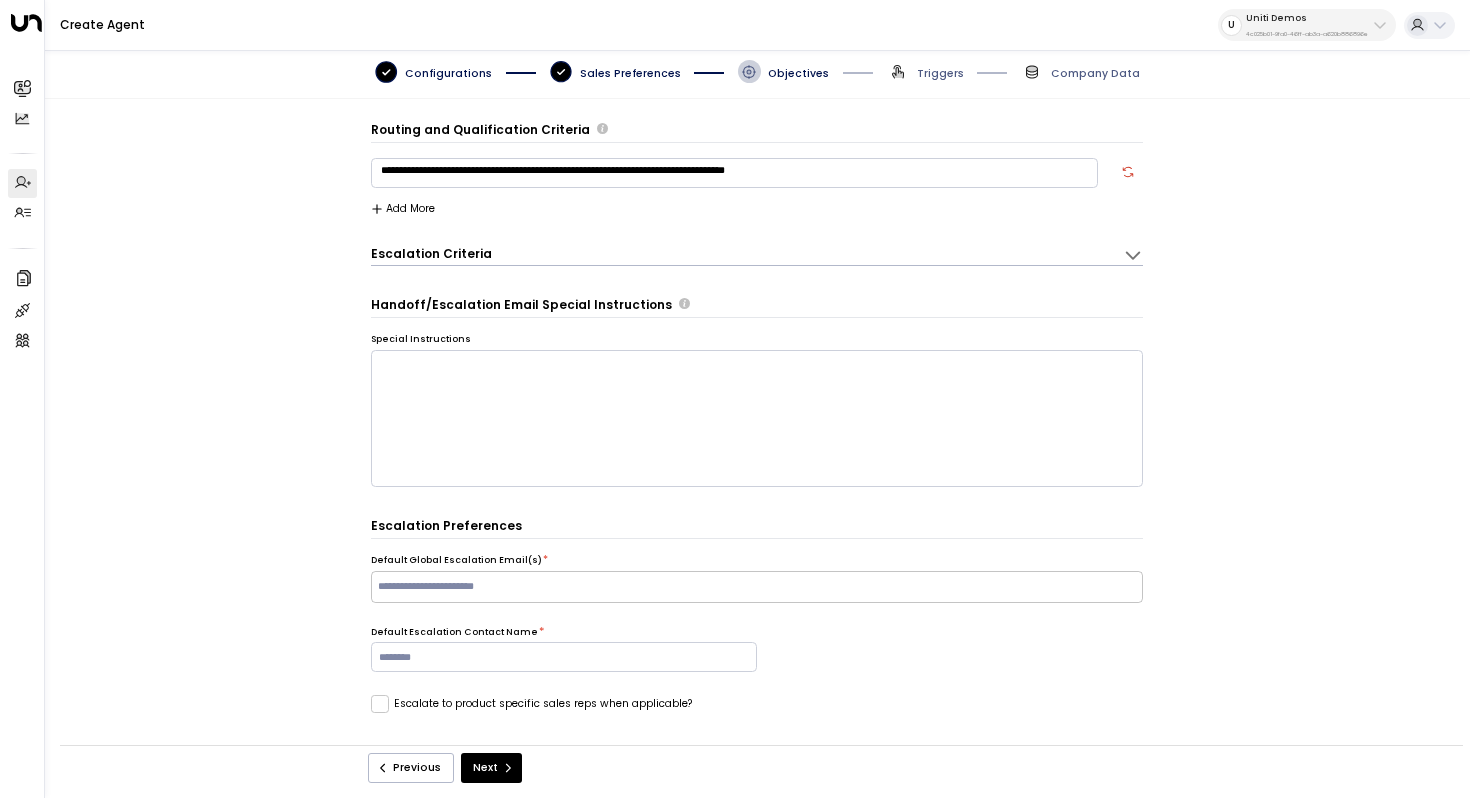click on "Add More" at bounding box center [403, 209] 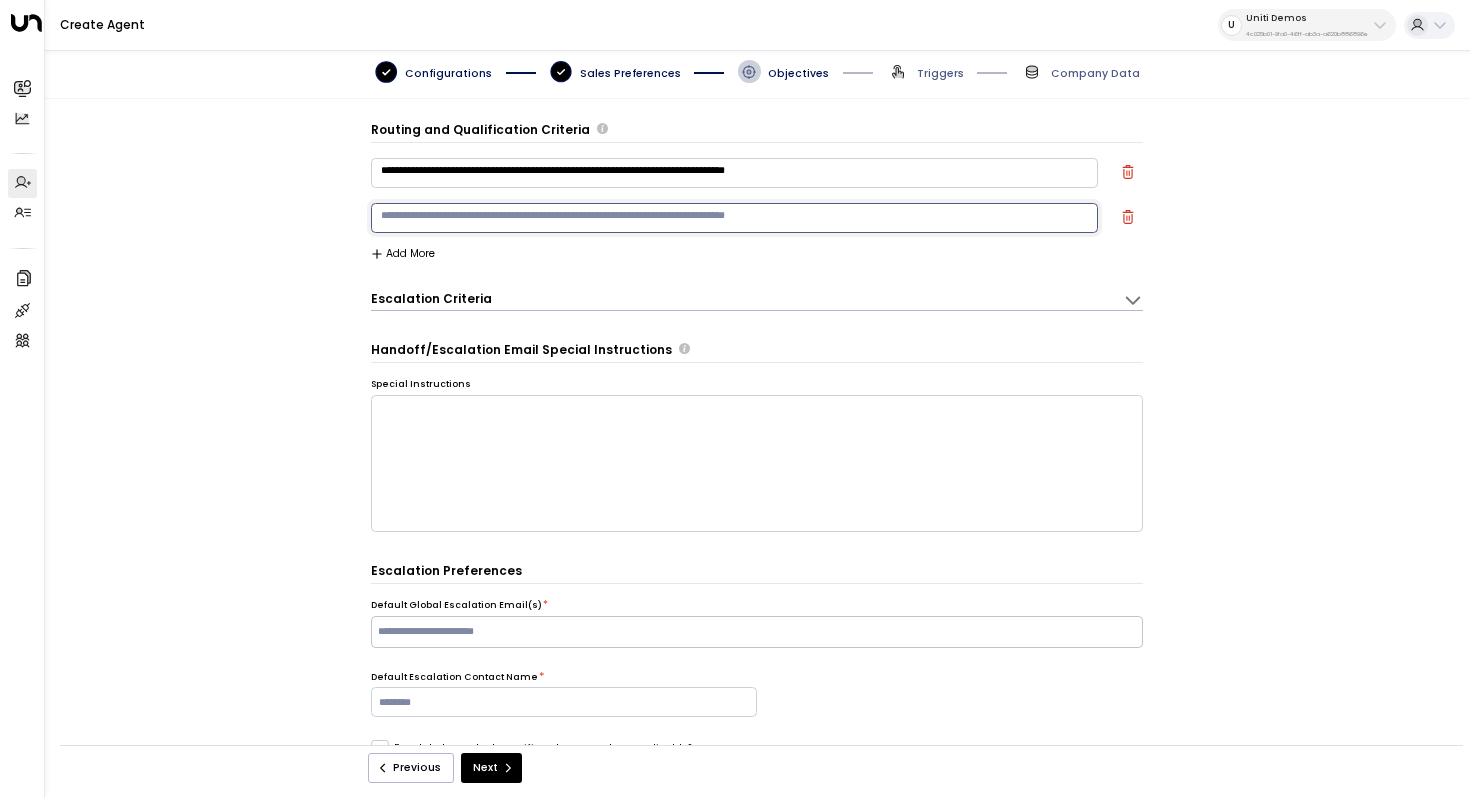 click at bounding box center (734, 218) 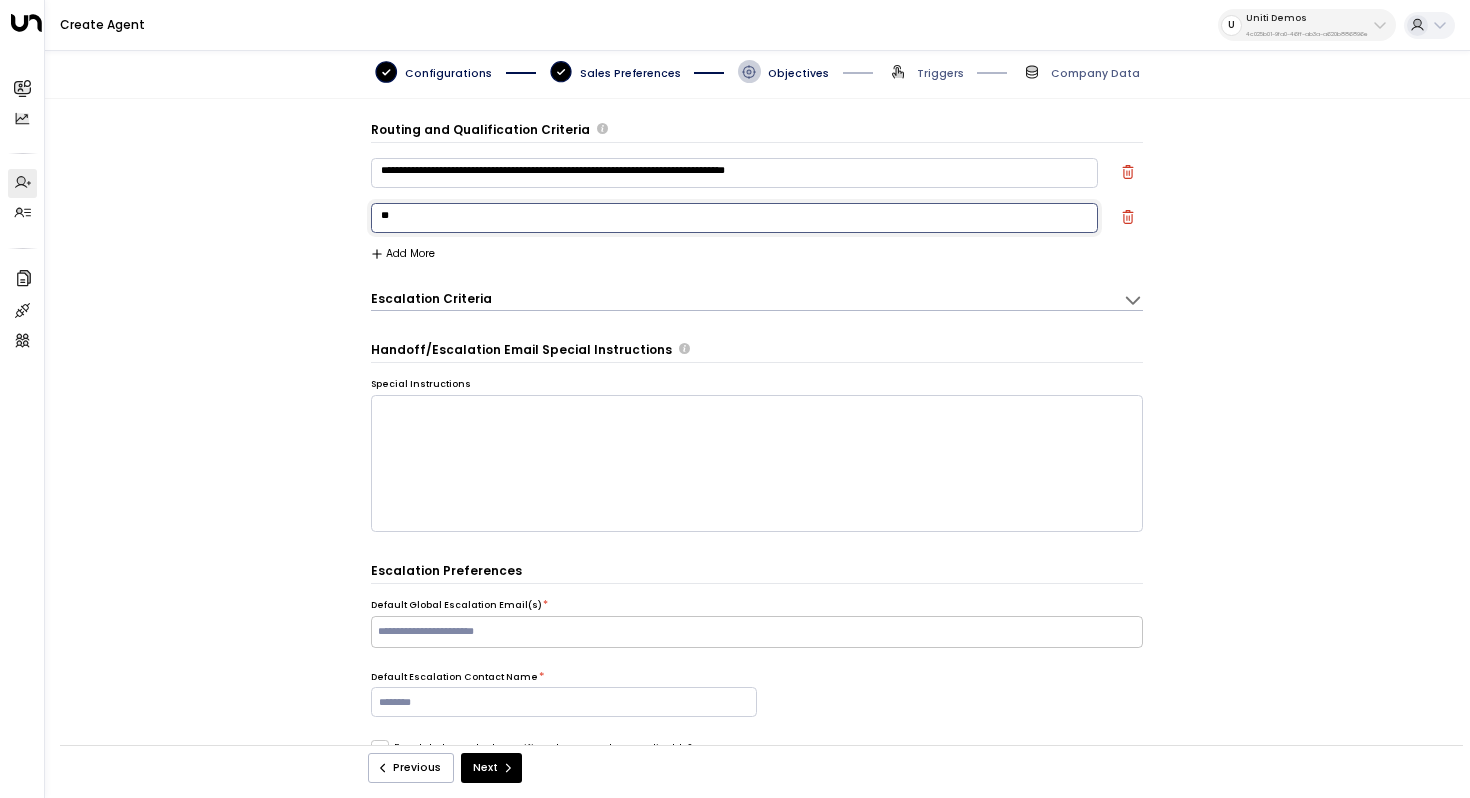 type on "*" 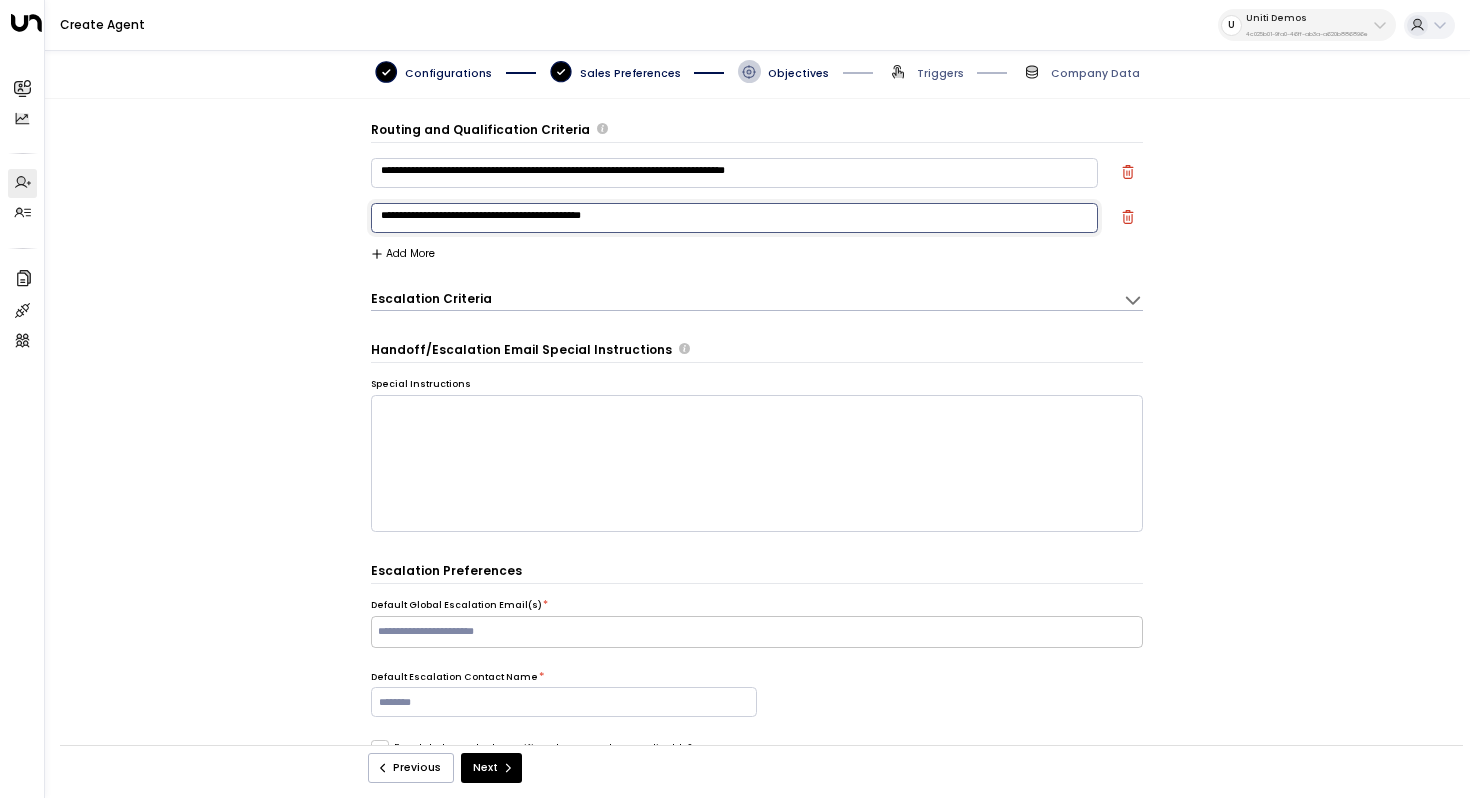 type on "**********" 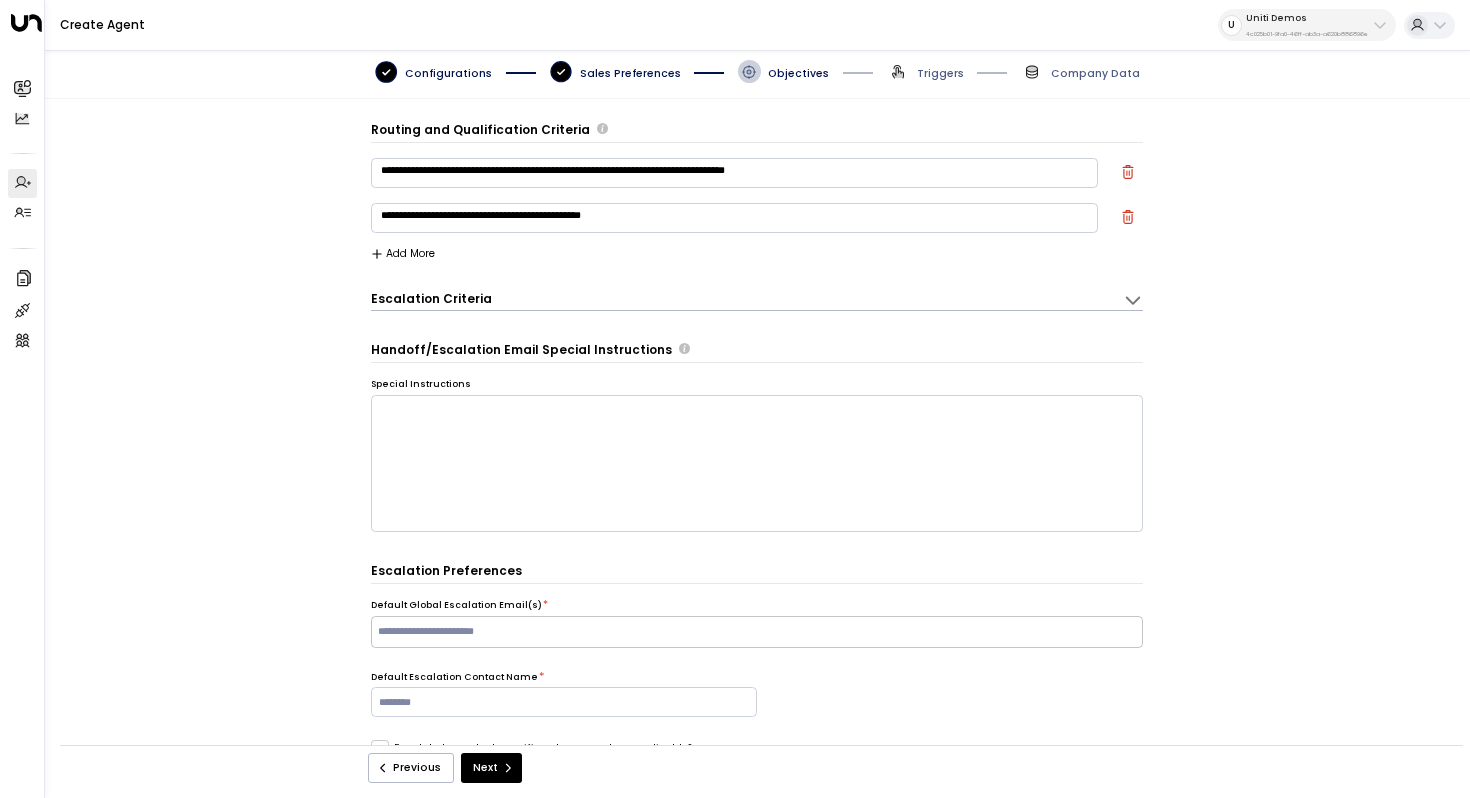 scroll, scrollTop: 104, scrollLeft: 0, axis: vertical 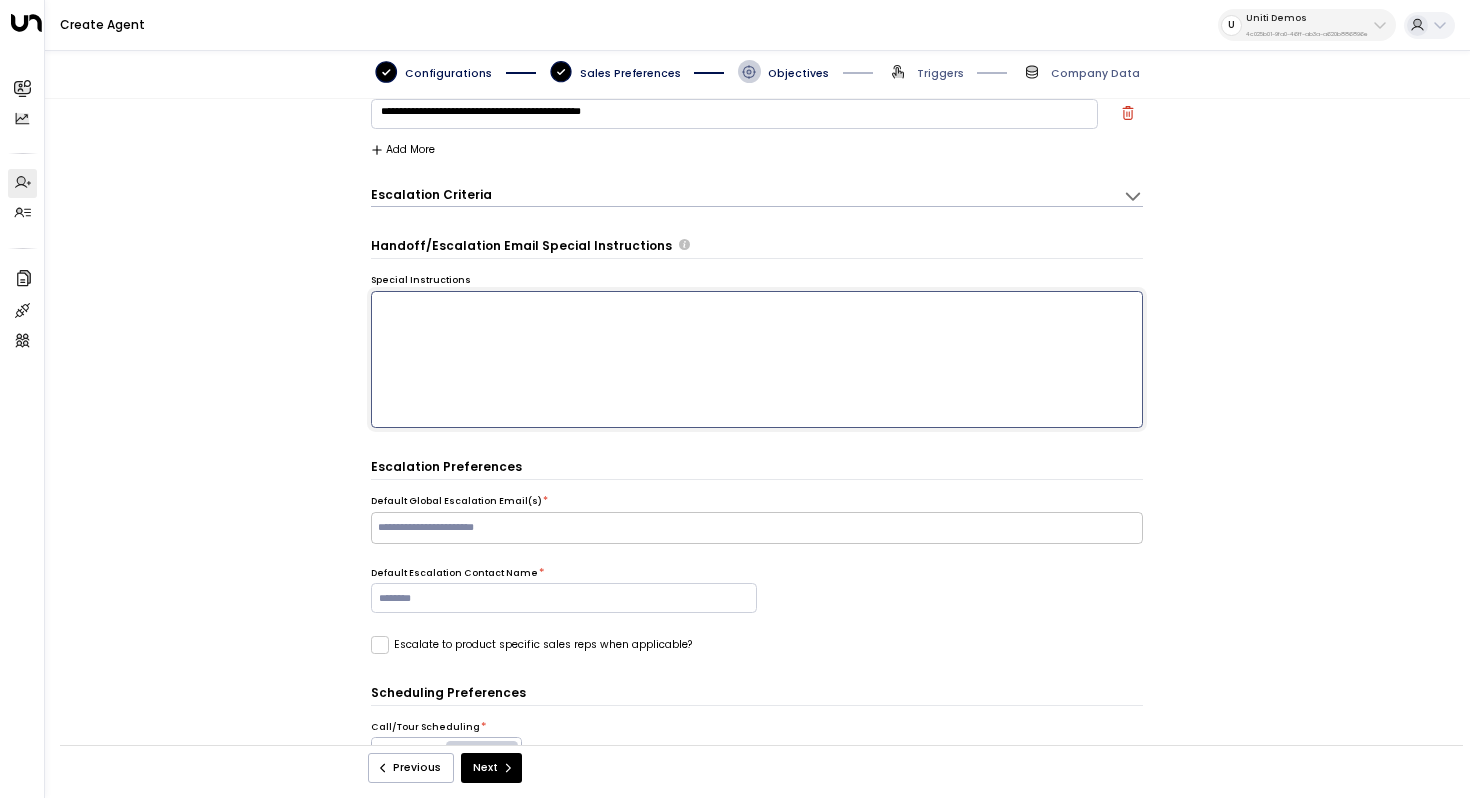 click at bounding box center (757, 360) 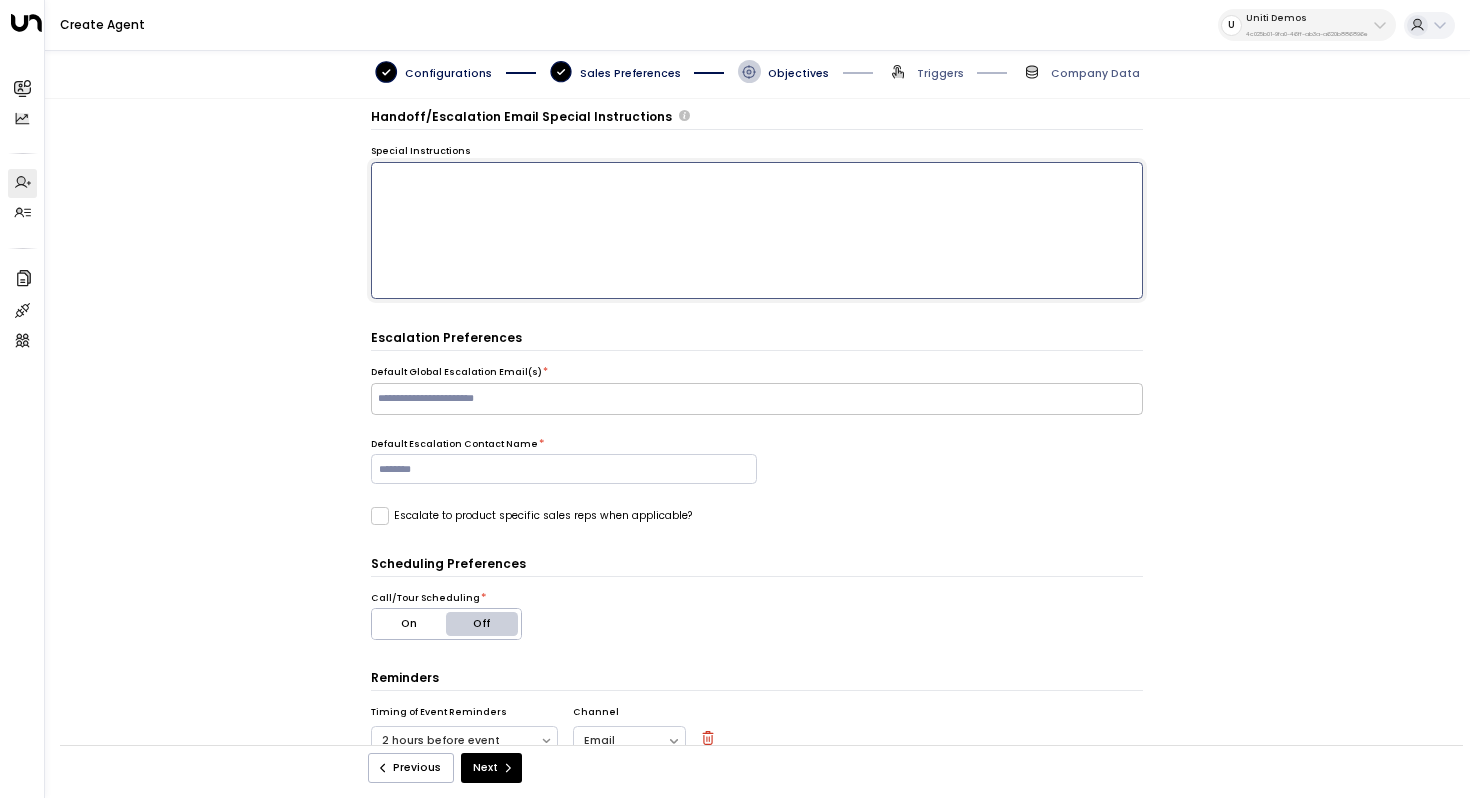 scroll, scrollTop: 334, scrollLeft: 0, axis: vertical 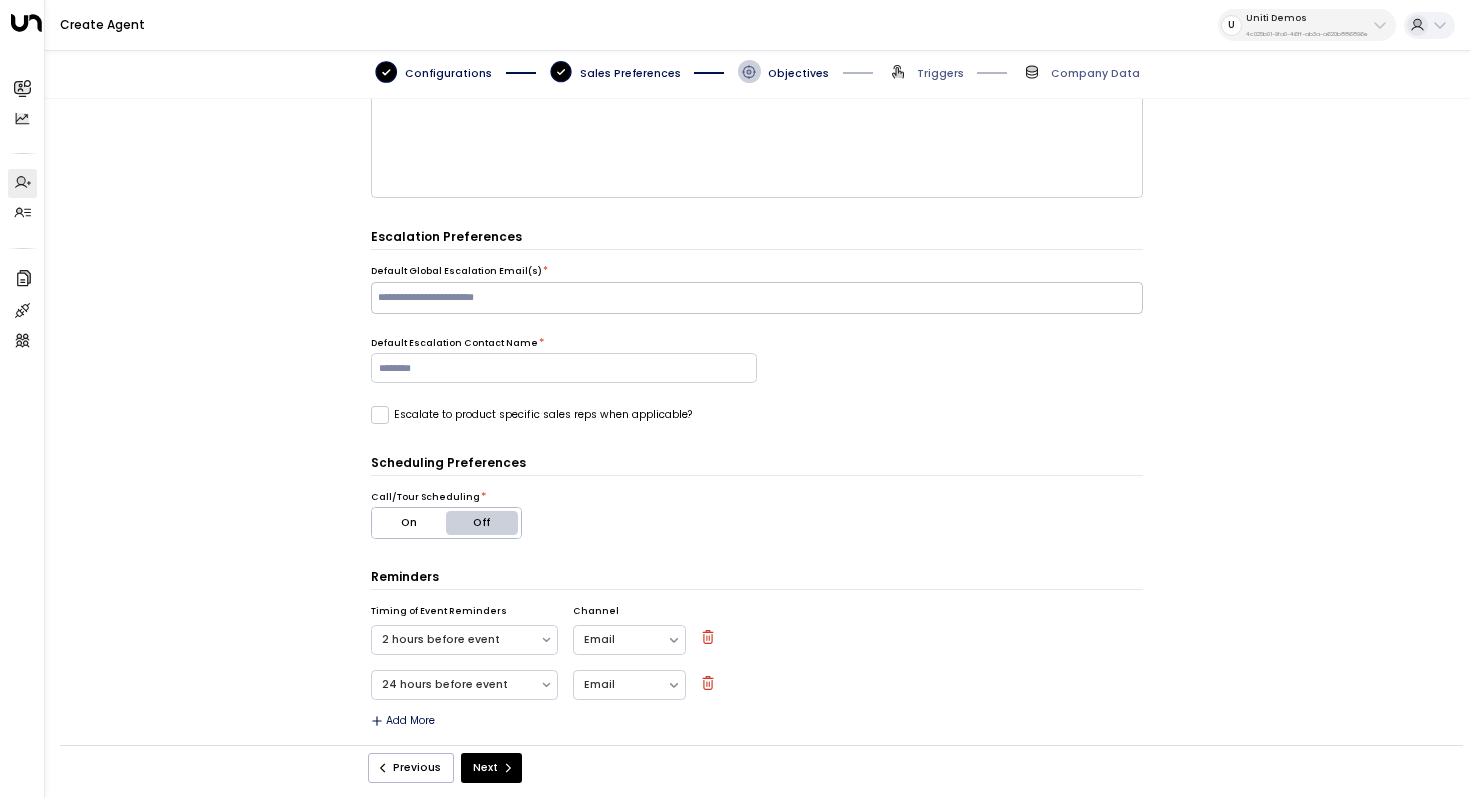 click at bounding box center [756, 297] 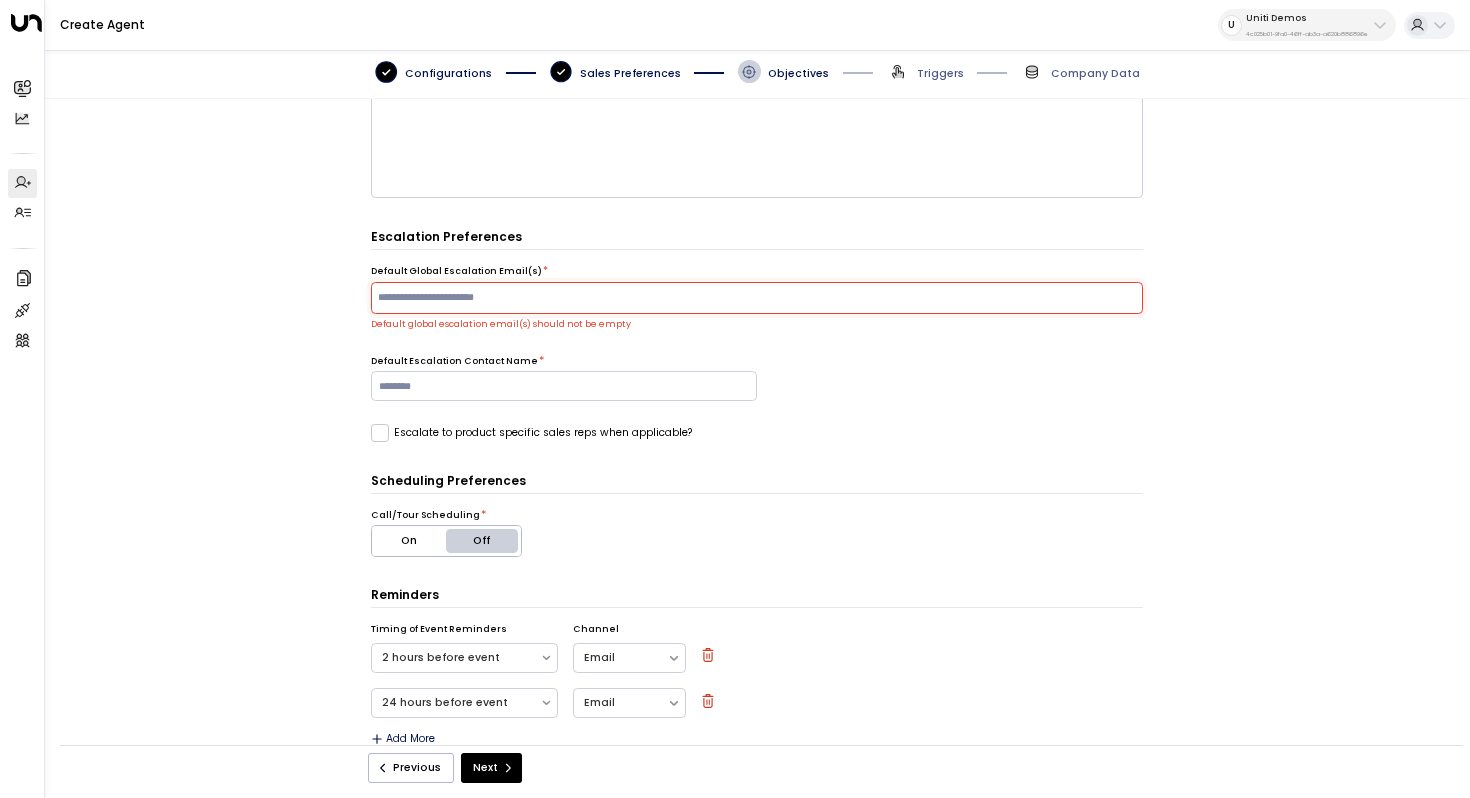click on "**********" at bounding box center [757, 430] 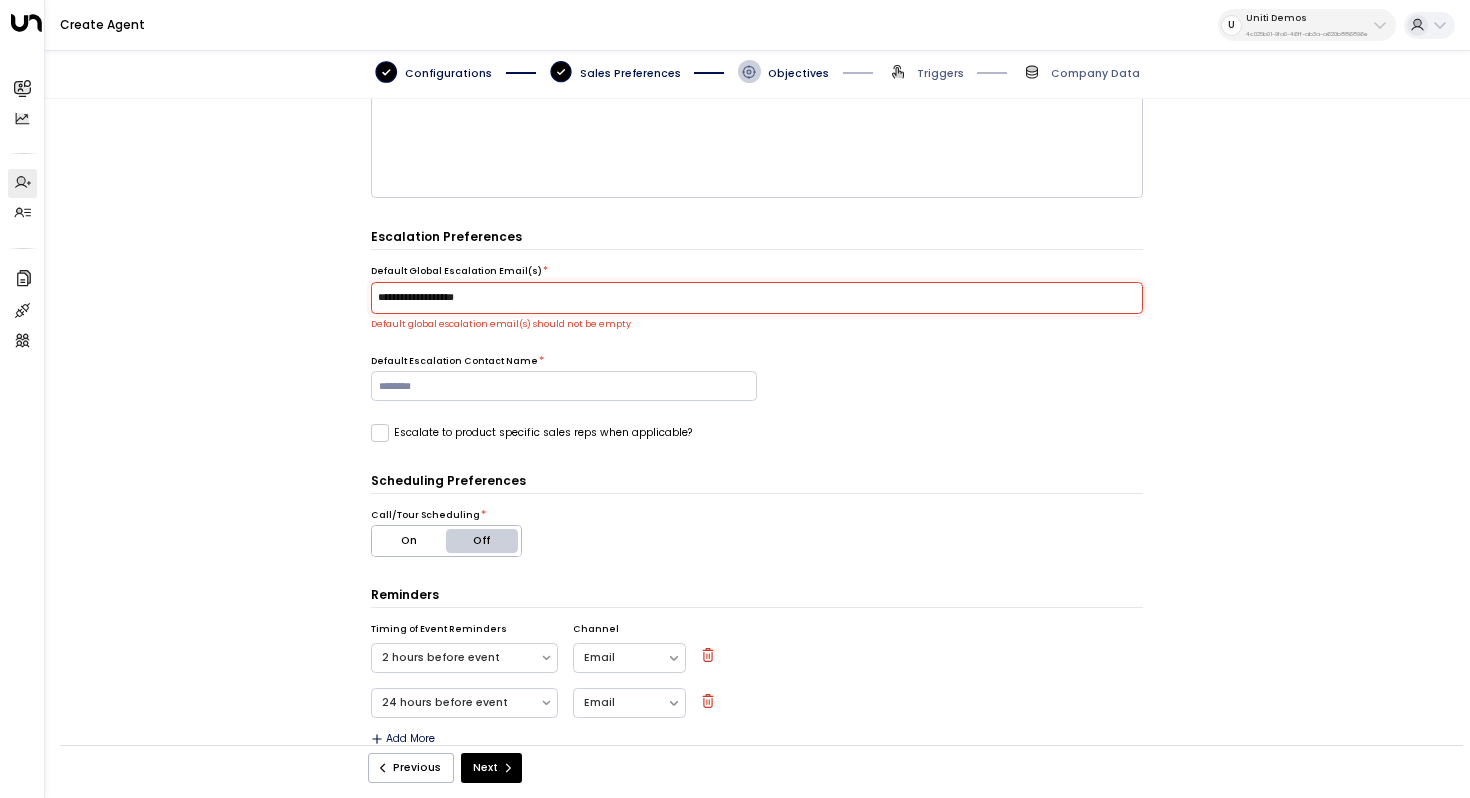click on "**********" at bounding box center (757, 430) 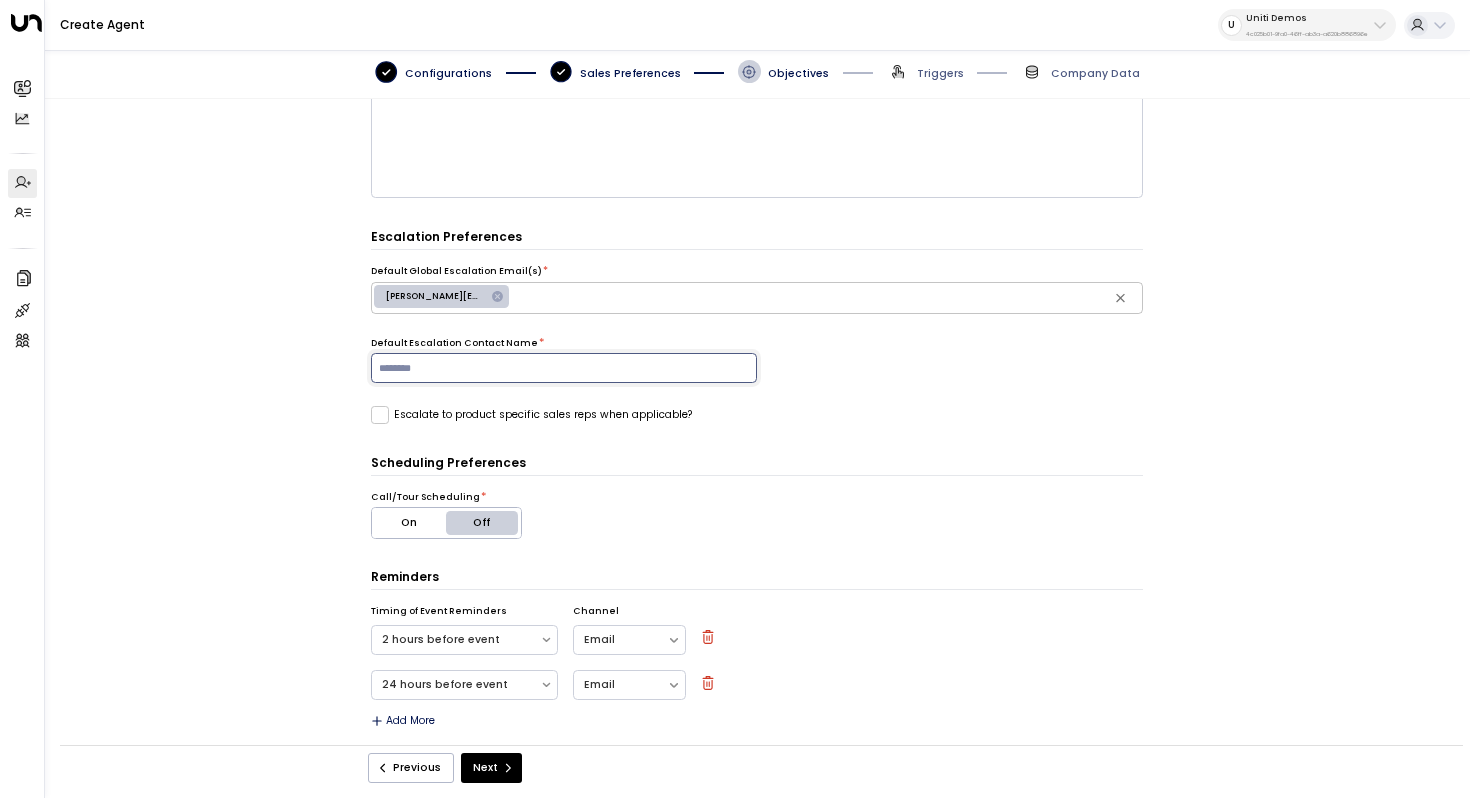 click at bounding box center (564, 368) 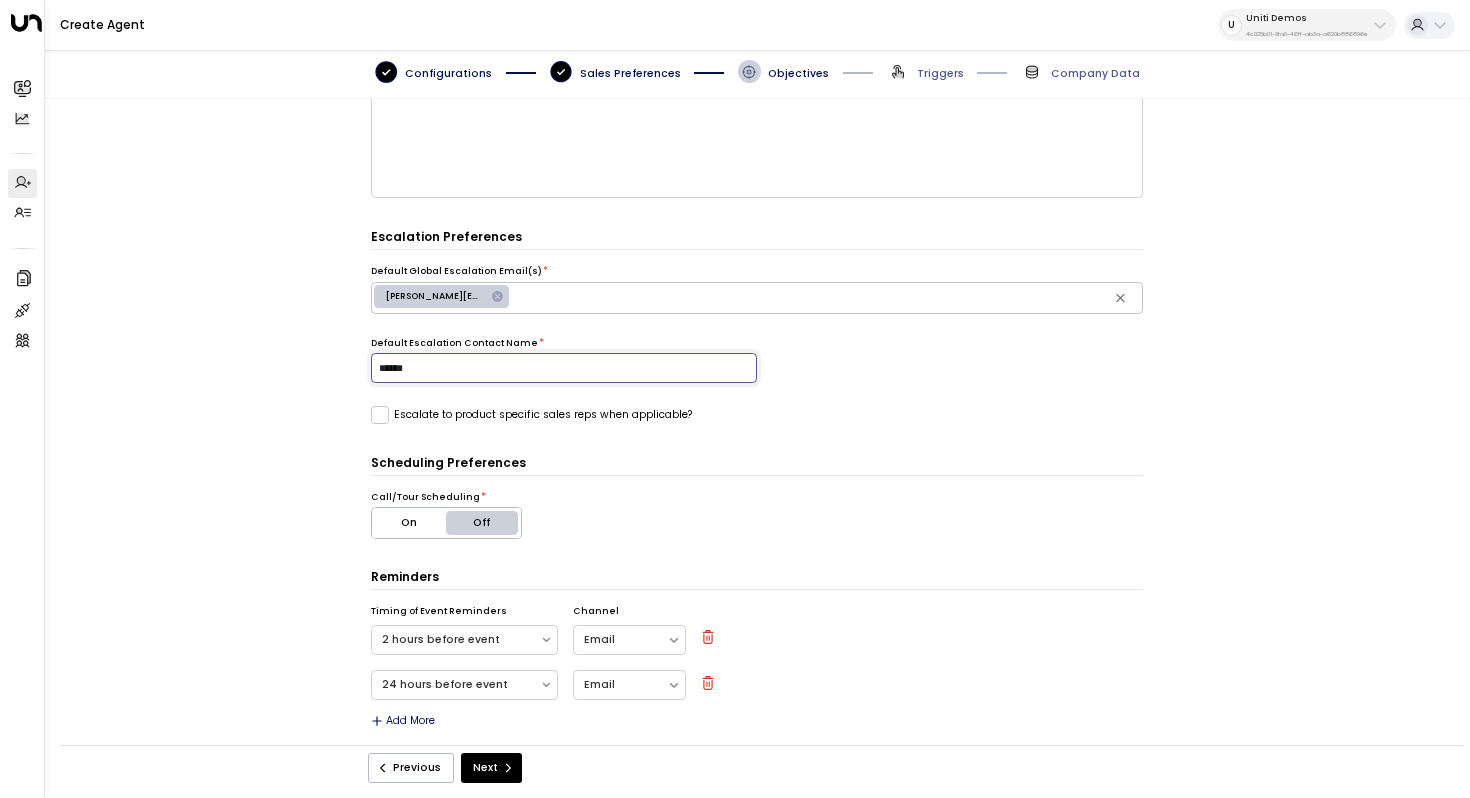 type on "******" 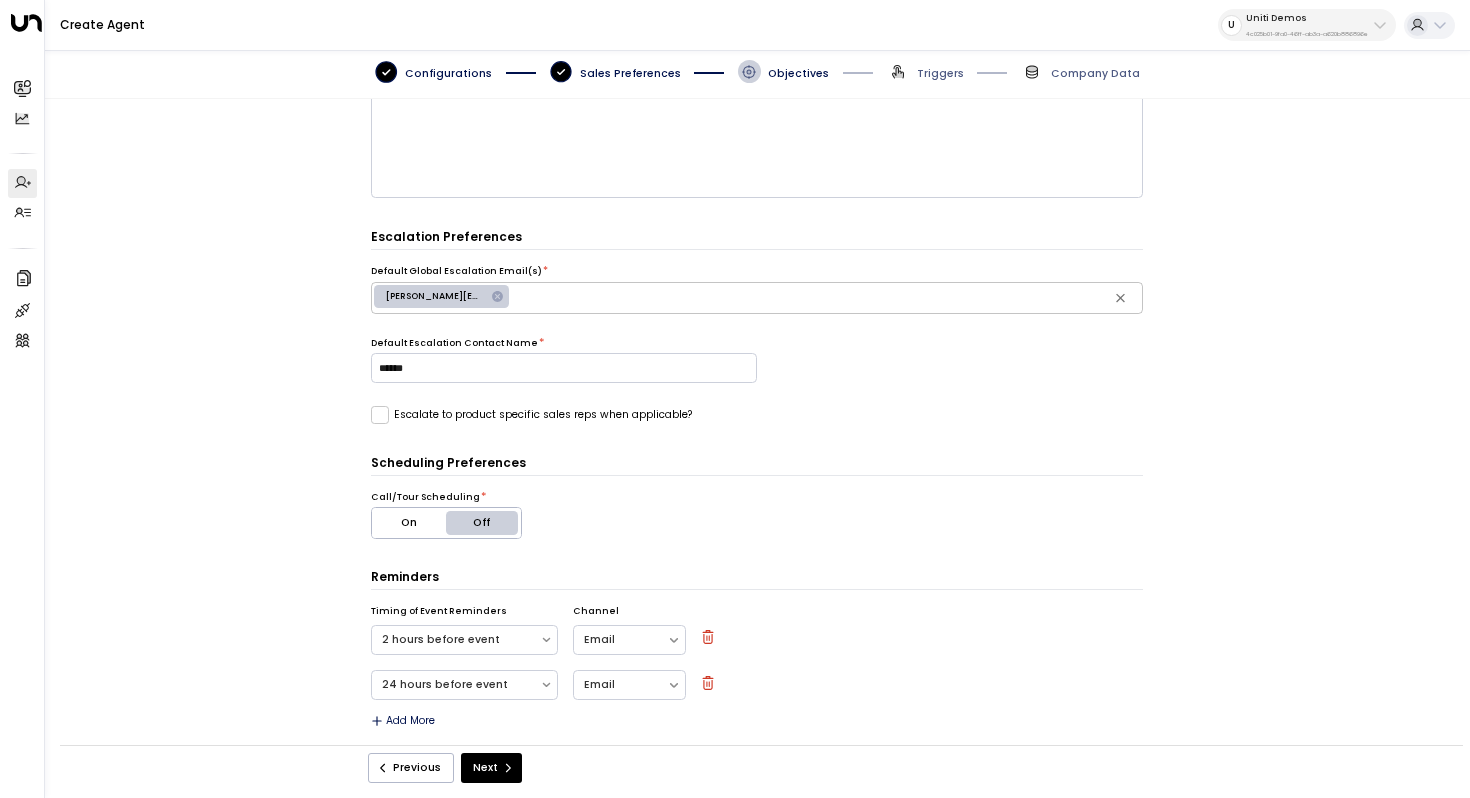 click on "Call/Tour Scheduling *" at bounding box center (757, 498) 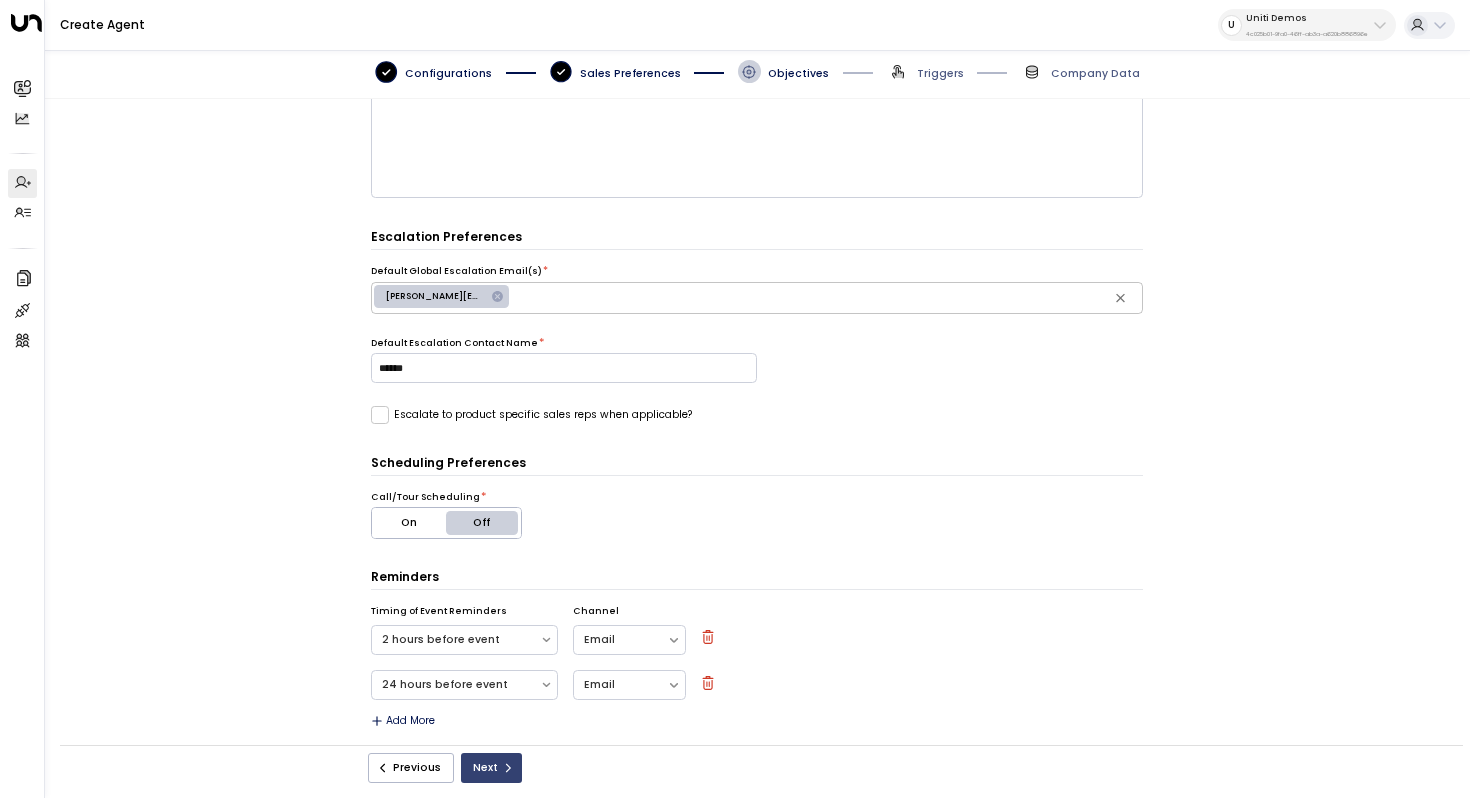 click on "Next" at bounding box center (491, 768) 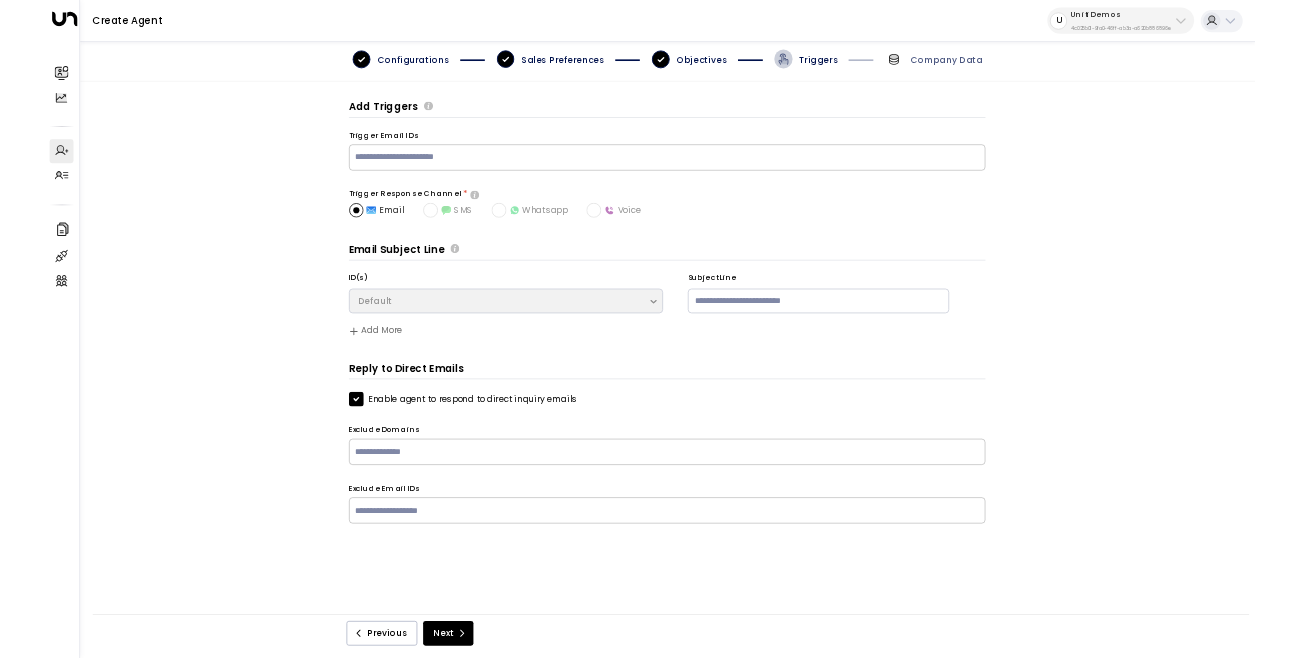 scroll, scrollTop: 0, scrollLeft: 0, axis: both 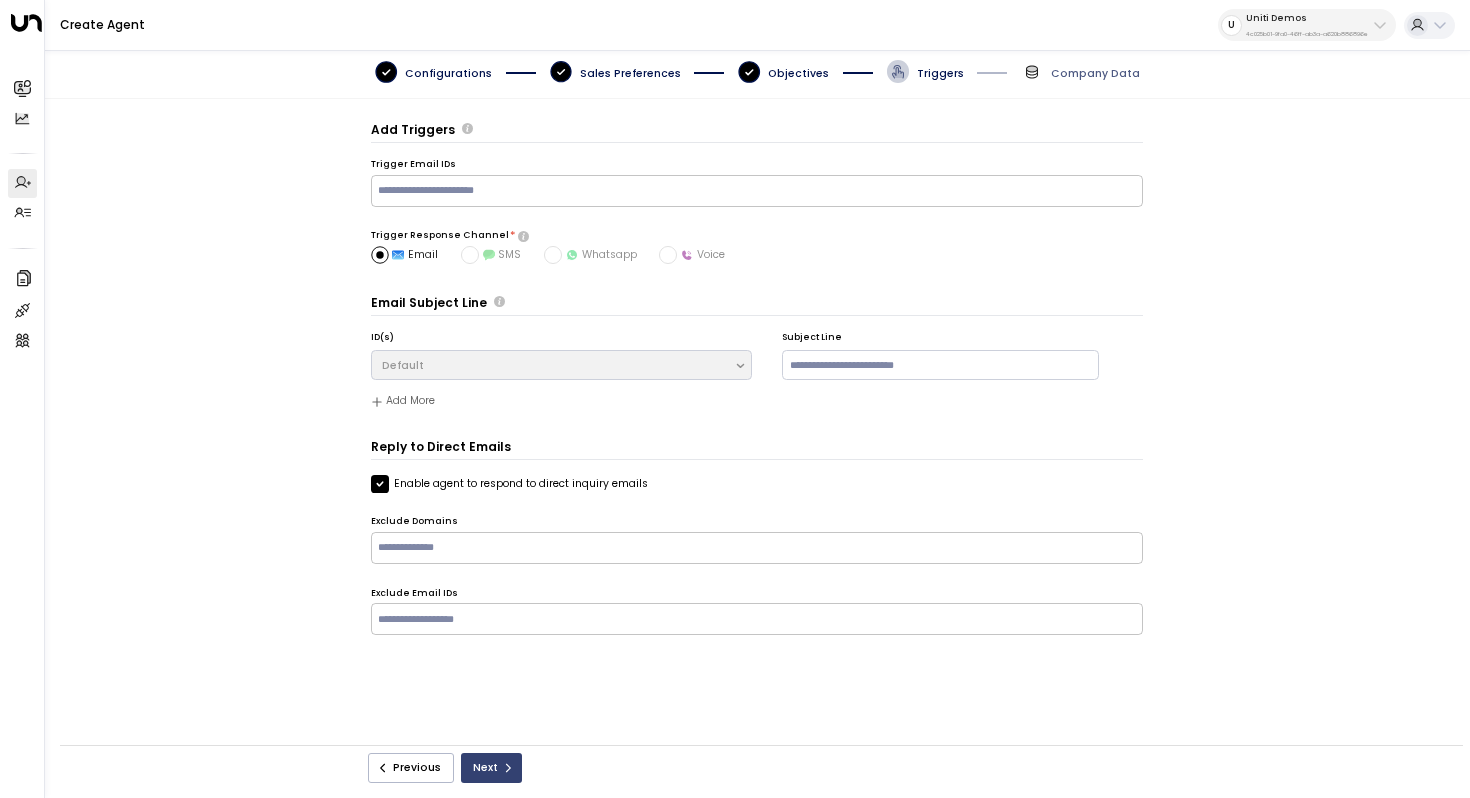 click on "Next" at bounding box center [491, 768] 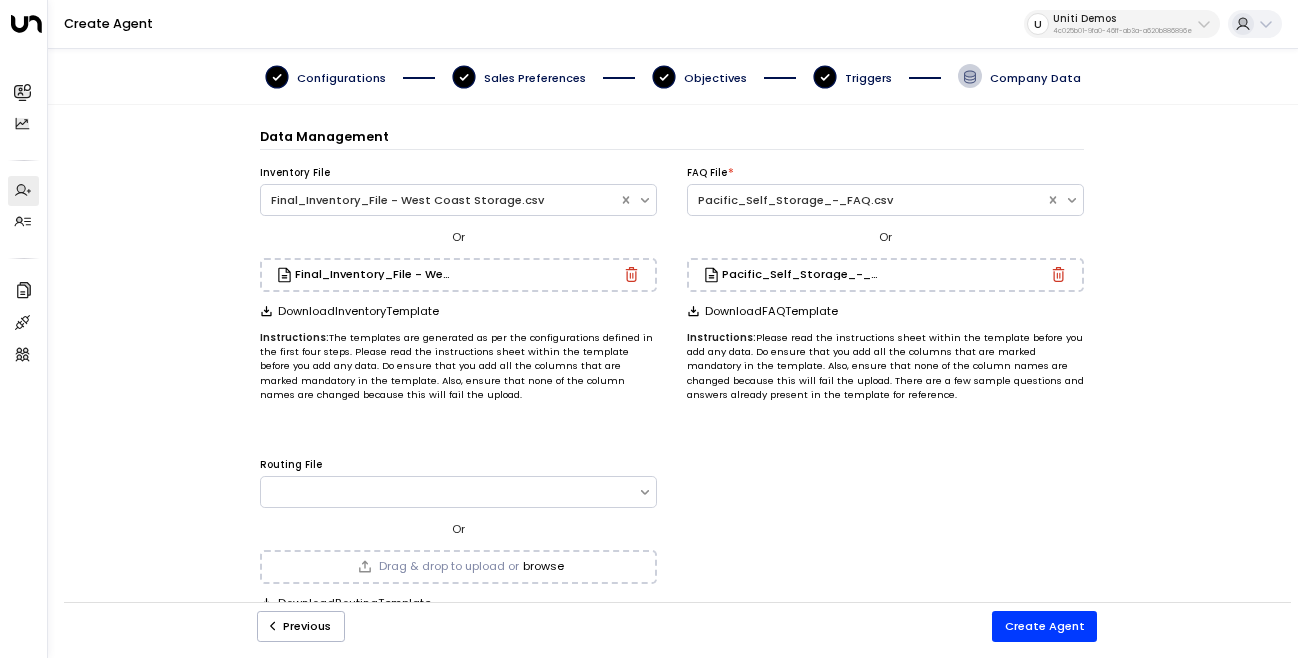 scroll, scrollTop: 1, scrollLeft: 0, axis: vertical 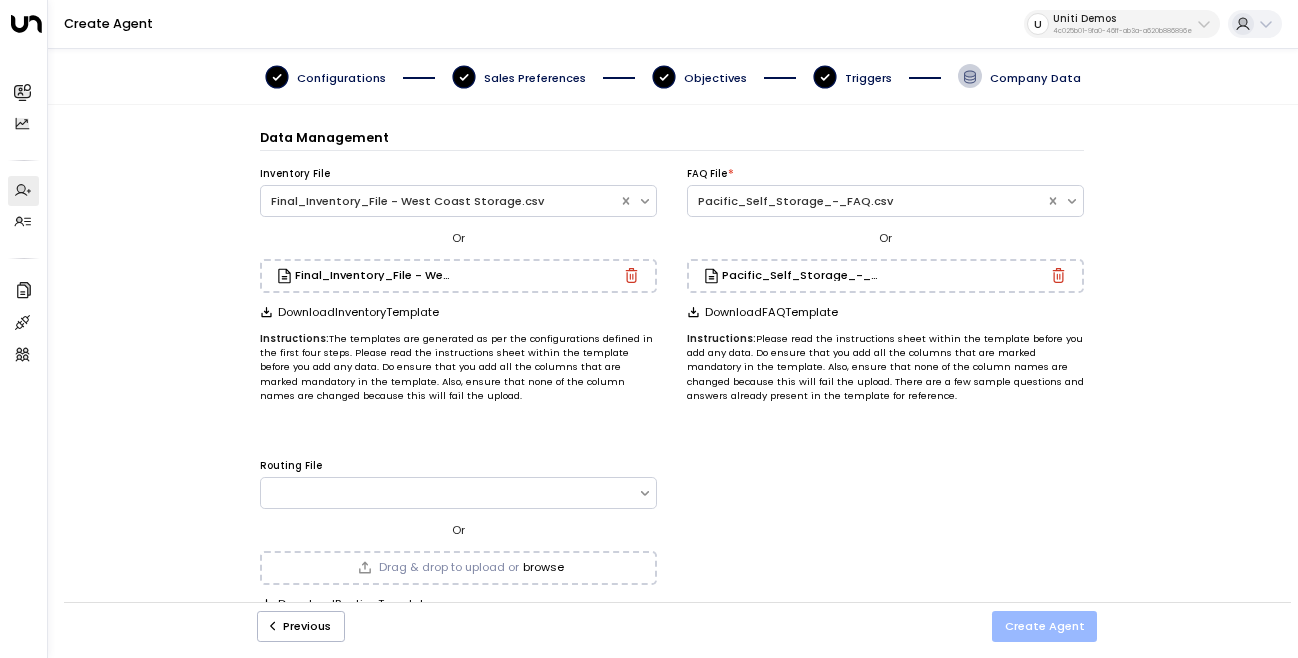 click on "Create Agent" at bounding box center [1045, 626] 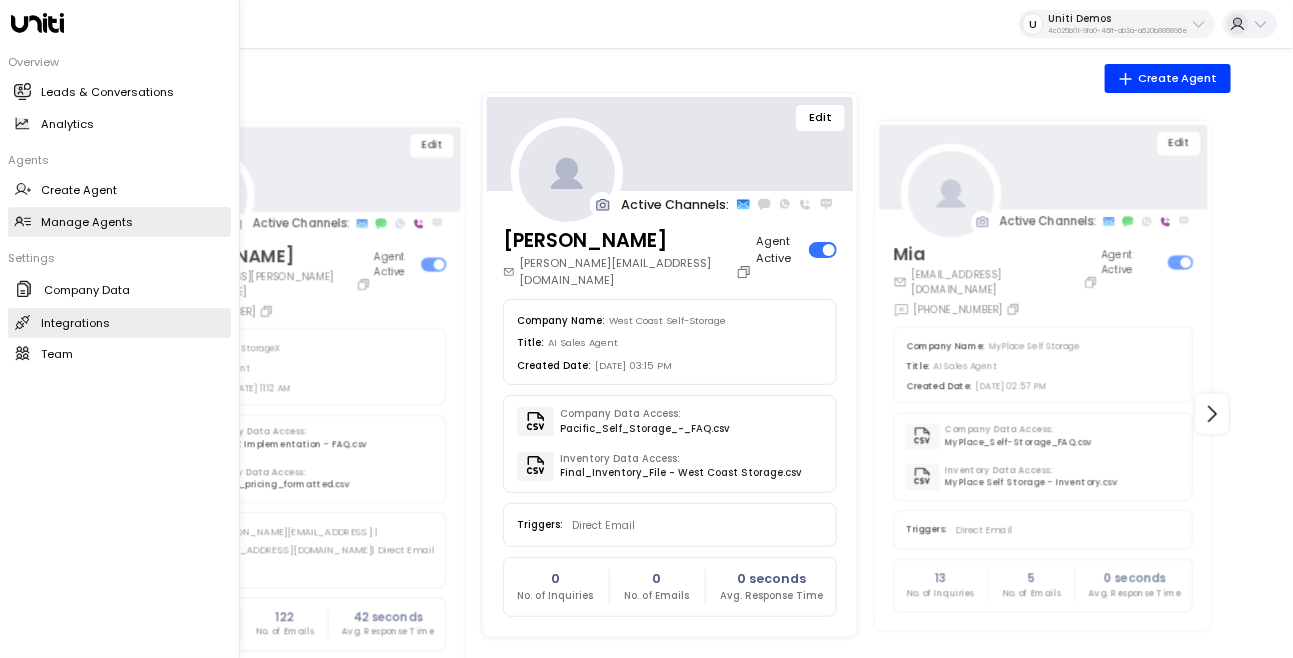 click on "Integrations Integrations" at bounding box center (119, 323) 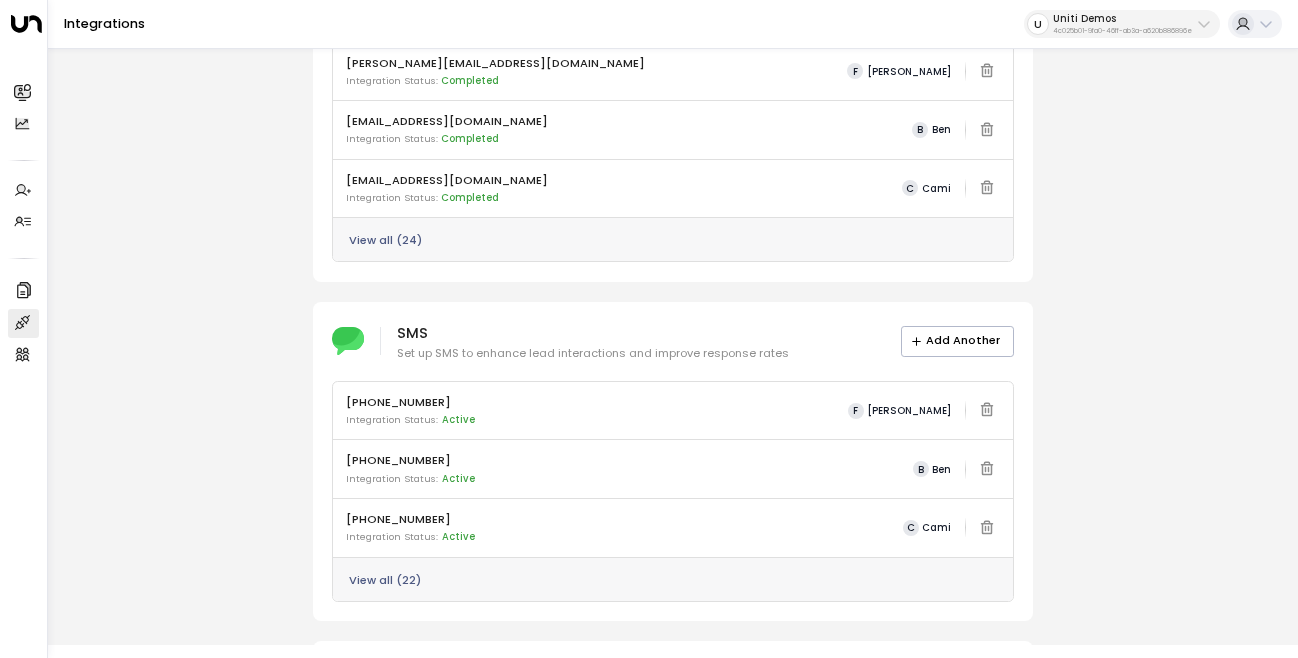 scroll, scrollTop: 313, scrollLeft: 0, axis: vertical 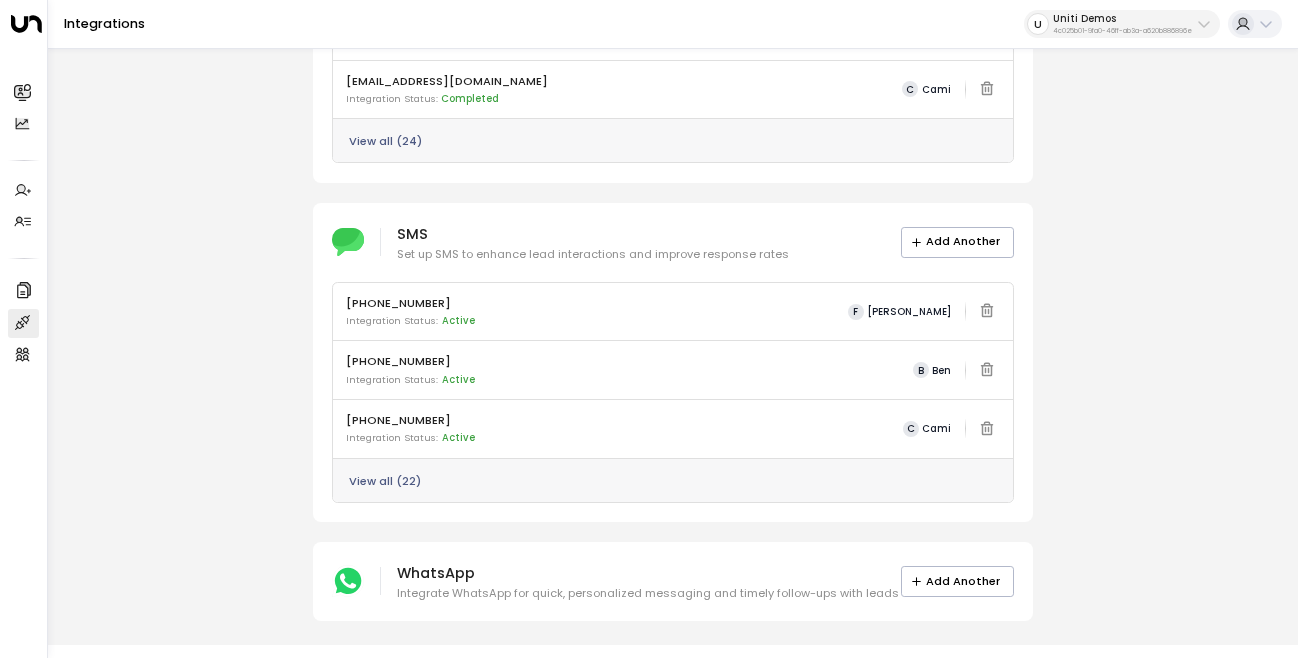 click on "View all ( 22 )" at bounding box center [385, 481] 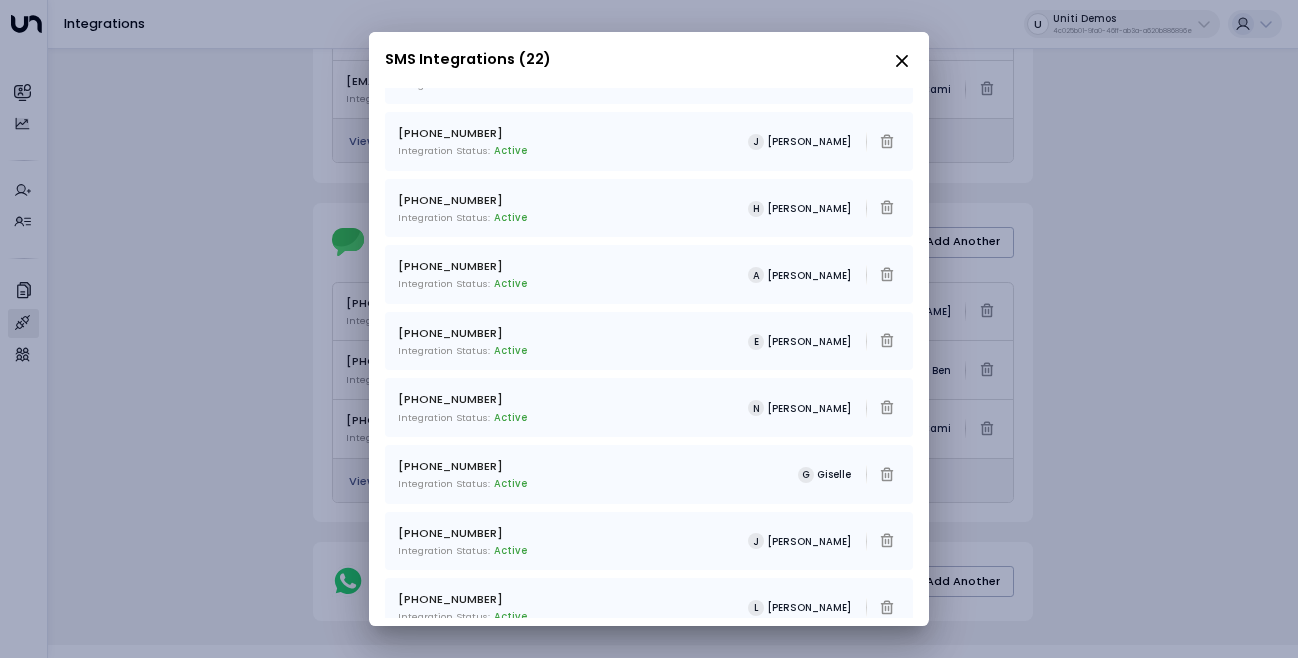 scroll, scrollTop: 950, scrollLeft: 0, axis: vertical 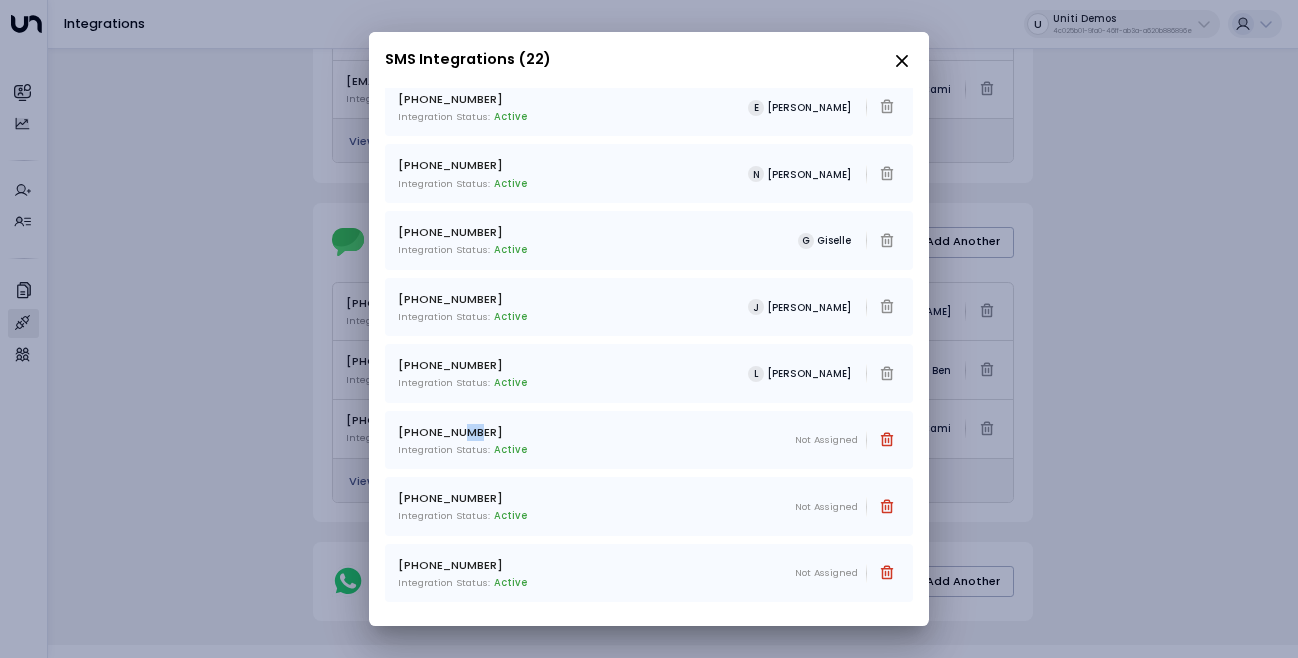 drag, startPoint x: 443, startPoint y: 431, endPoint x: 464, endPoint y: 431, distance: 21 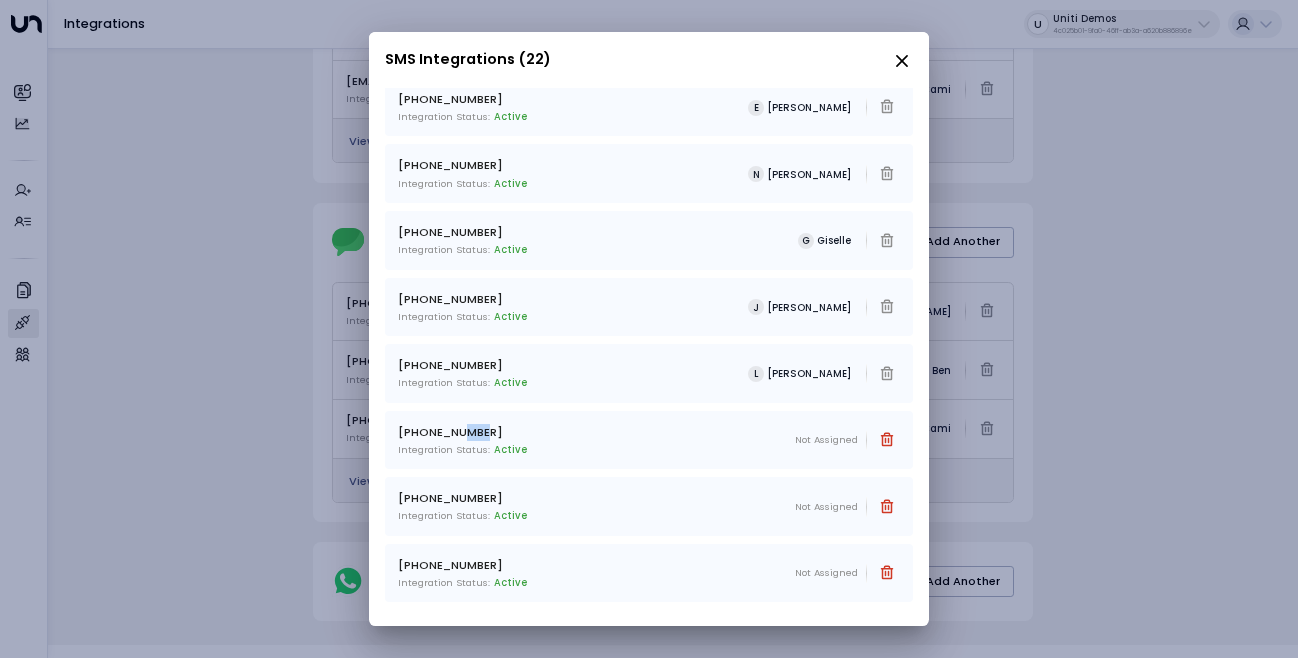 click on "[PHONE_NUMBER]" at bounding box center [462, 432] 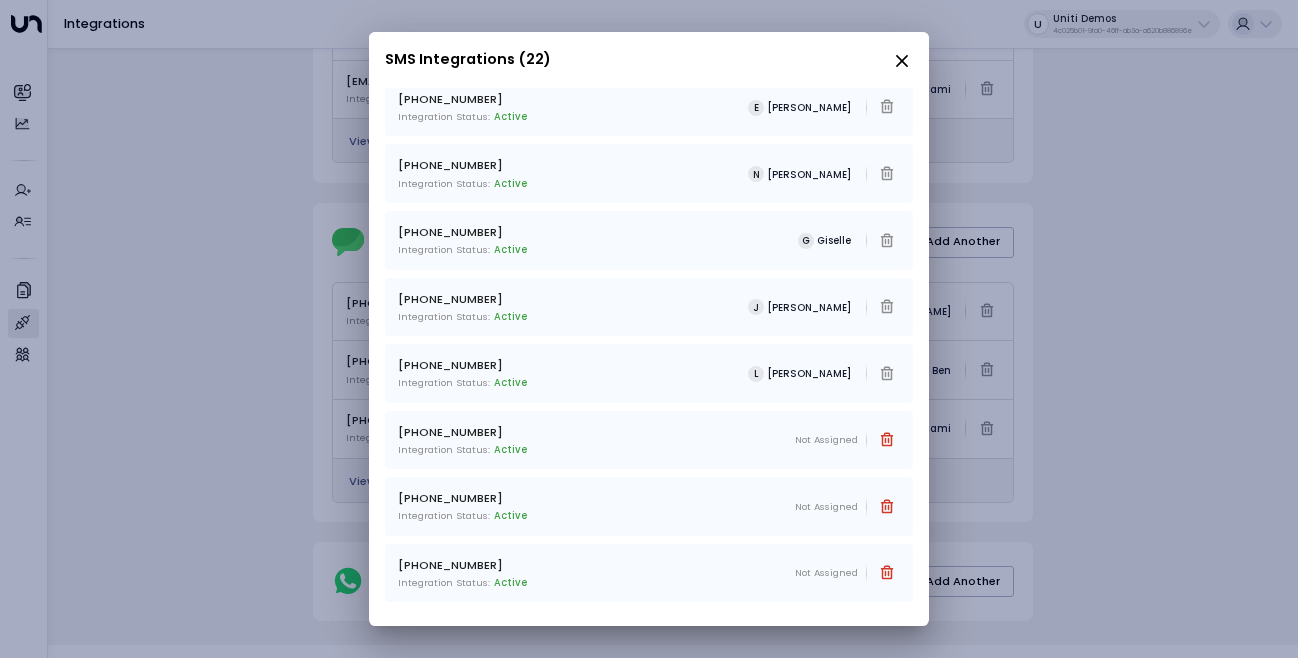 drag, startPoint x: 495, startPoint y: 431, endPoint x: 461, endPoint y: 431, distance: 34 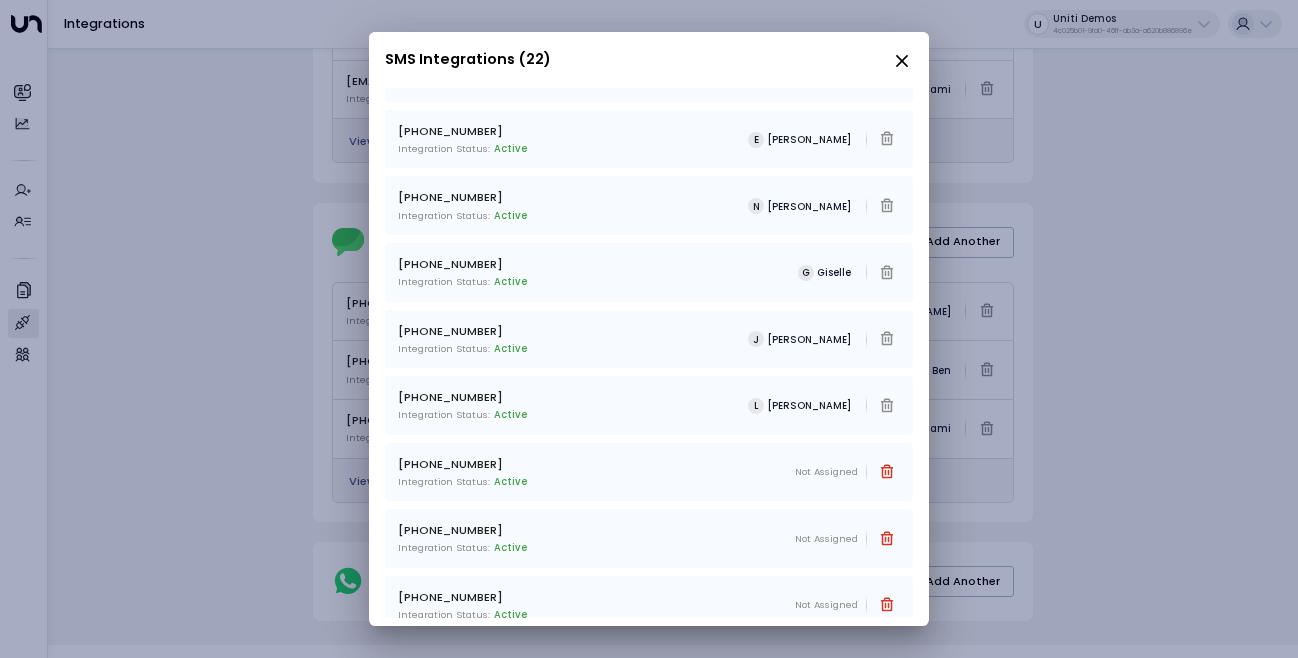 scroll, scrollTop: 950, scrollLeft: 0, axis: vertical 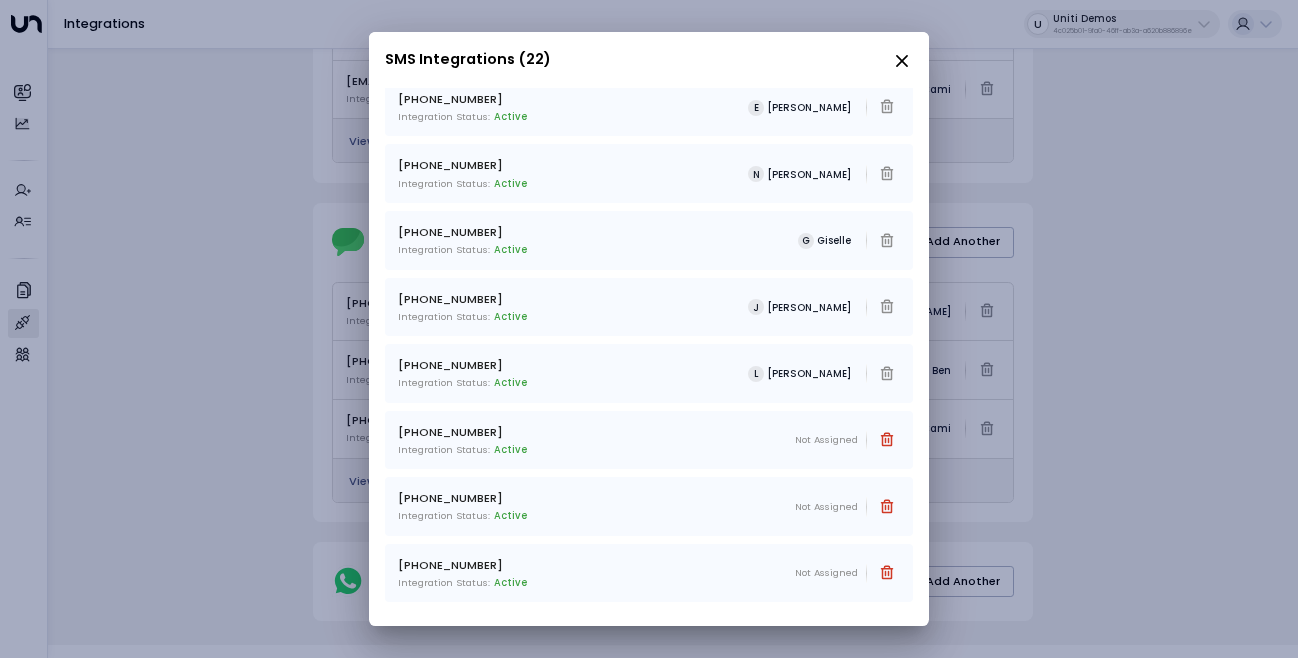 click on "SMS Integrations (22) +1 (737) 355-9457 Integration Status: Active F Francine +1 (229) 999-9644 Integration Status: Active B Ben +1 (231) 462-1746 Integration Status: Active C Cami +1 (205) 878-3404 Integration Status: Active S Sam +1 (864) 523-8853 Integration Status: Active F Frances +1 (515) 368-8714 Integration Status: Active H Harry +1 (276) 258-6161 Integration Status: Active L Luna  +1 (630) 656-9076 Integration Status: Active C Carey +1 (229) 999-9658 Integration Status: Active M Mike +1 (832) 998-8600 Integration Status: Active M Mia +1 (619) 432-6046 Integration Status: Active C Cooper +1 (872) 242-1929 Integration Status: Active J John Johnson +1 (332) 291-9236 Integration Status: Active H Hanna Simons +1 (914) 341-6906 Integration Status: Active A Archie +1 (312) 638-6948 Integration Status: Active E Earl +1 (248) 617-8994 Integration Status: Active N Nina +1 (909) 318-1424 Integration Status: Active G Giselle +85230015779 Integration Status: Active J Jenny +447882961342 Integration Status: L" at bounding box center (649, 329) 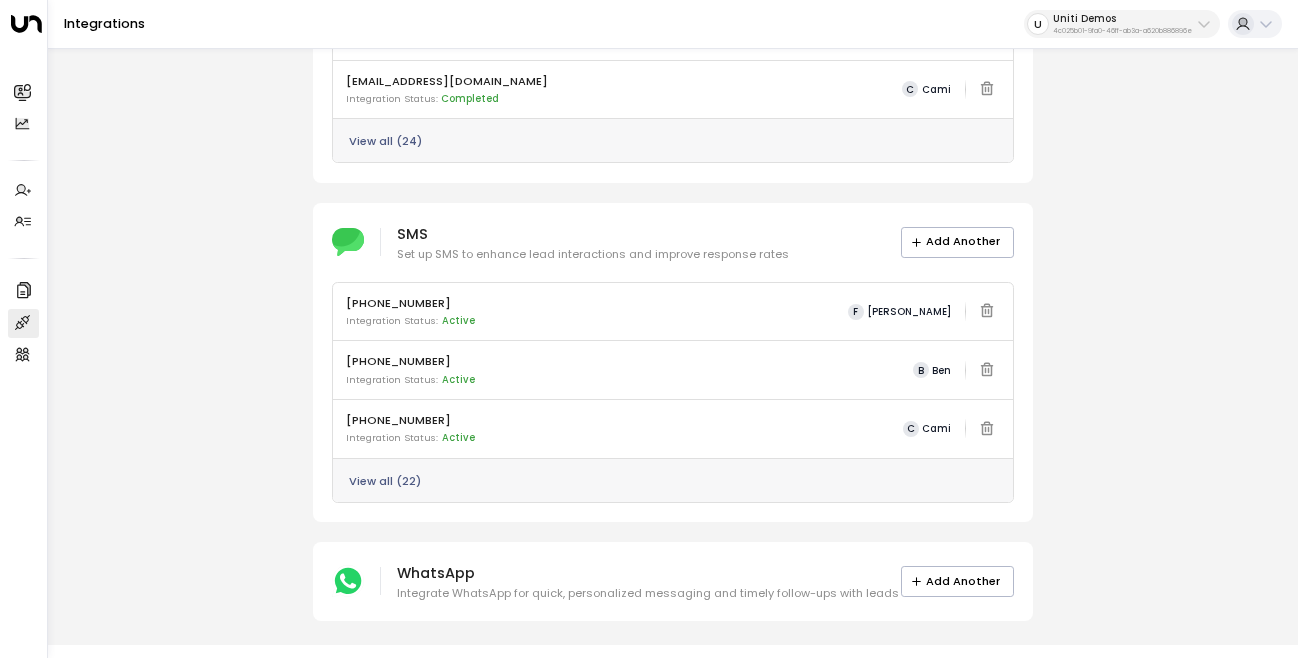 scroll, scrollTop: 279, scrollLeft: 0, axis: vertical 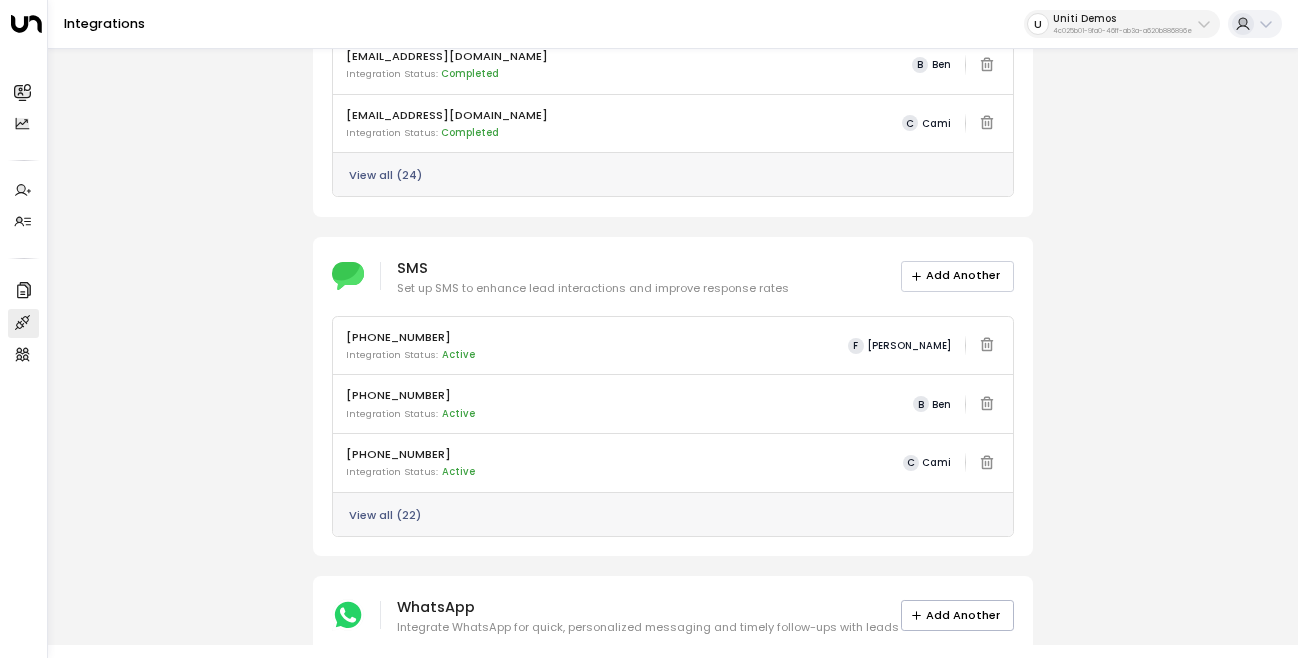 click on "Add Another" at bounding box center [957, 276] 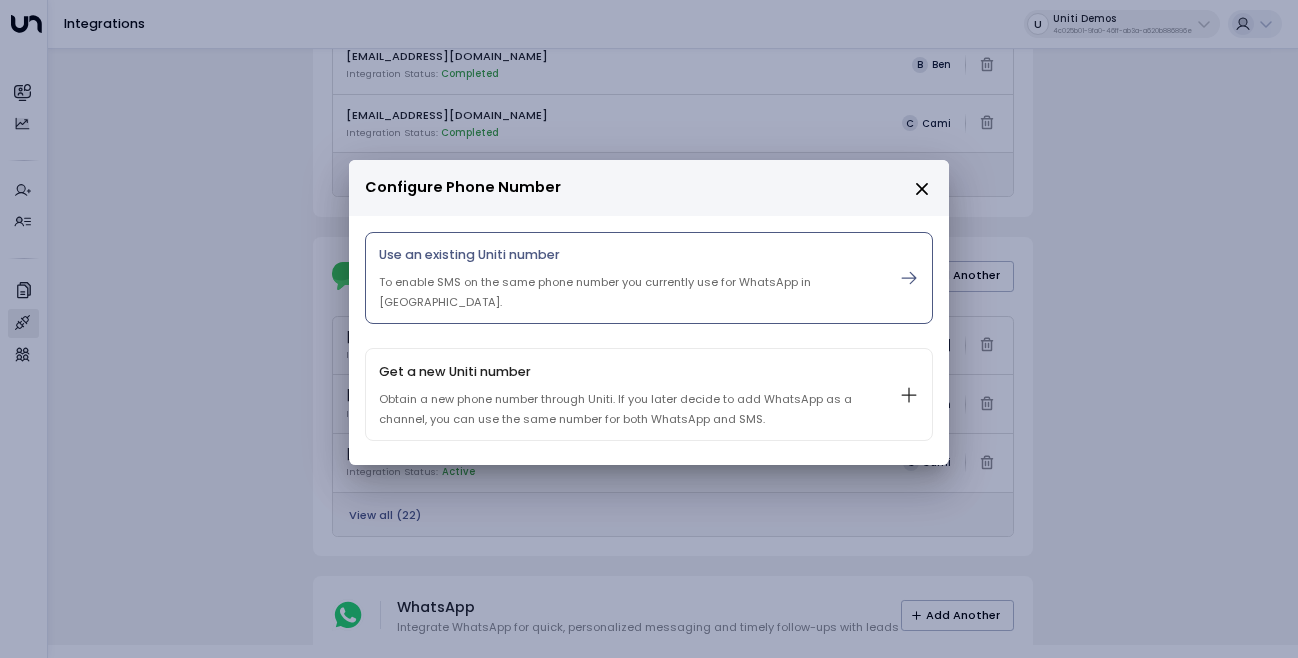 click on "Use an existing Uniti number" at bounding box center (624, 255) 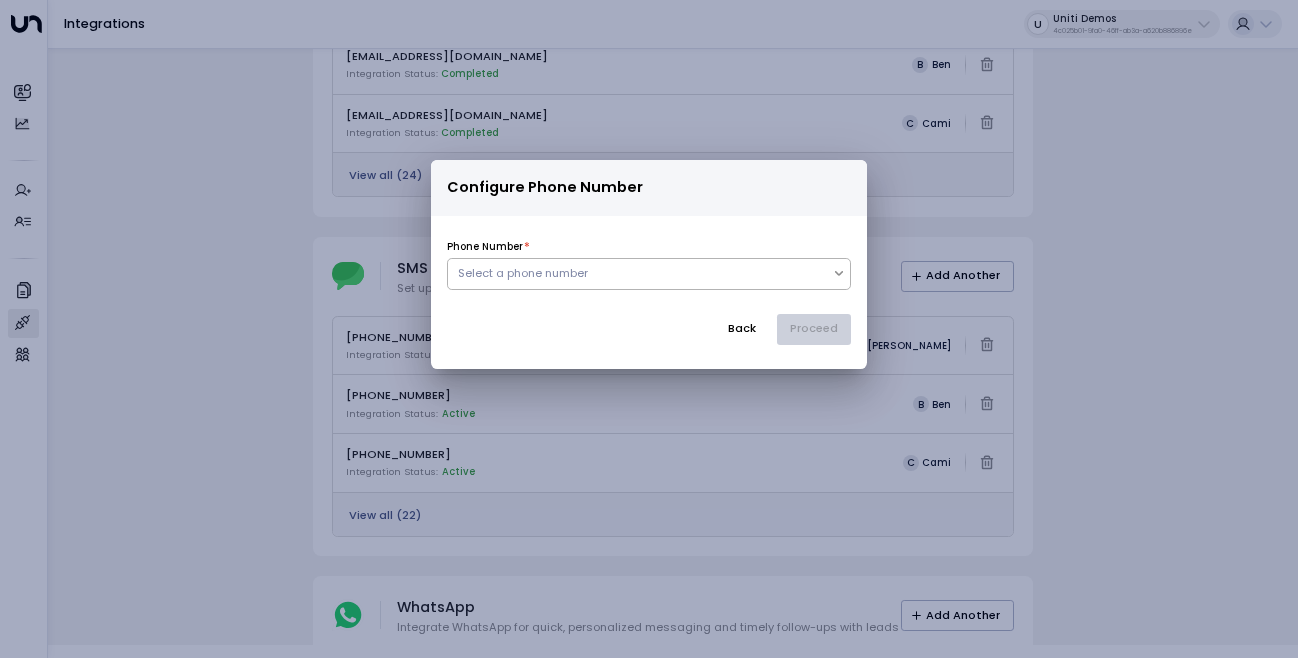 click at bounding box center [640, 273] 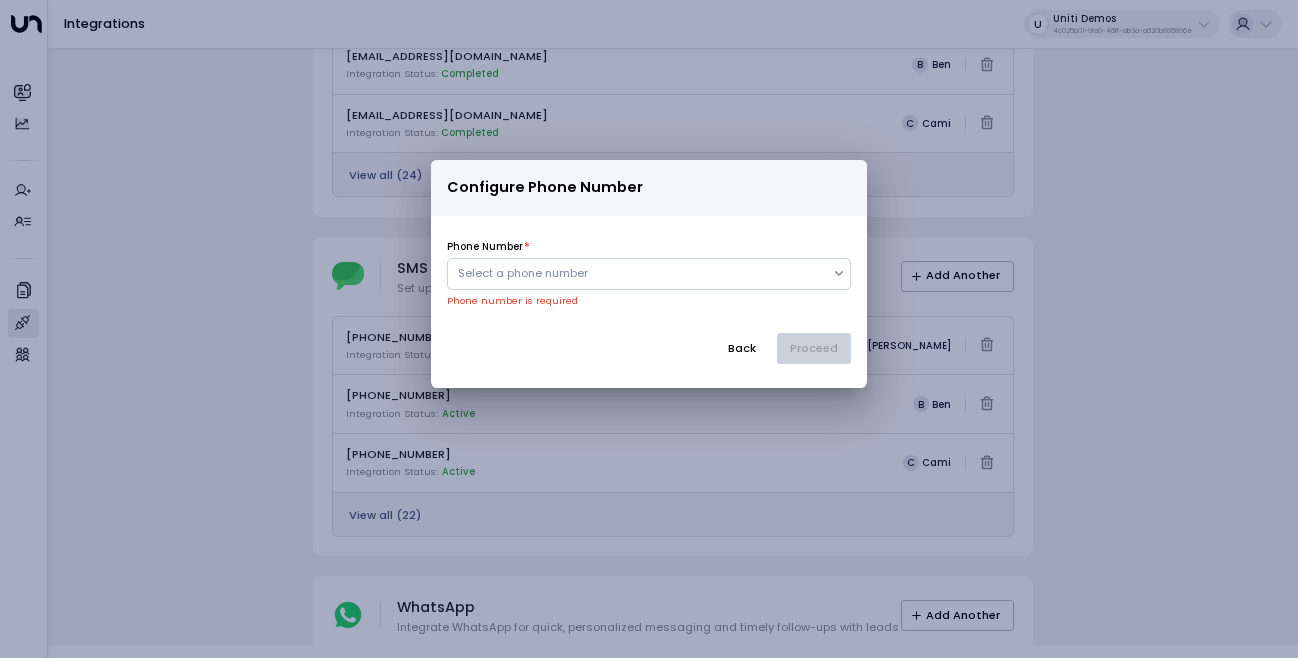 click on "Phone Number   * Select a phone number Phone number is required Back Proceed" at bounding box center [649, 298] 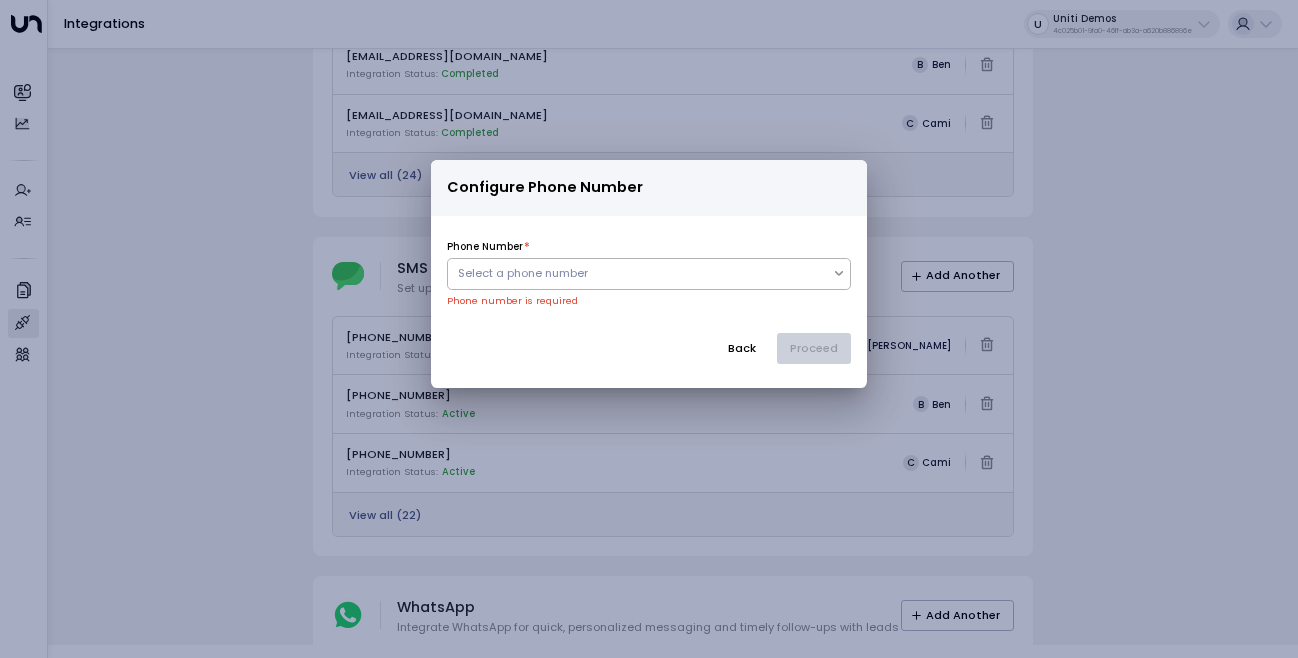 click at bounding box center (640, 273) 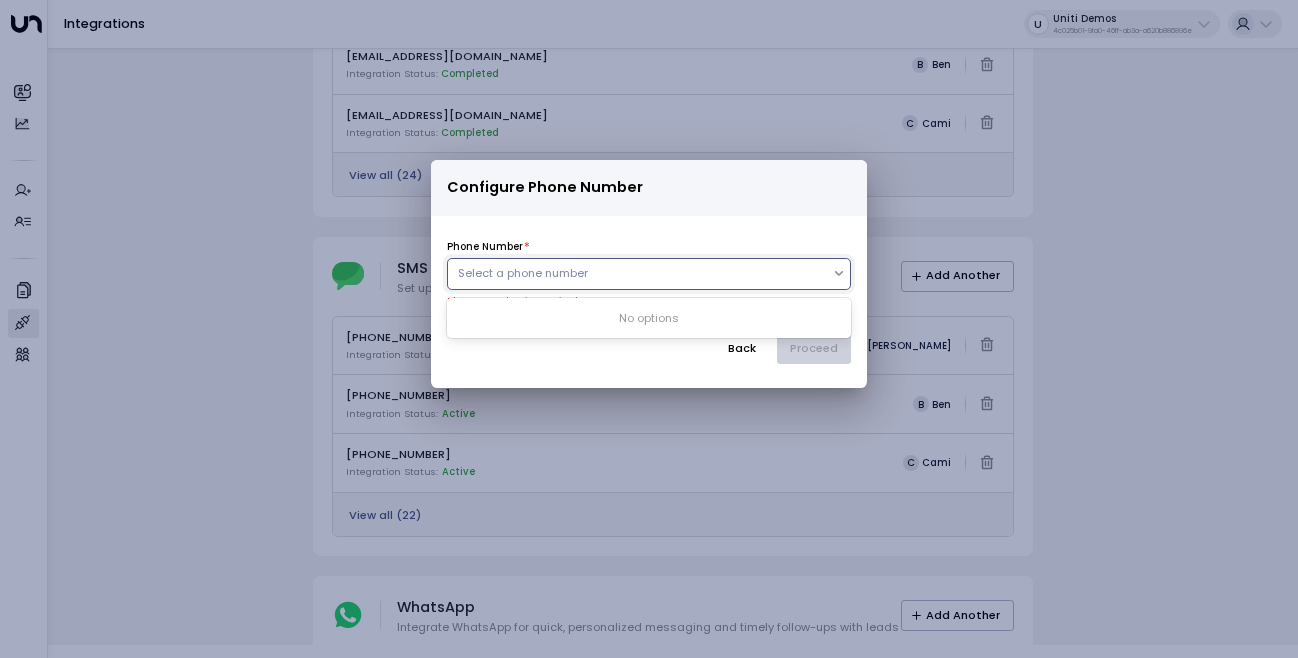 click on "Back" at bounding box center [742, 348] 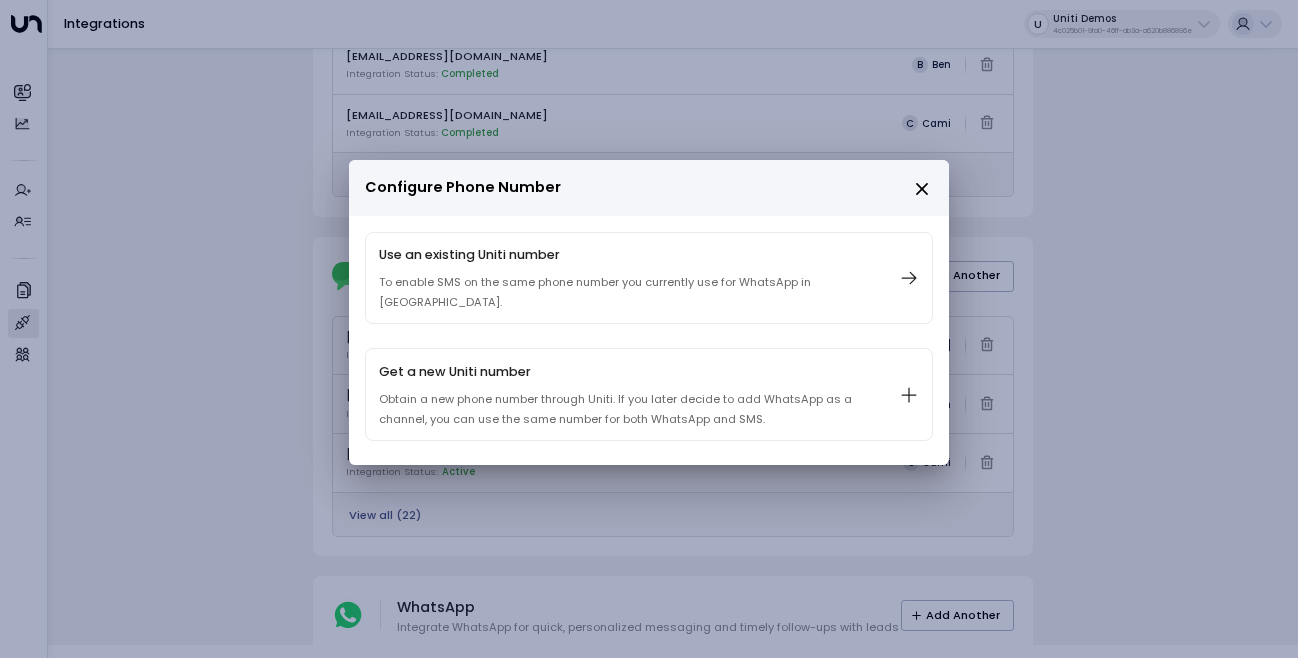 click 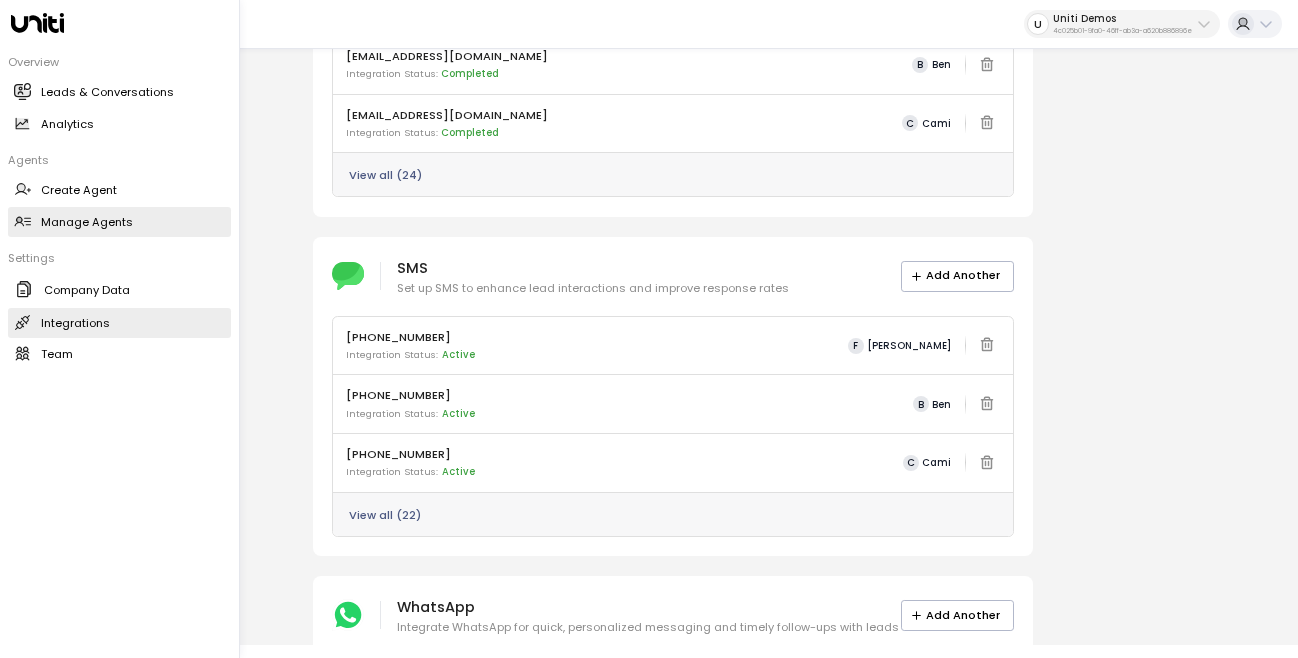 click on "Manage Agents" at bounding box center (87, 222) 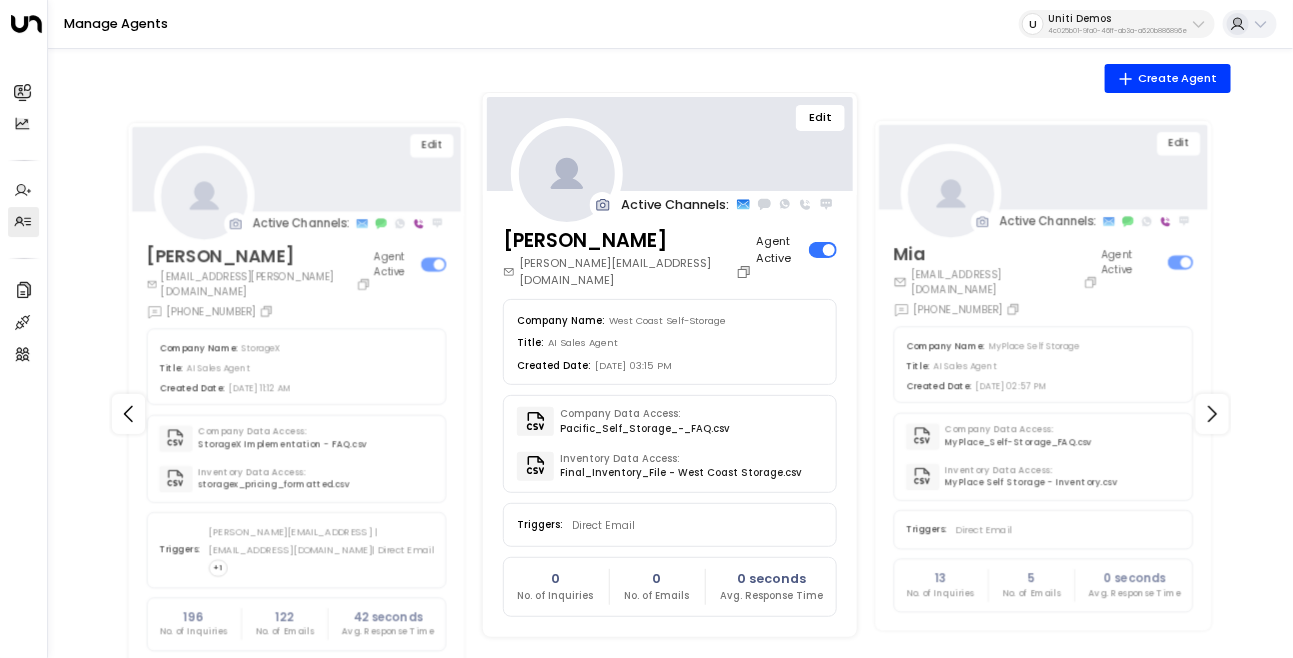 click on "Edit" at bounding box center (820, 118) 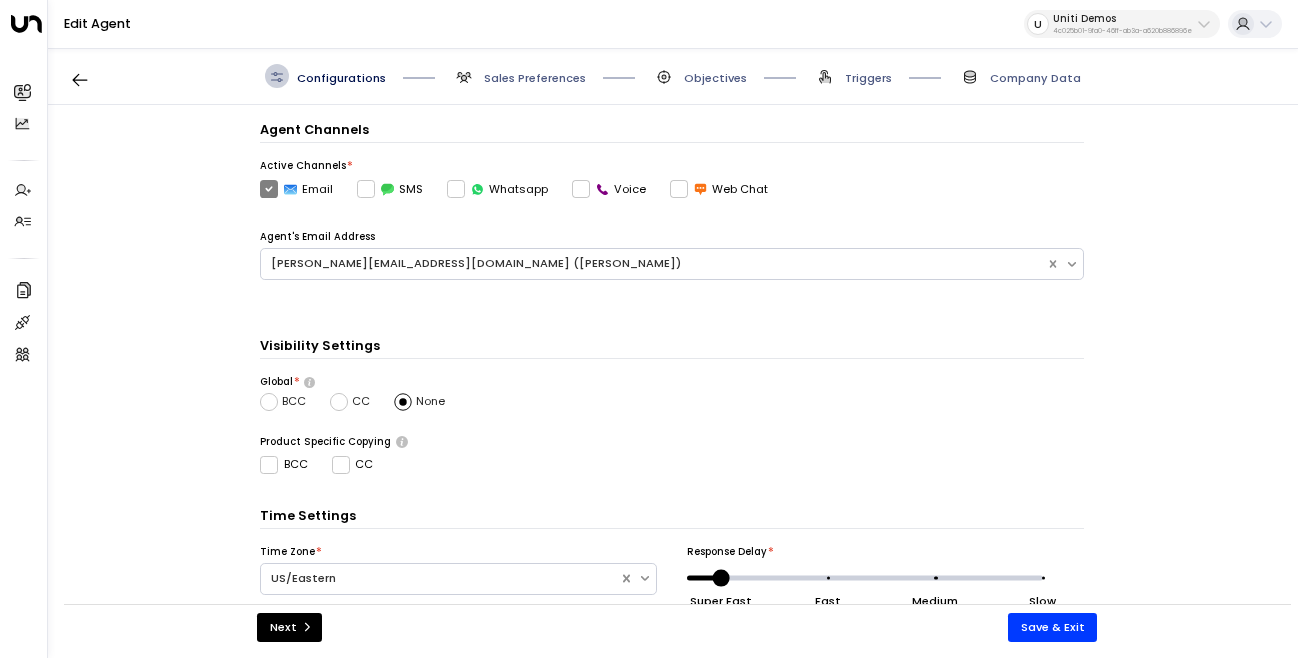 scroll, scrollTop: 500, scrollLeft: 0, axis: vertical 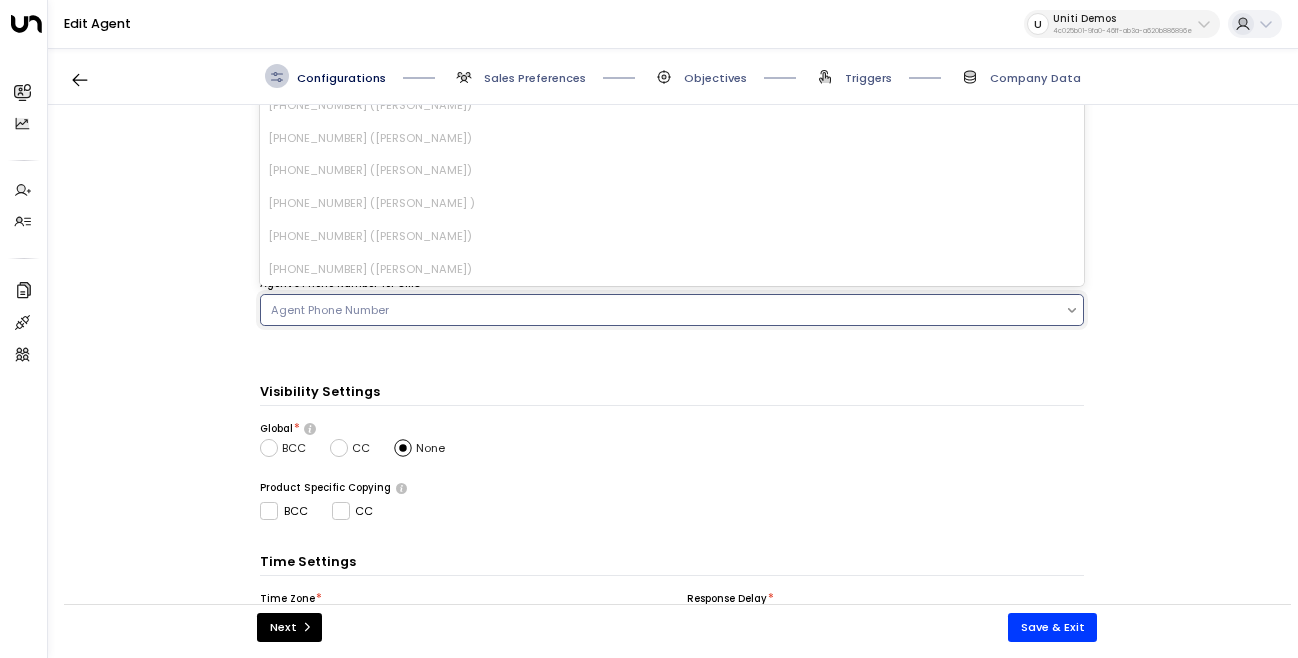 click on "Agent Phone Number" at bounding box center (663, 310) 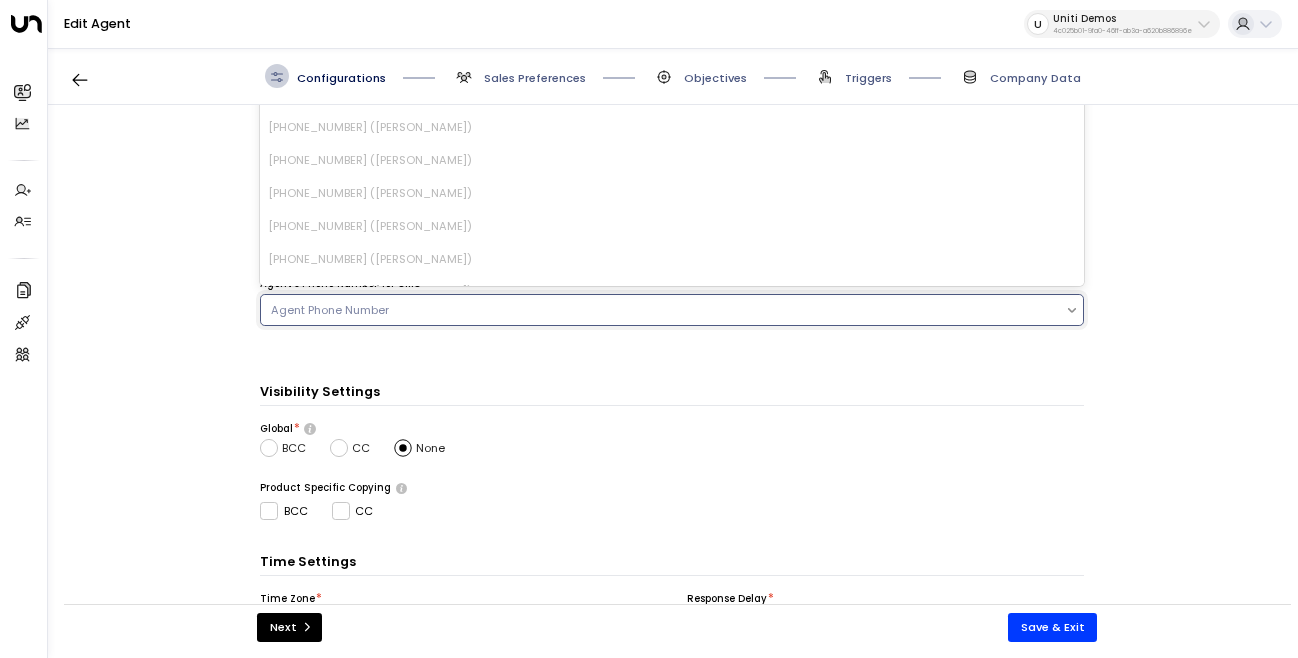 scroll, scrollTop: 429, scrollLeft: 0, axis: vertical 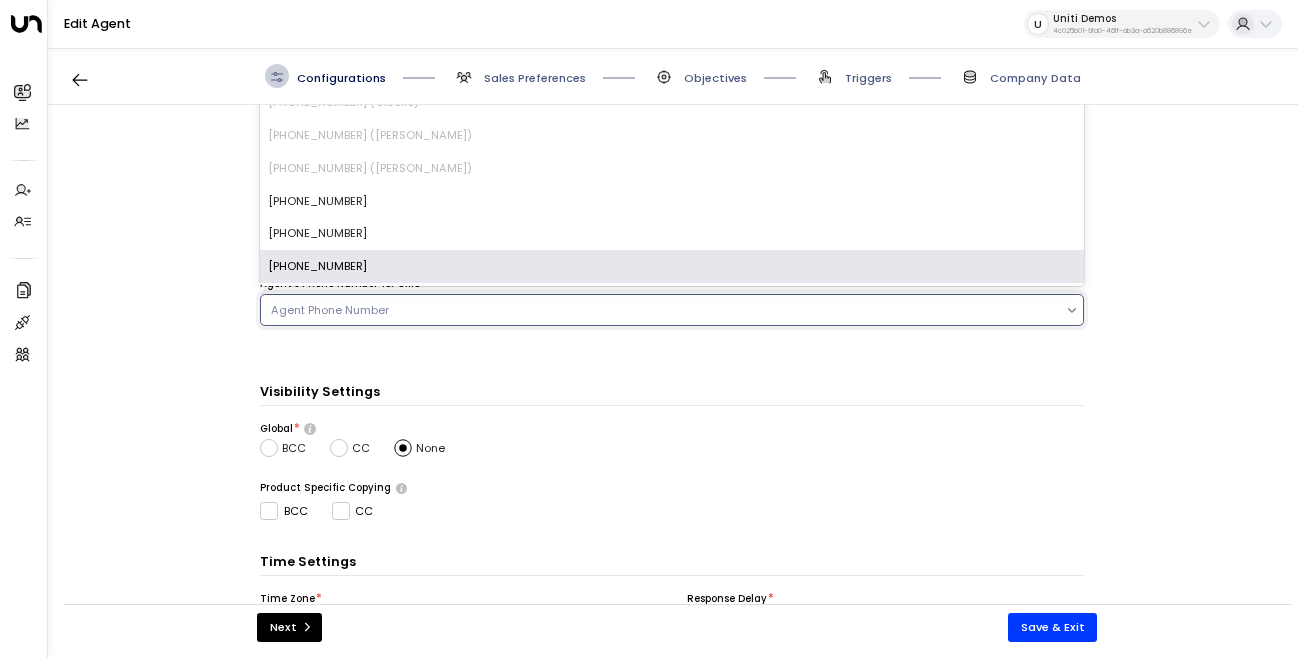 click on "+13322917871" at bounding box center (672, 266) 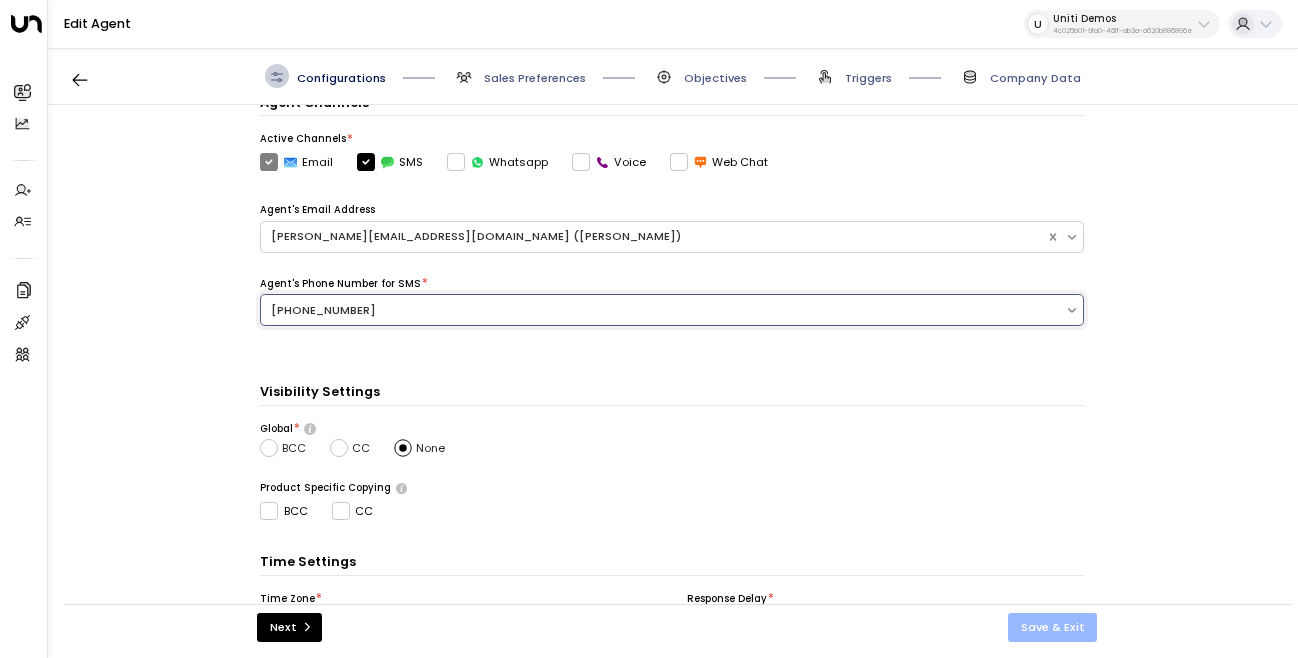 click on "Save & Exit" at bounding box center (1053, 627) 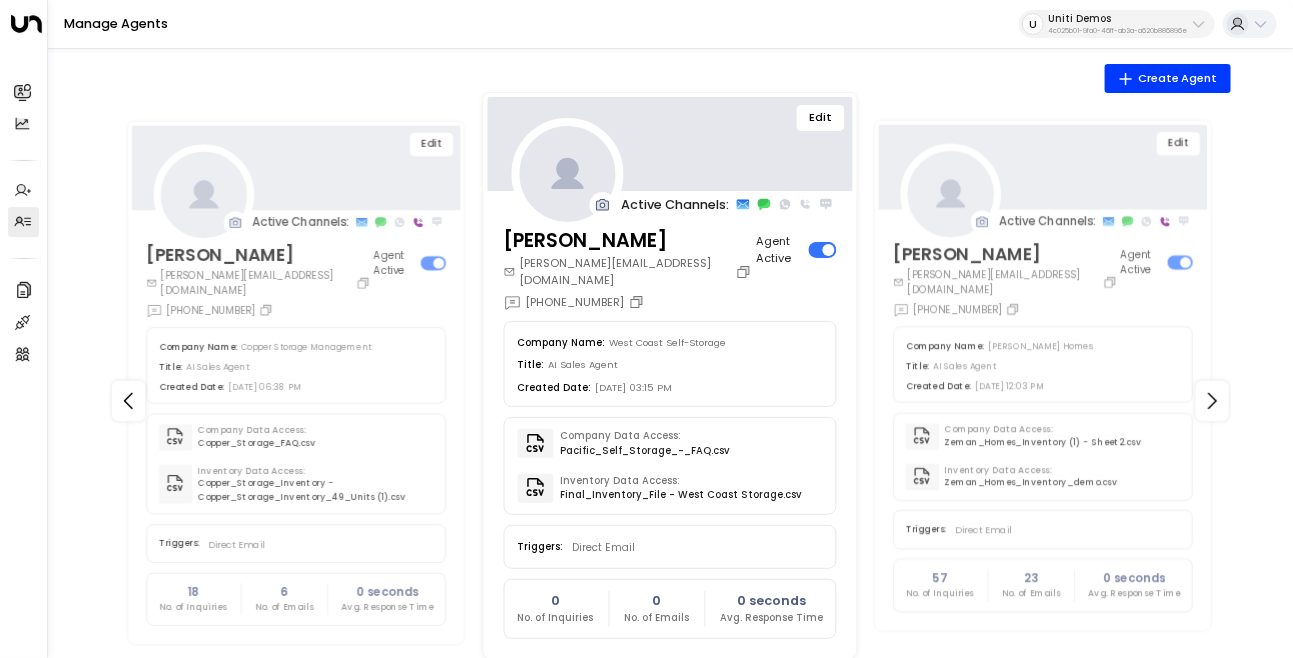 click on "Edit" at bounding box center [820, 118] 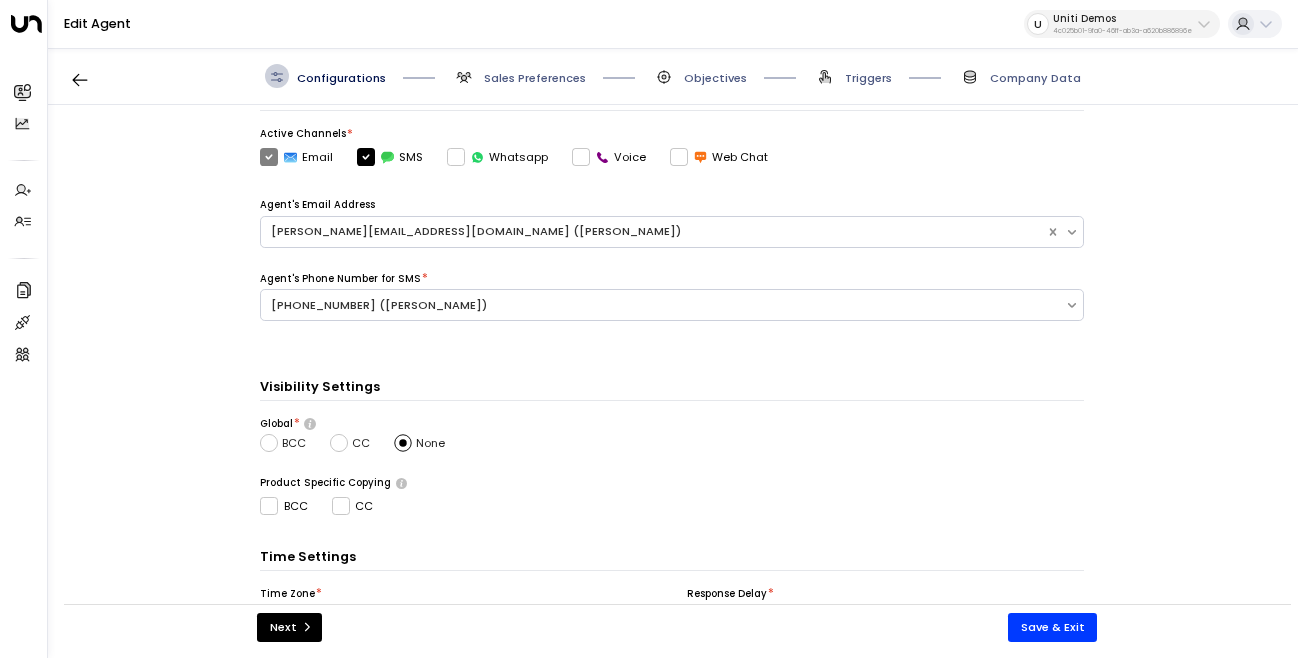 scroll, scrollTop: 517, scrollLeft: 0, axis: vertical 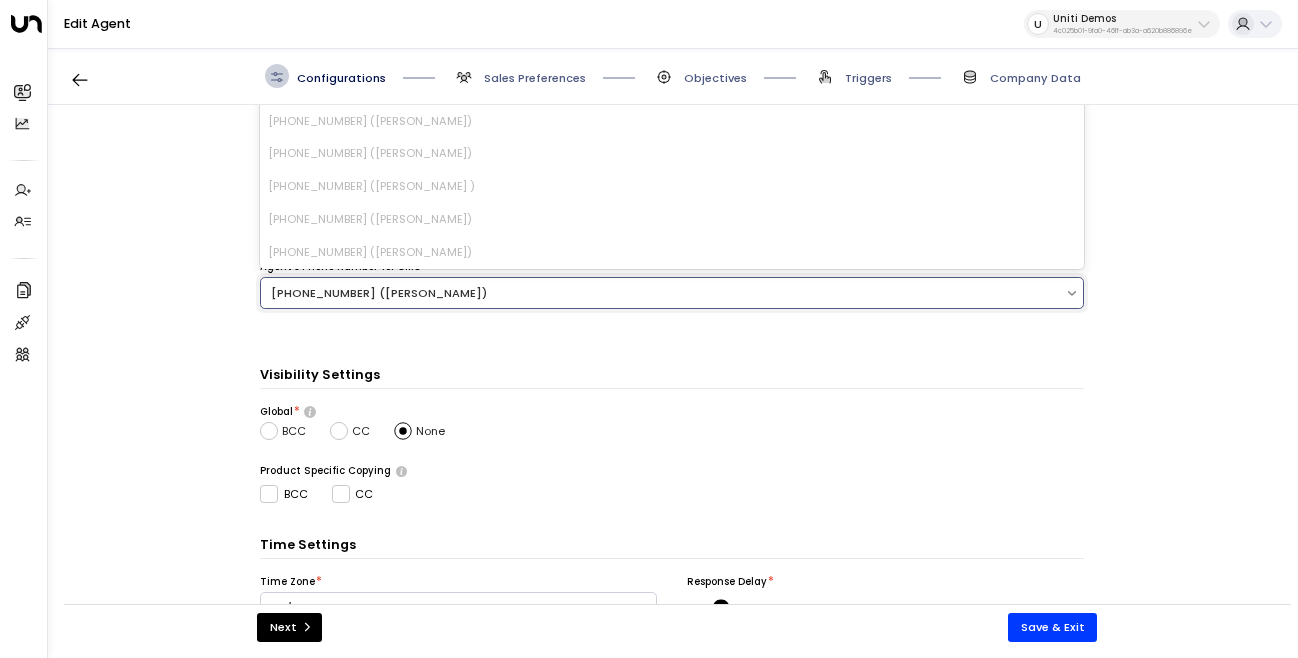 click on "+13322917871 (Willa)" at bounding box center (663, 293) 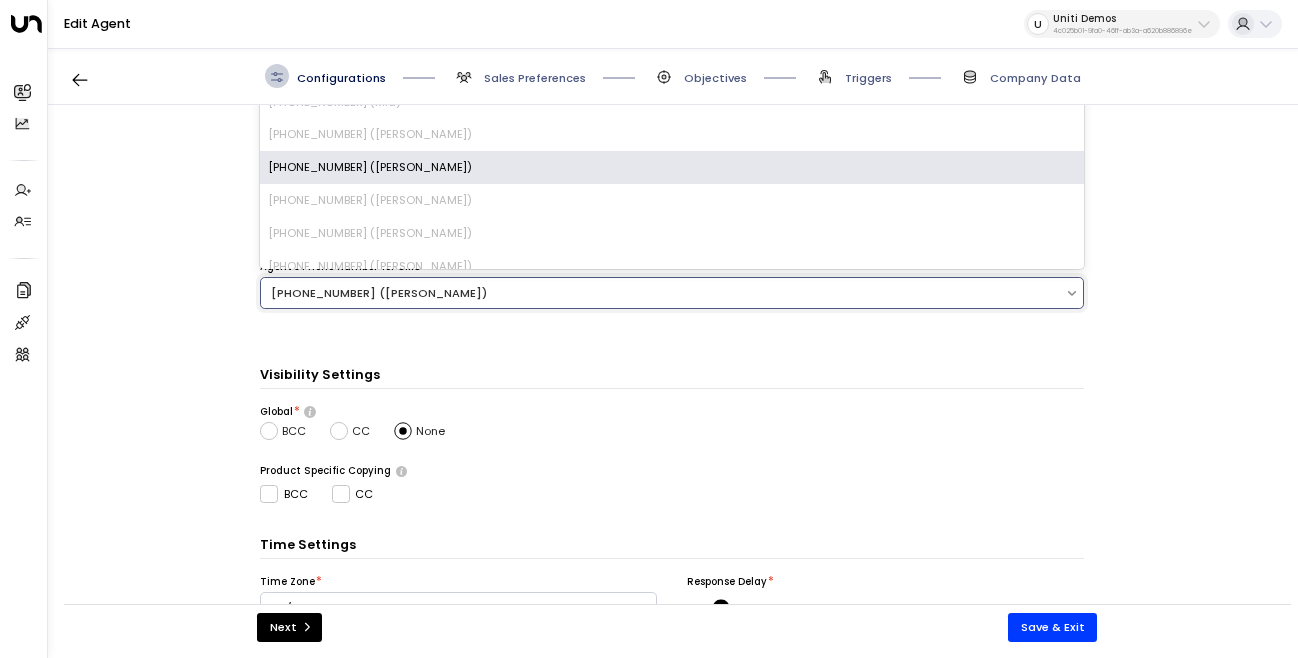 scroll, scrollTop: 429, scrollLeft: 0, axis: vertical 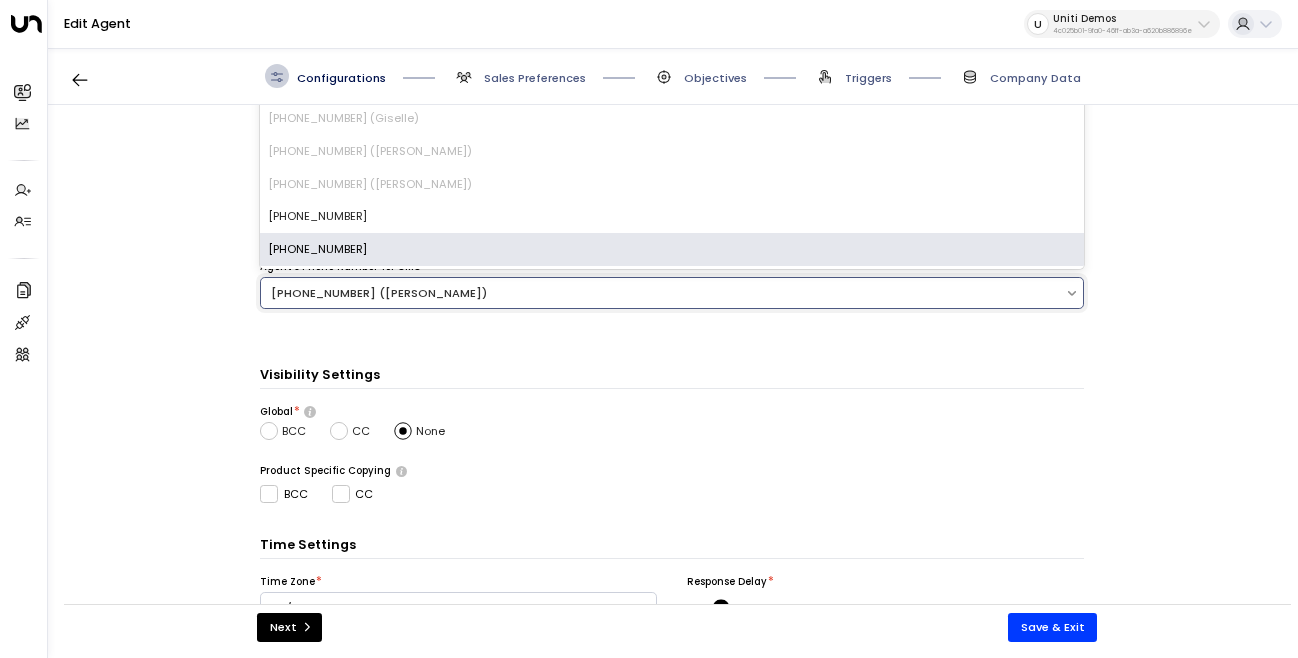 click on "+19178103505" at bounding box center (672, 249) 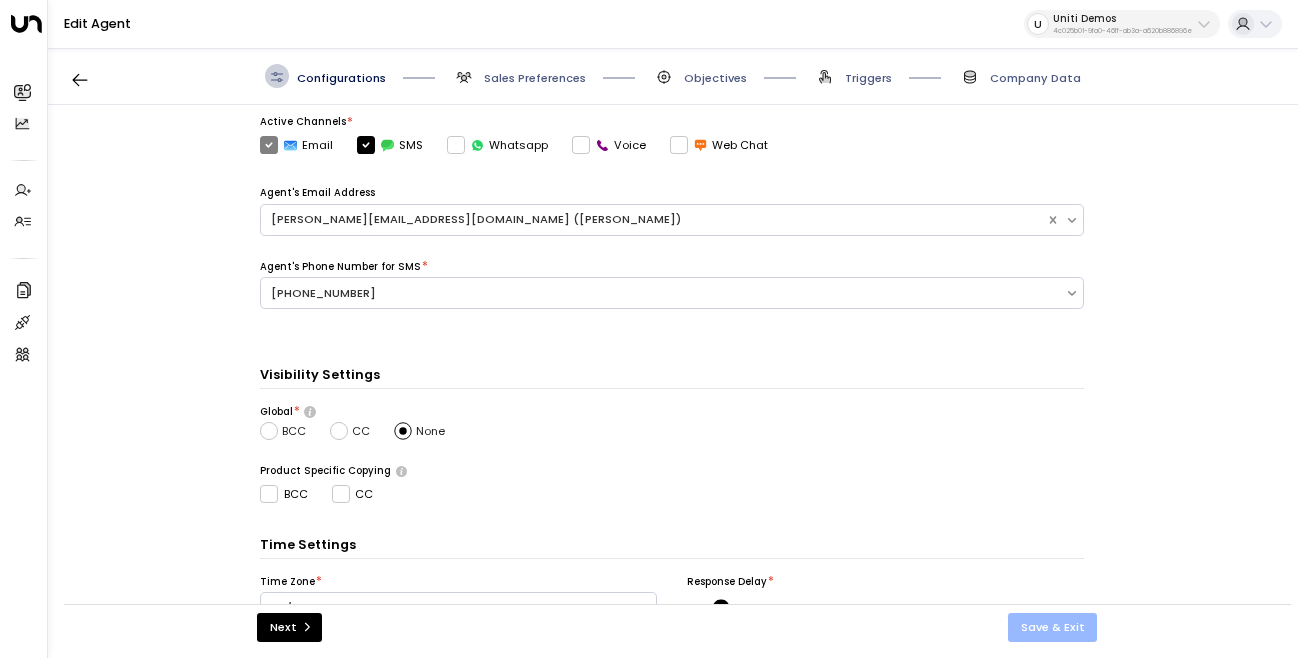 click on "Save & Exit" at bounding box center (1053, 627) 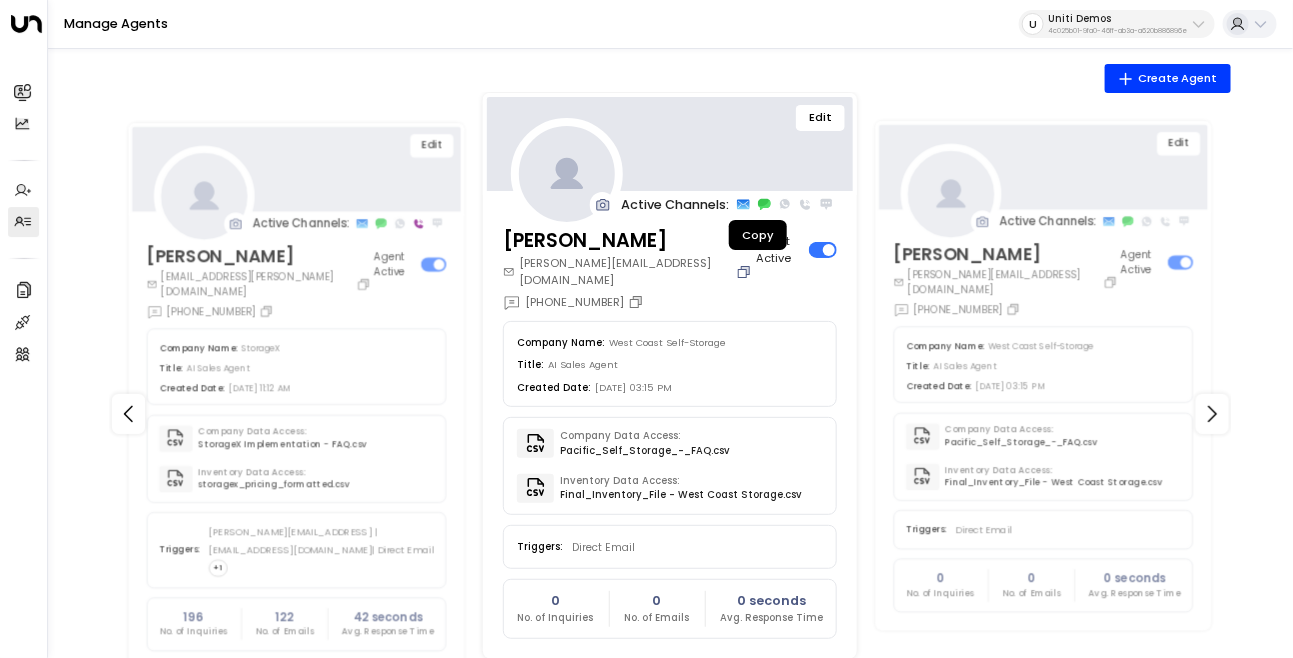 click 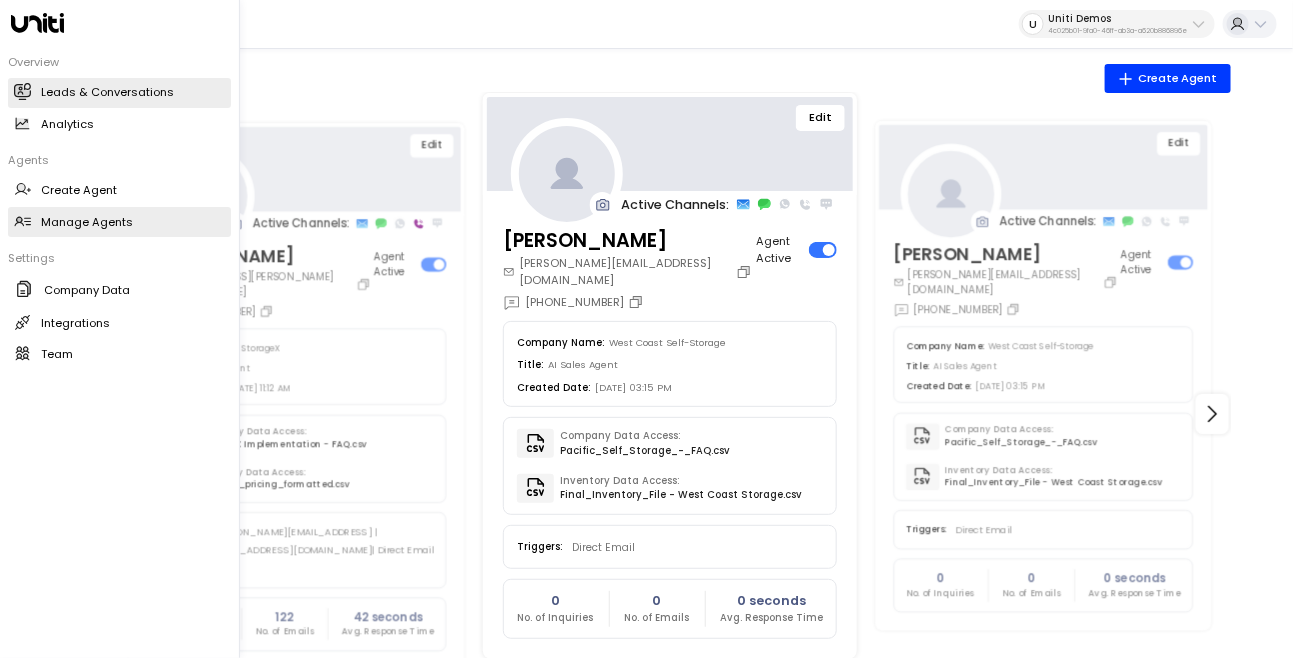 click on "Leads & Conversations" at bounding box center (107, 92) 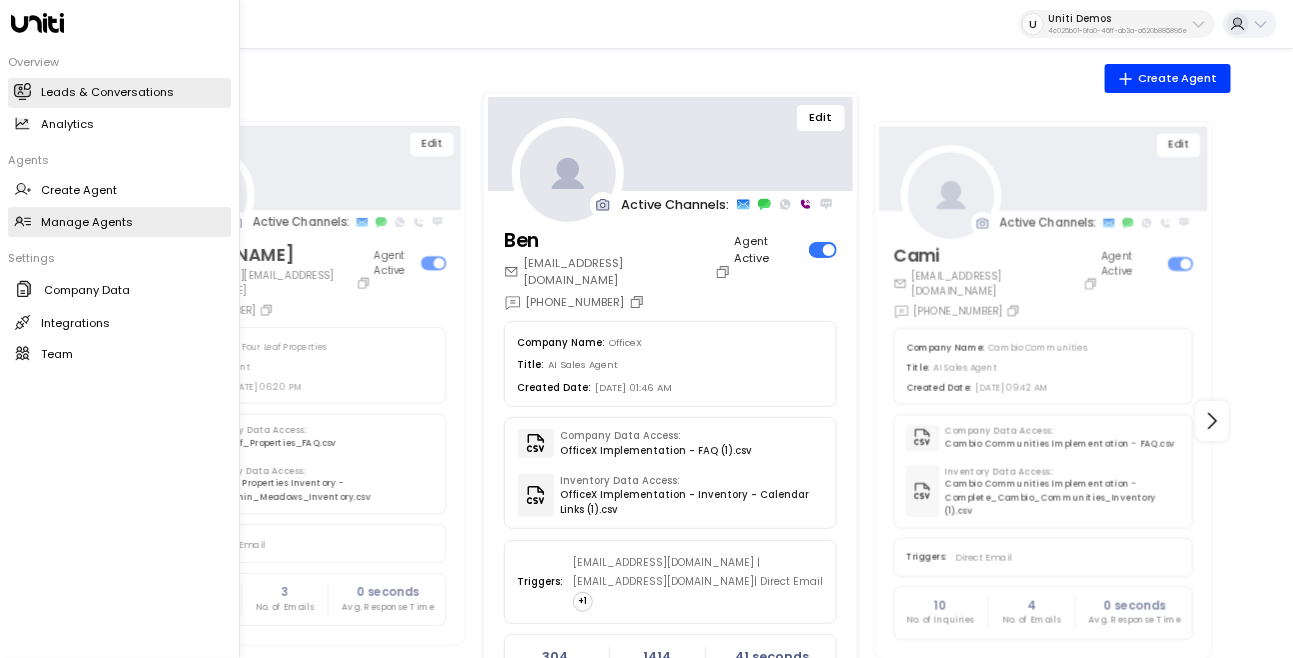 click on "Leads & Conversations" at bounding box center (107, 92) 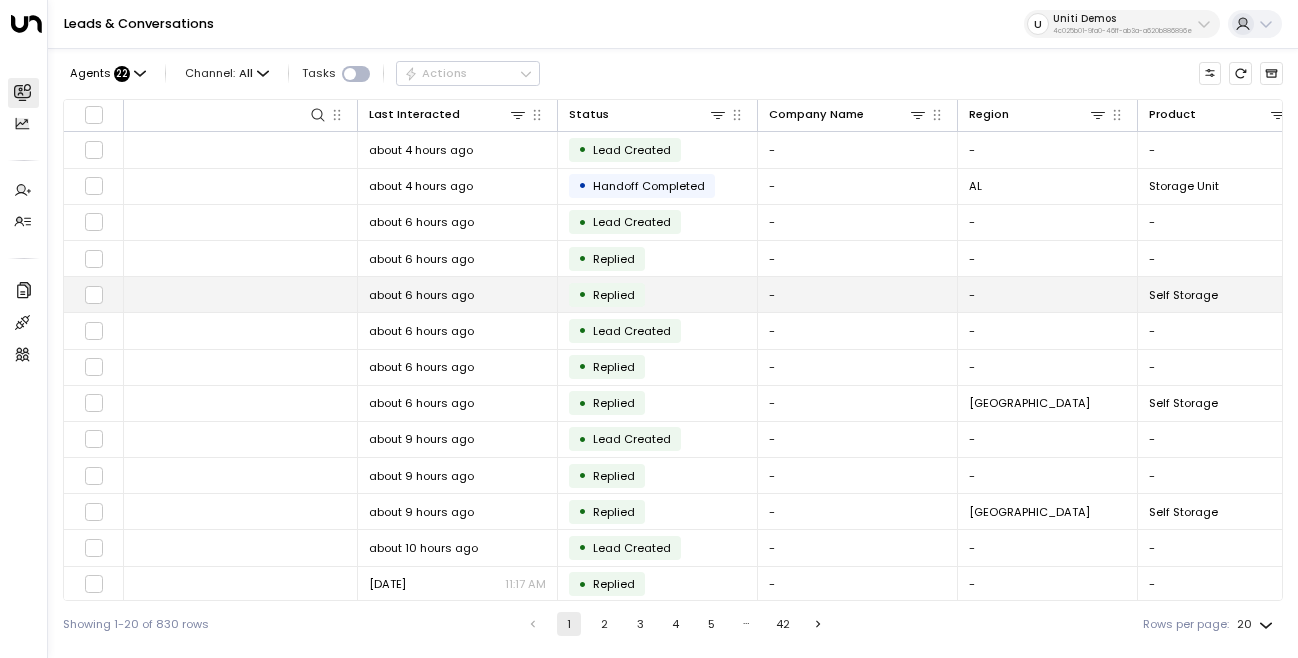 scroll, scrollTop: 0, scrollLeft: 0, axis: both 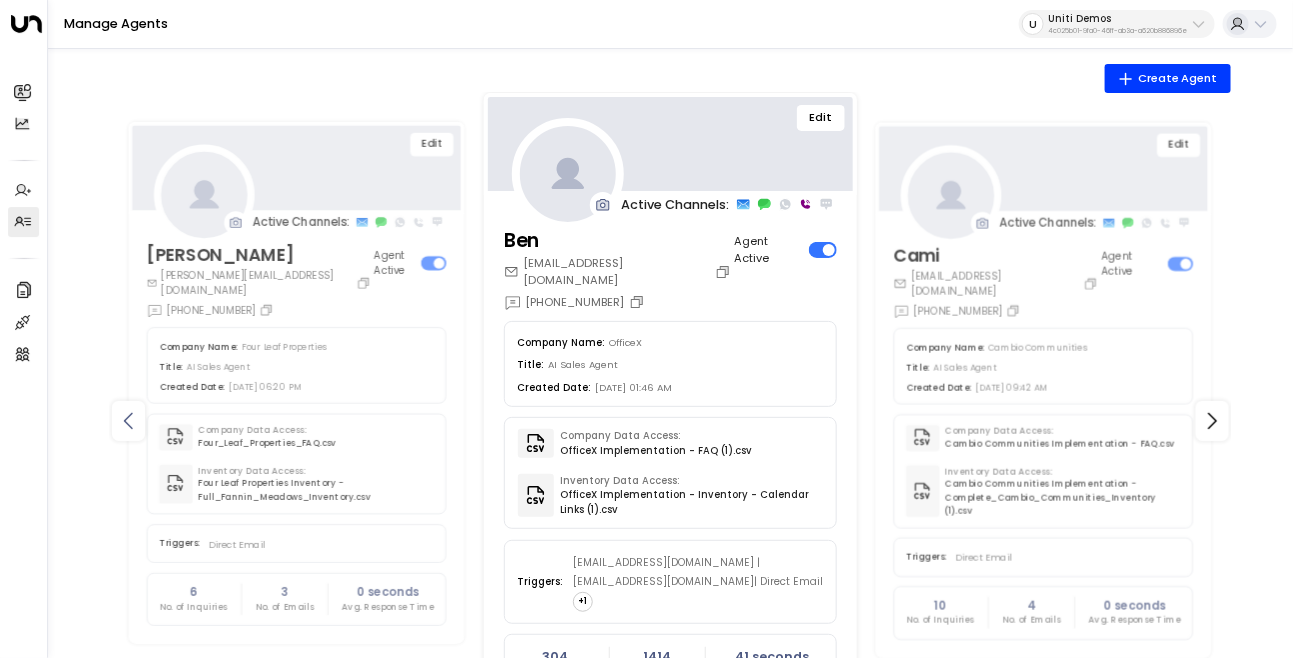 click 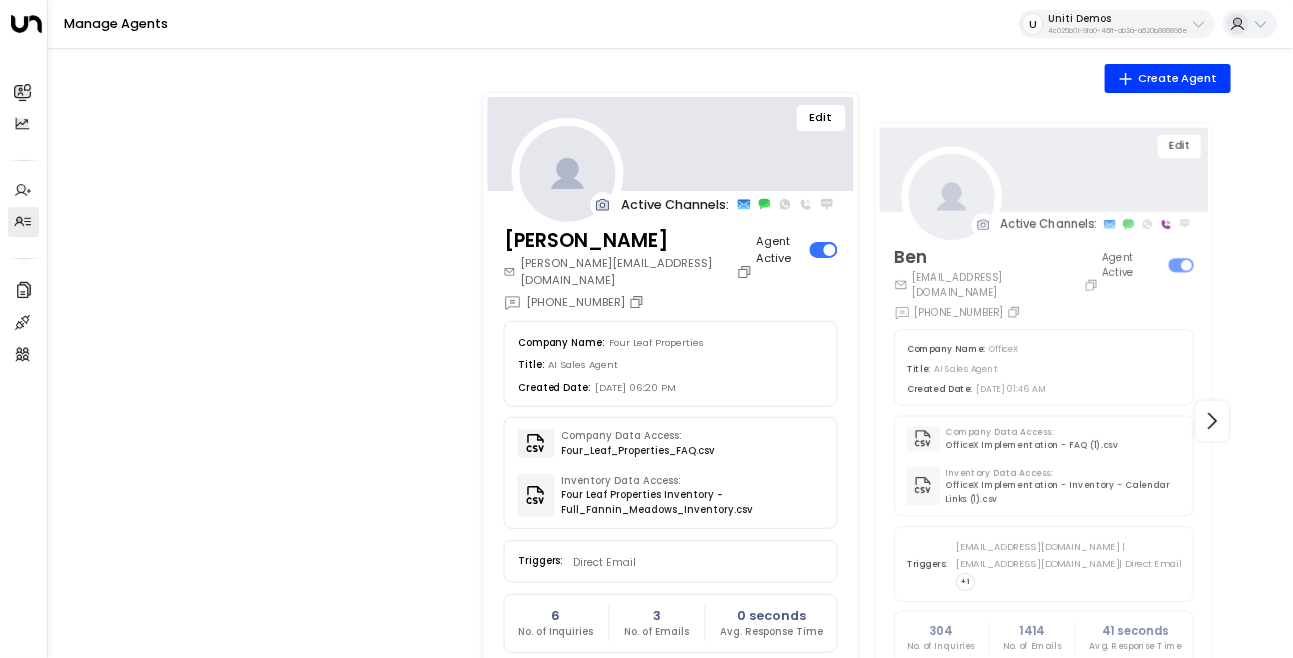 click on "Edit" at bounding box center [821, 118] 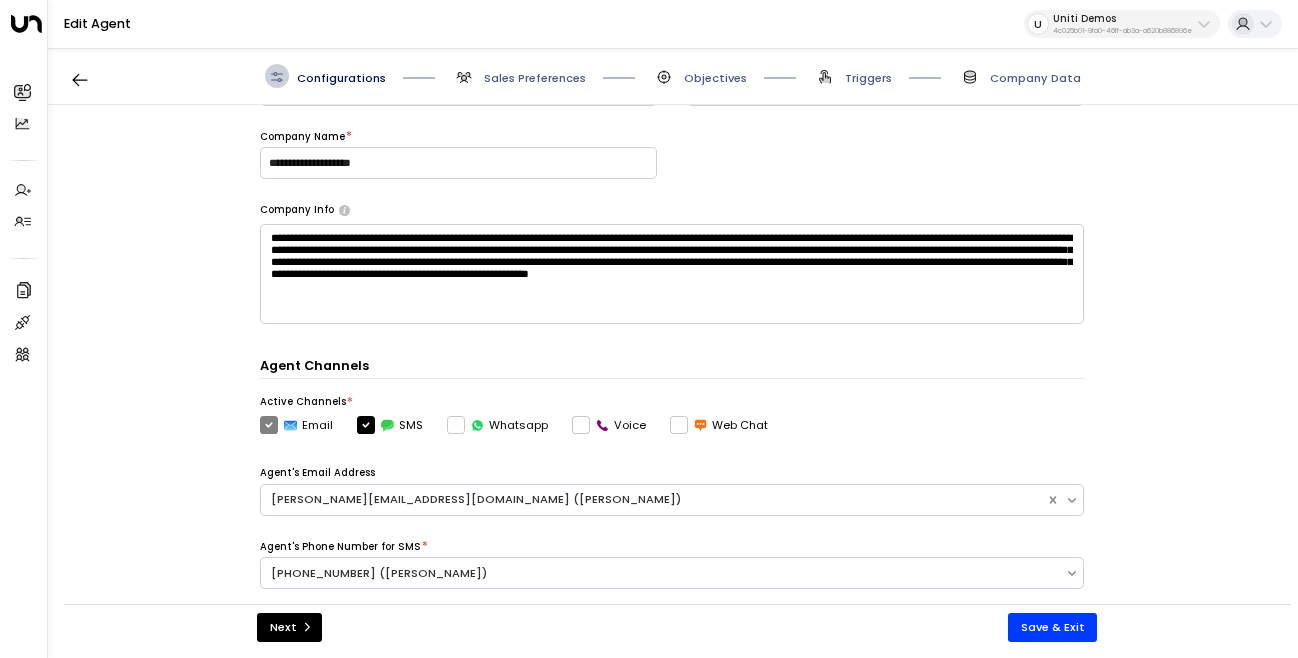 scroll, scrollTop: 232, scrollLeft: 0, axis: vertical 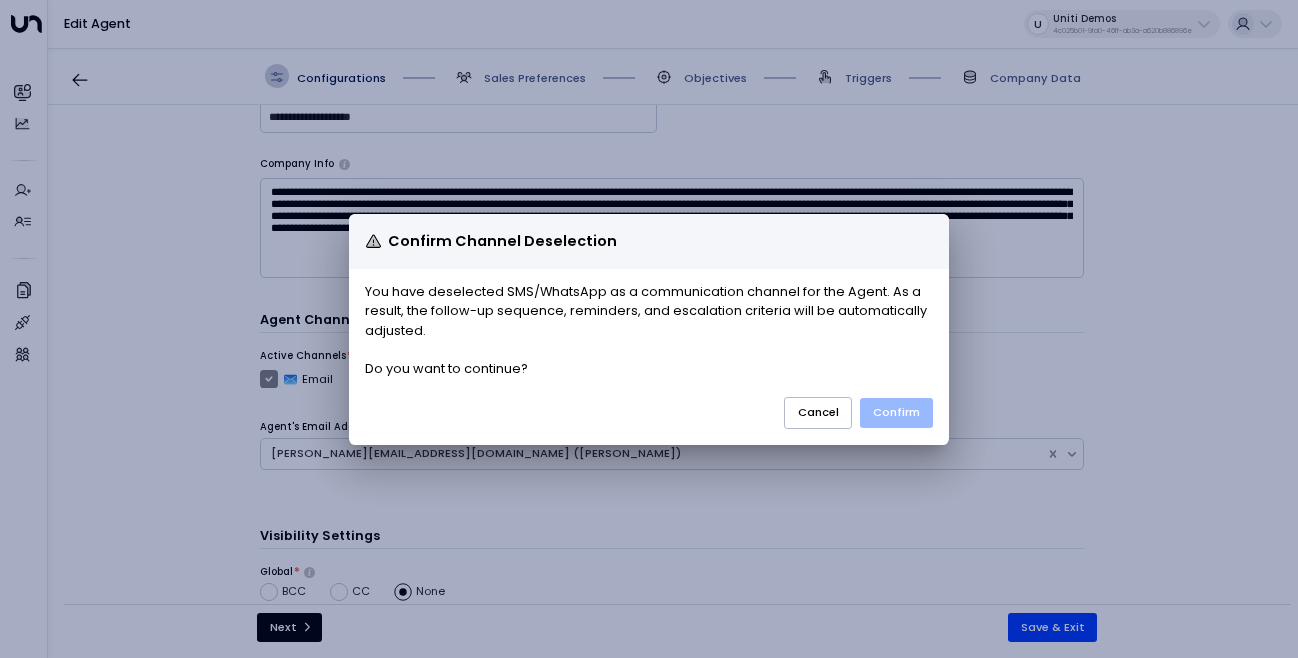 click on "Confirm" at bounding box center [896, 412] 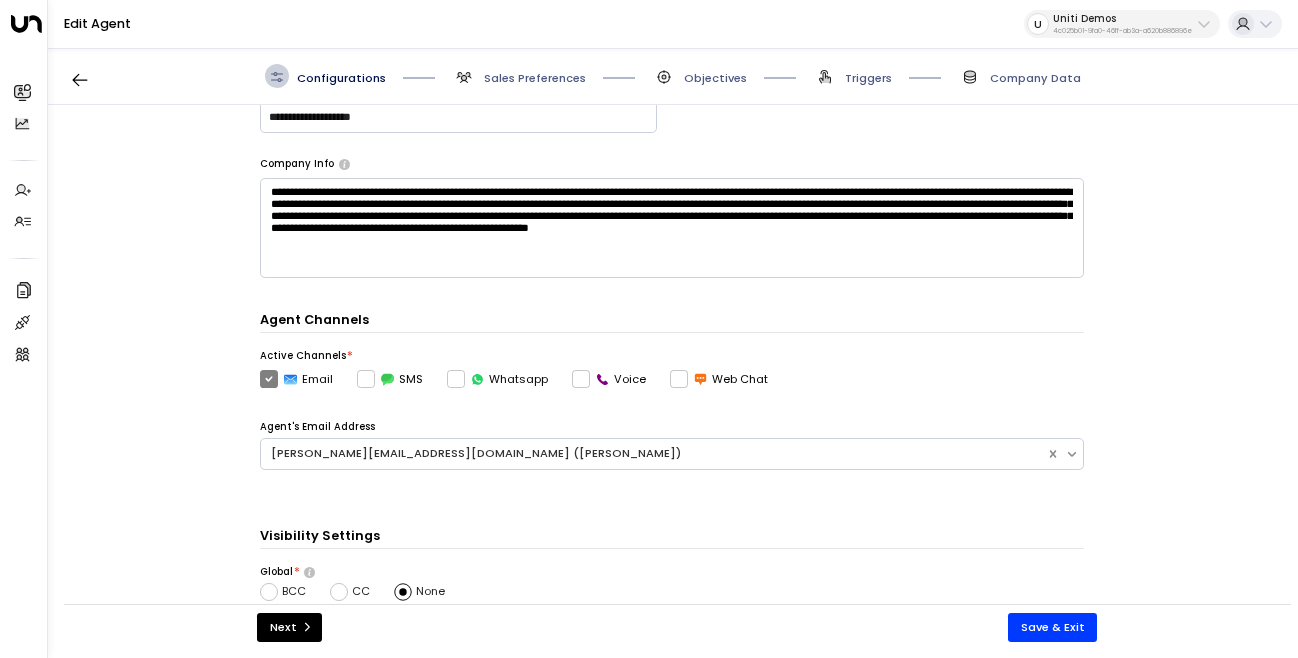 click on "Voice" at bounding box center [609, 379] 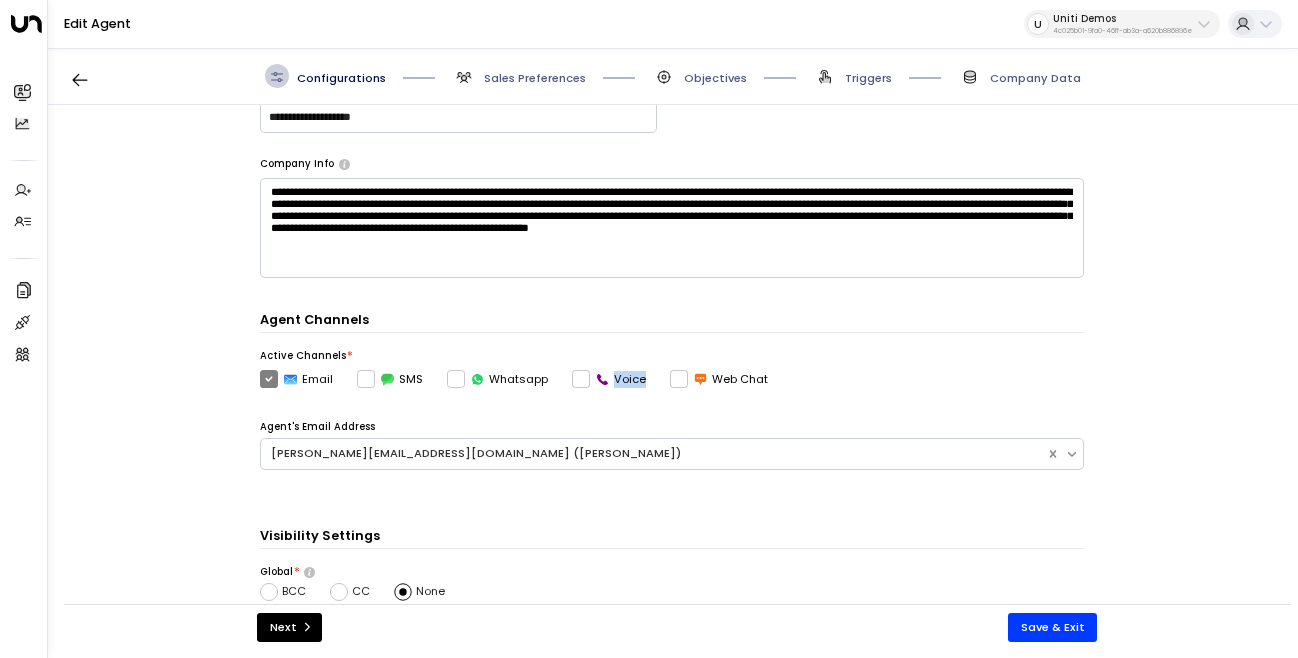 click on "Voice" at bounding box center (609, 379) 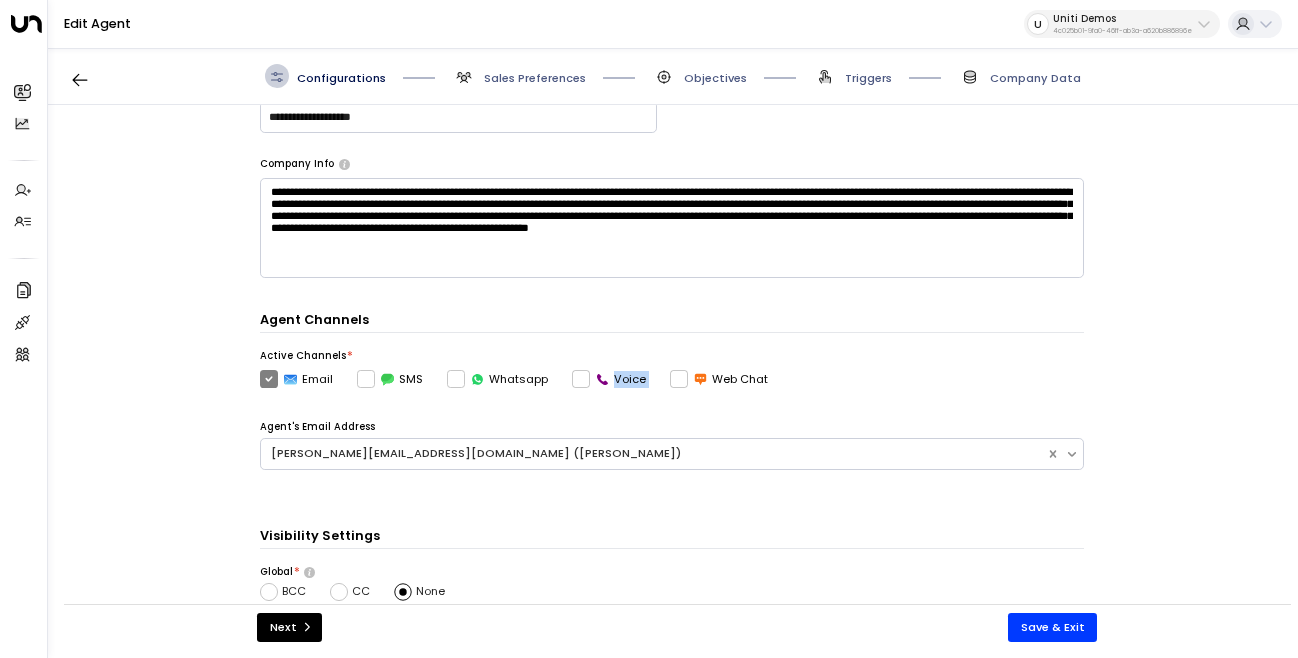 click on "Voice" at bounding box center [609, 379] 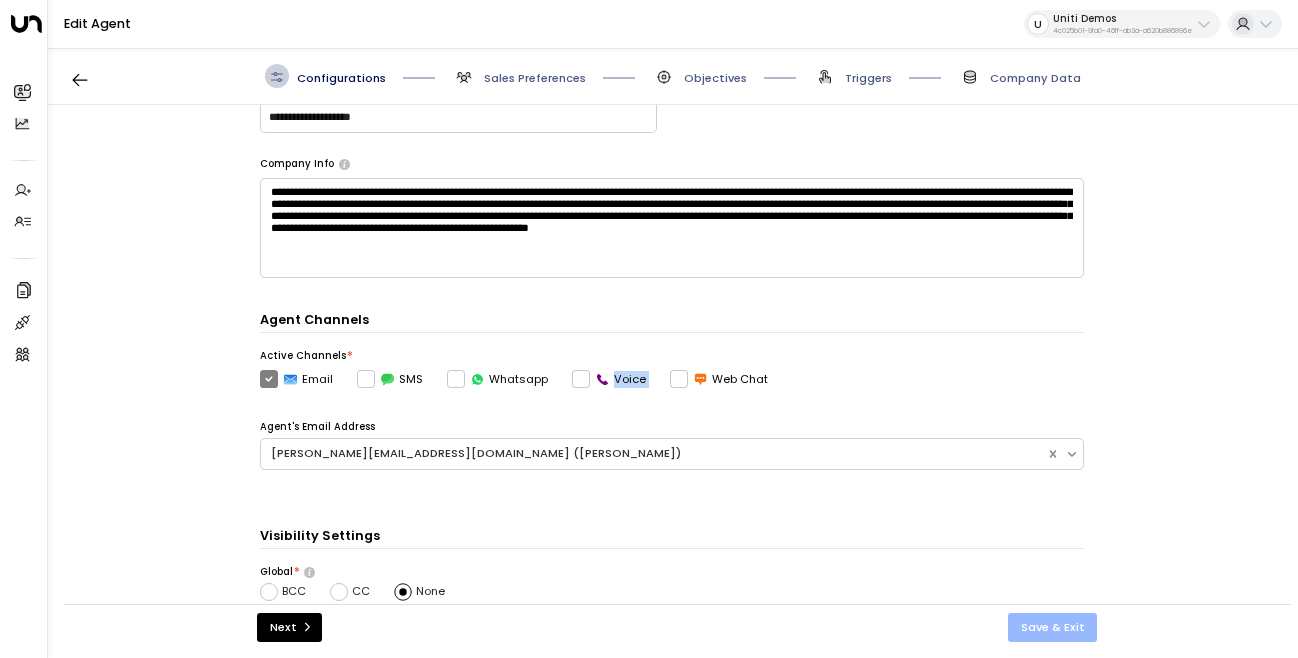 click on "Save & Exit" at bounding box center [1053, 627] 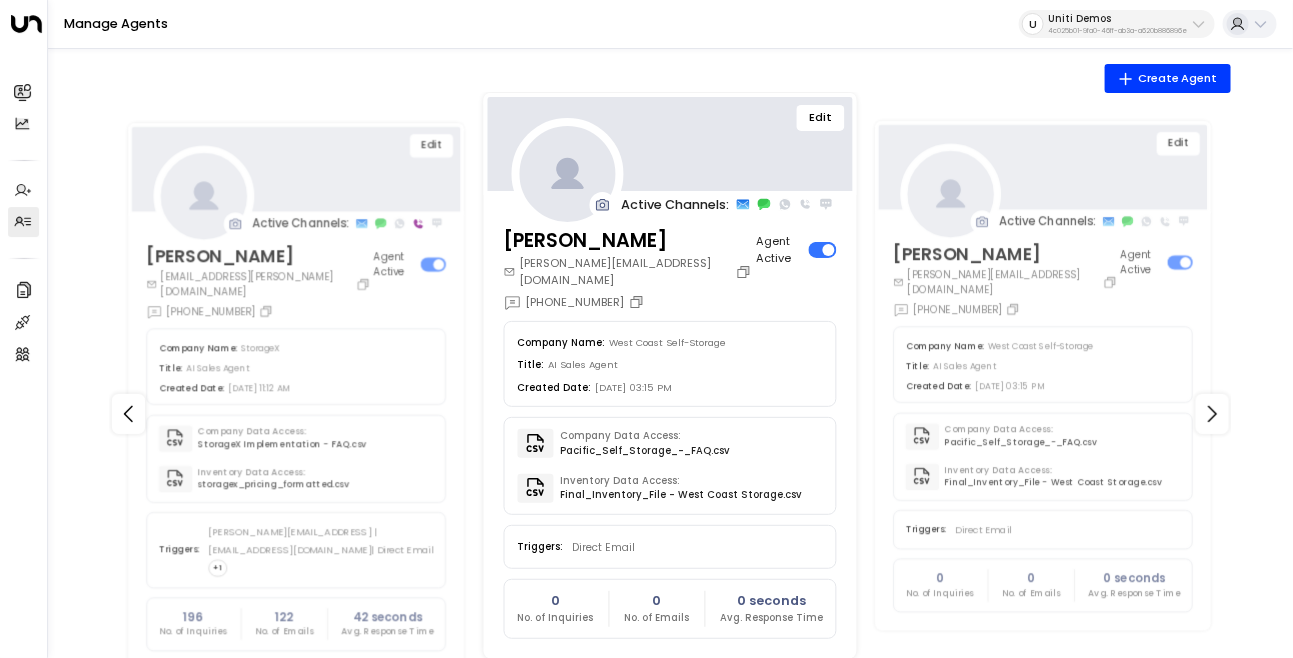 click on "Edit" at bounding box center [820, 118] 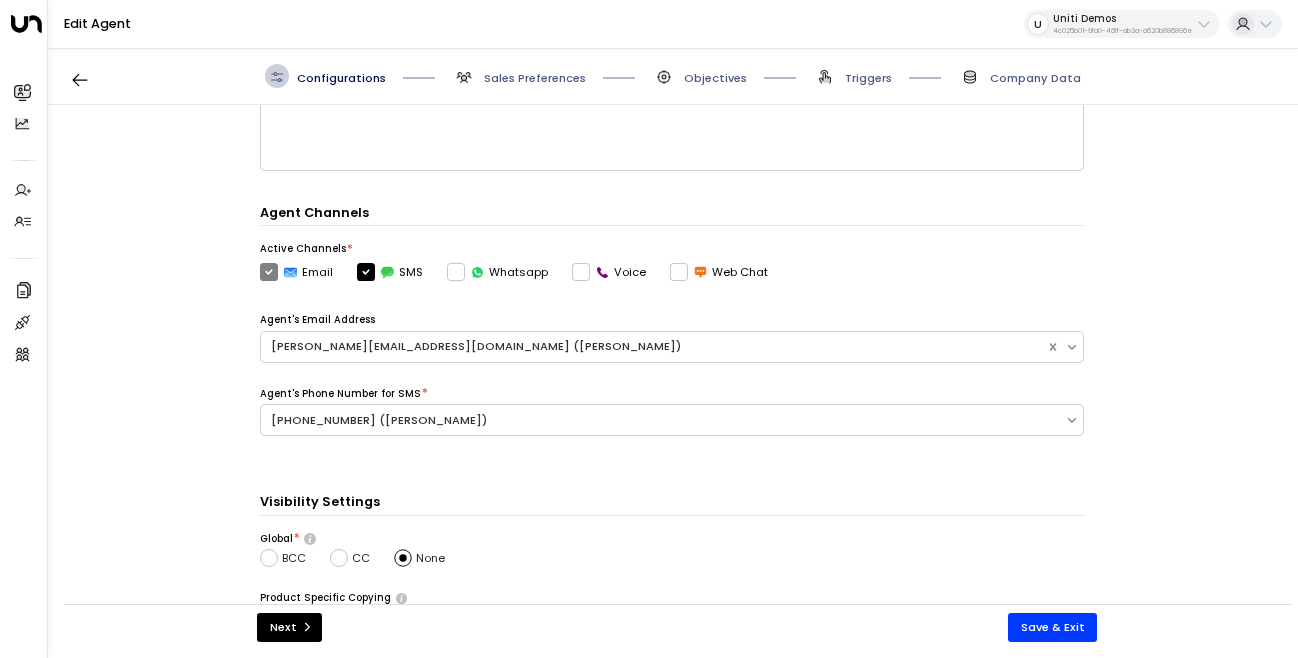 scroll, scrollTop: 414, scrollLeft: 0, axis: vertical 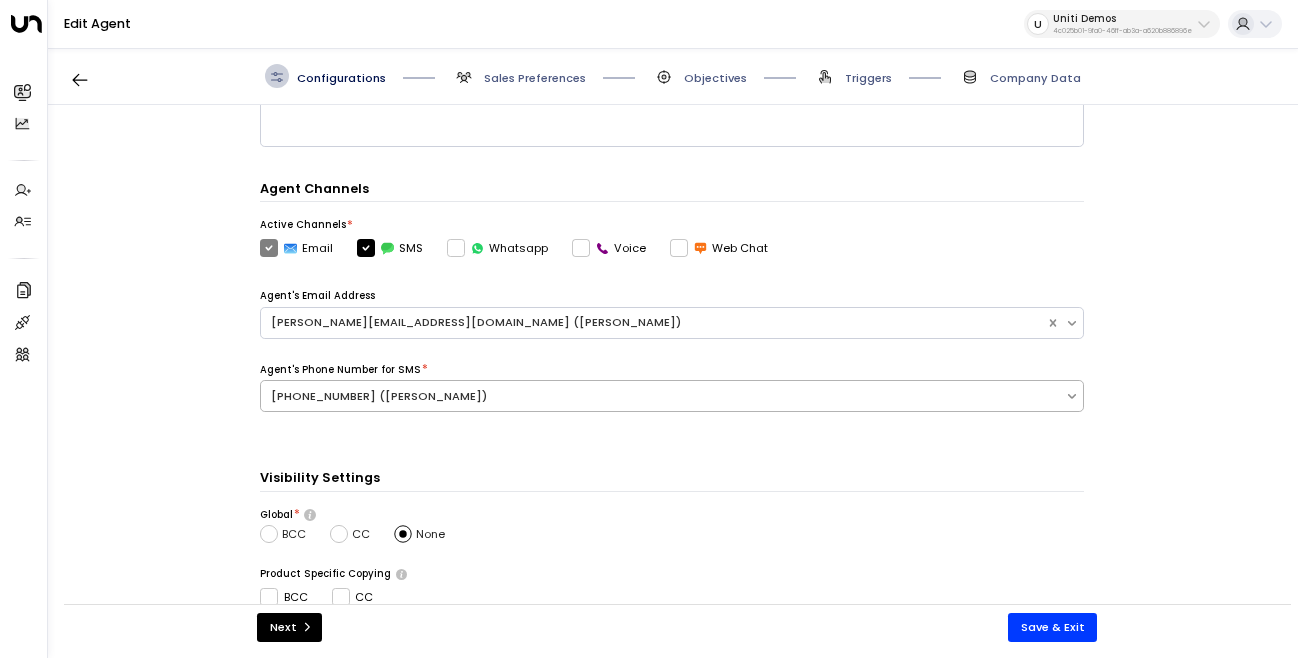 click on "+13322917871 (Willa)" at bounding box center [663, 396] 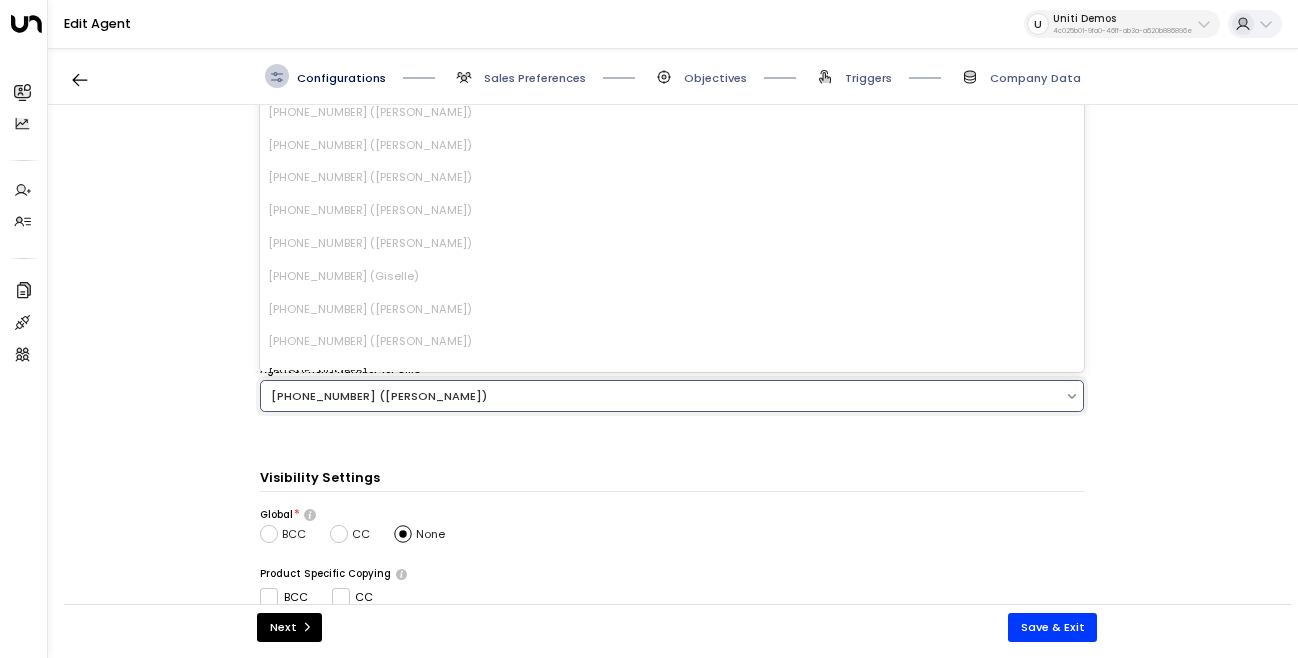 scroll, scrollTop: 429, scrollLeft: 0, axis: vertical 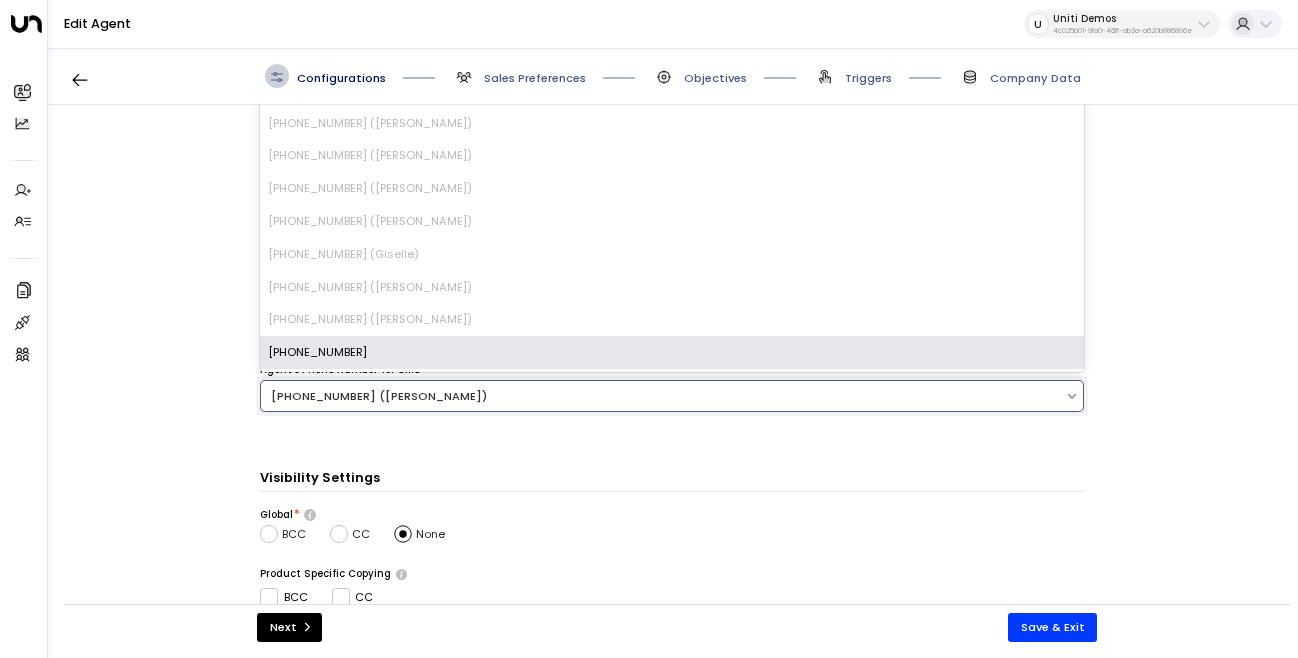 click on "+19147305093" at bounding box center (672, 352) 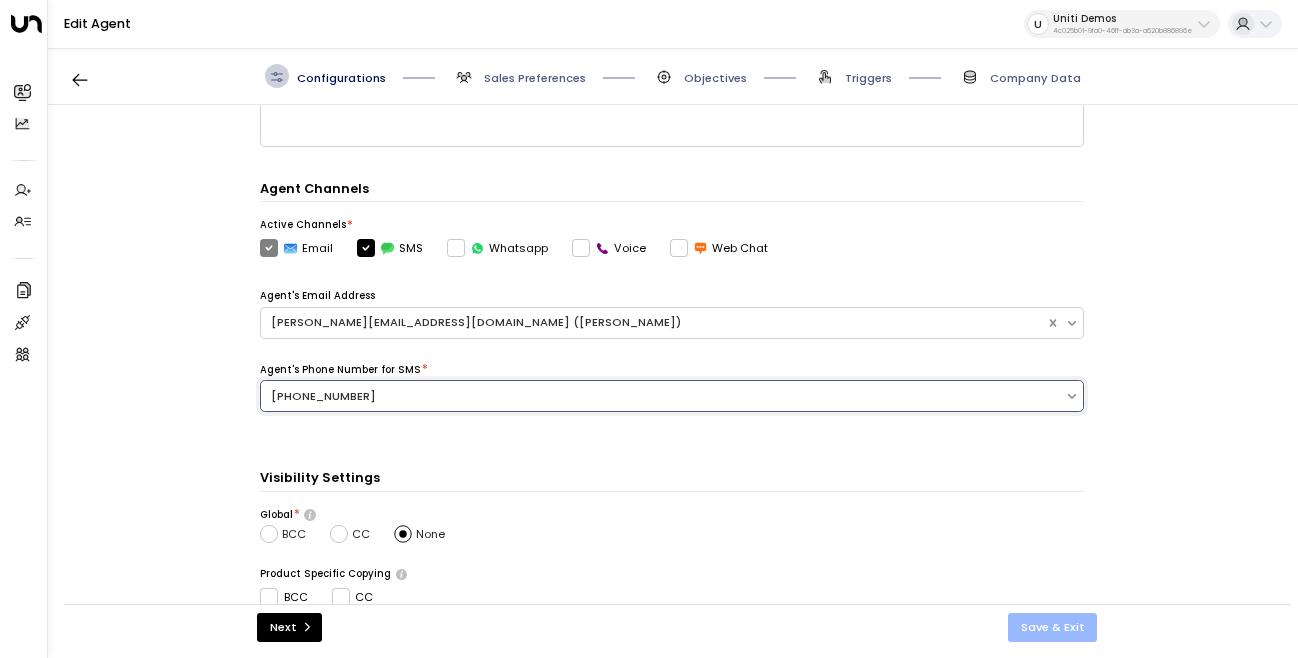 click on "Save & Exit" at bounding box center [1053, 627] 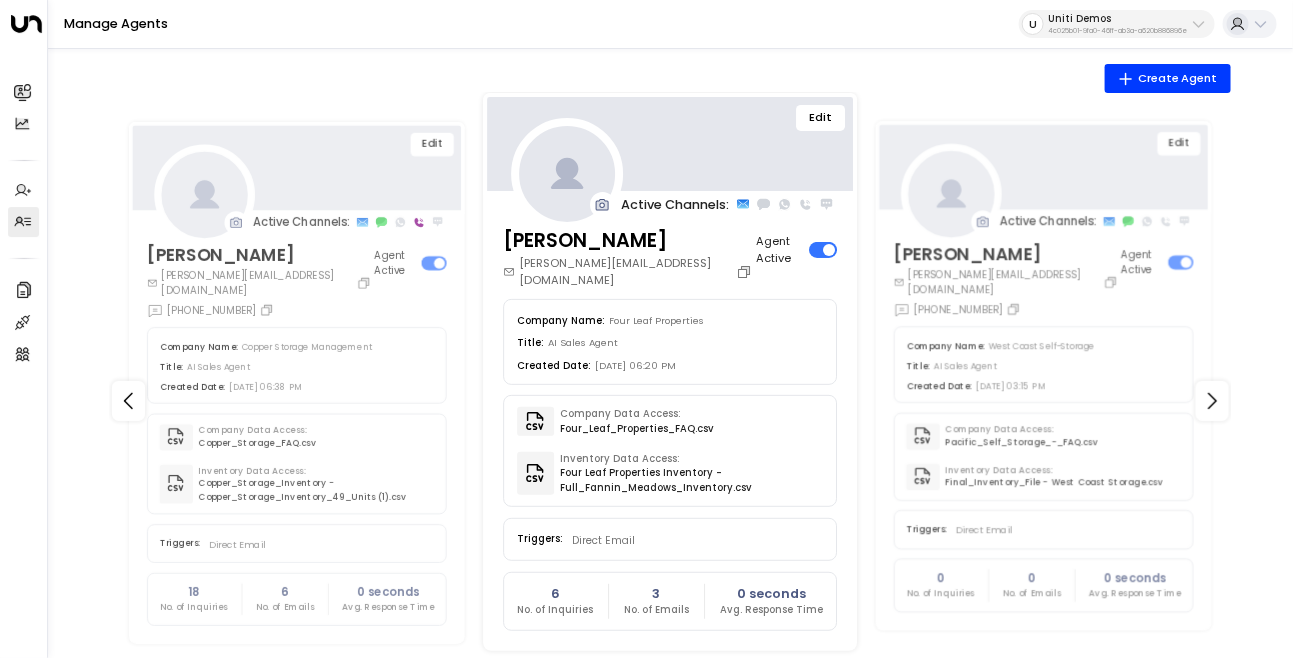 click on "AI Sales Agent" at bounding box center (583, 342) 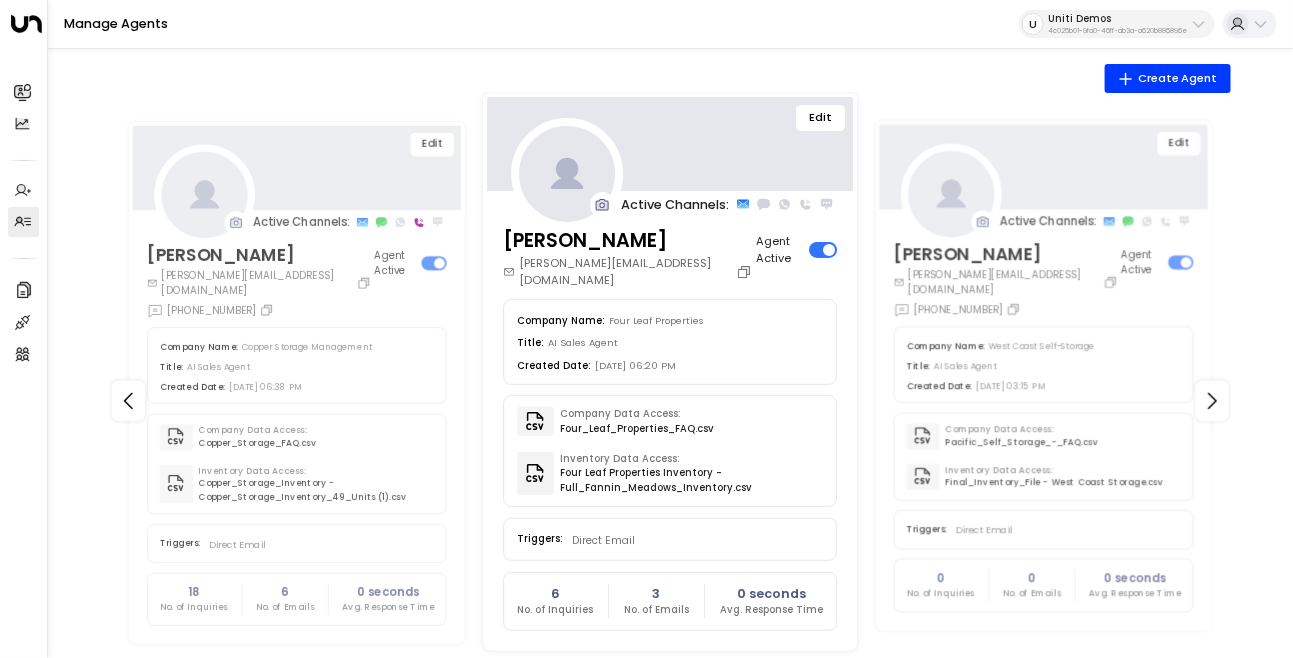 click on "[DATE] 06:20 PM" at bounding box center (635, 365) 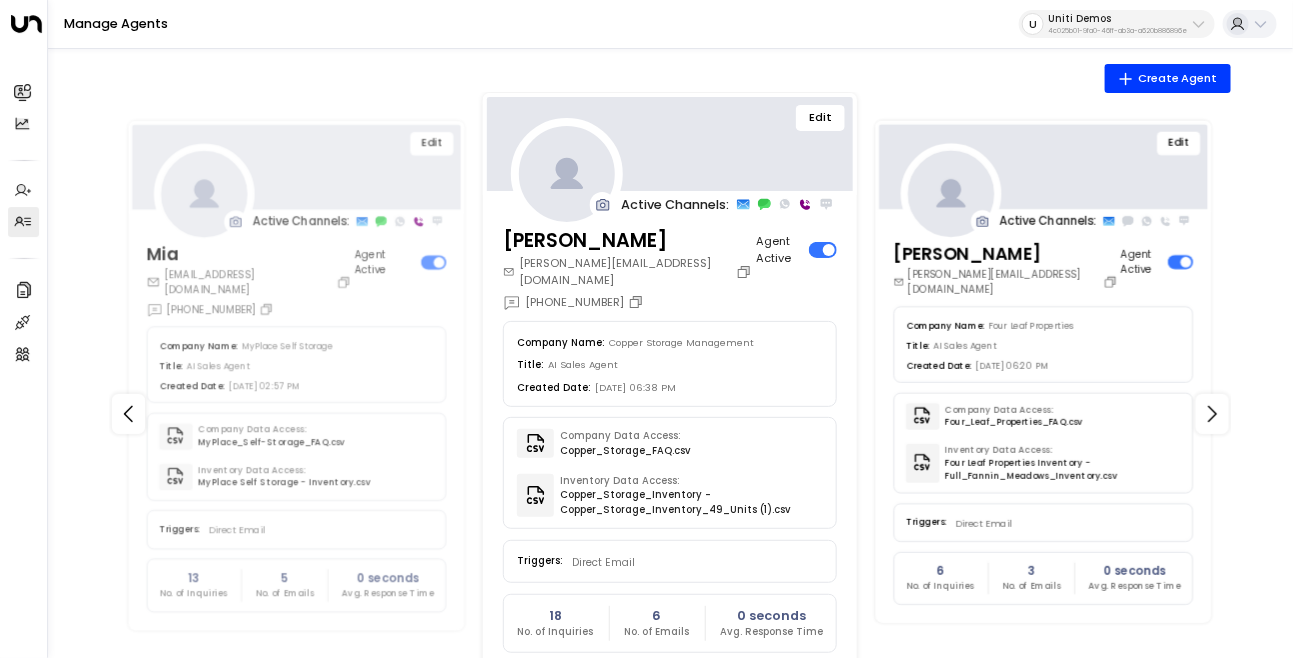 click on "Edit Active Channels: Mike   storagex.mike@gmail.com +1 (229) 999-9658 Agent Active Company Name: StorageX Title: AI Sales Agent Created Date: 01/20/2025, 11:12 AM Company Data Access: StorageX Implementation - FAQ.csv Inventory Data Access: storagex_pricing_formatted.csv Triggers: francesco@realestatecopilot.ai | marketing.getuniti@gmail.com  | Direct Email   + 1 196 No. of Inquiries 122 No. of Emails 42 seconds Avg. Response Time Edit Active Channels: Mia   mia.myplaceselfstorage@gmail.com +1 (832) 998-8600 Agent Active Company Name: MyPlace Self Storage Title: AI Sales Agent Created Date: 06/16/2025, 02:57 PM Company Data Access: MyPlace_Self-Storage_FAQ.csv Inventory Data Access: MyPlace Self Storage - Inventory.csv Triggers: Direct Email 13 No. of Inquiries 5 No. of Emails 0 seconds Avg. Response Time Edit Active Channels: Cooper   cooper.copperstoragemanagement@gmail.com +1 (619) 432-6046 Agent Active Company Name: Copper Storage Management Title: AI Sales Agent Created Date: 06/16/2025, 06:38 PM 18 6" at bounding box center (-2693, 396) 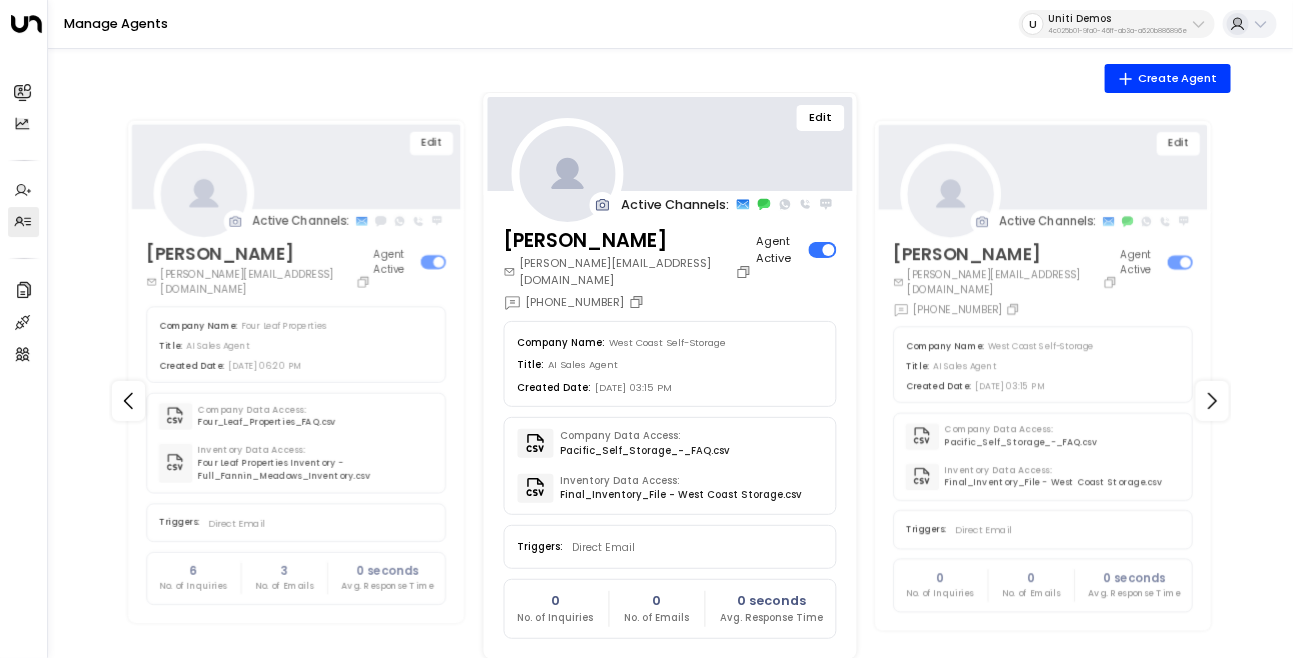click on "[PHONE_NUMBER]" at bounding box center (575, 302) 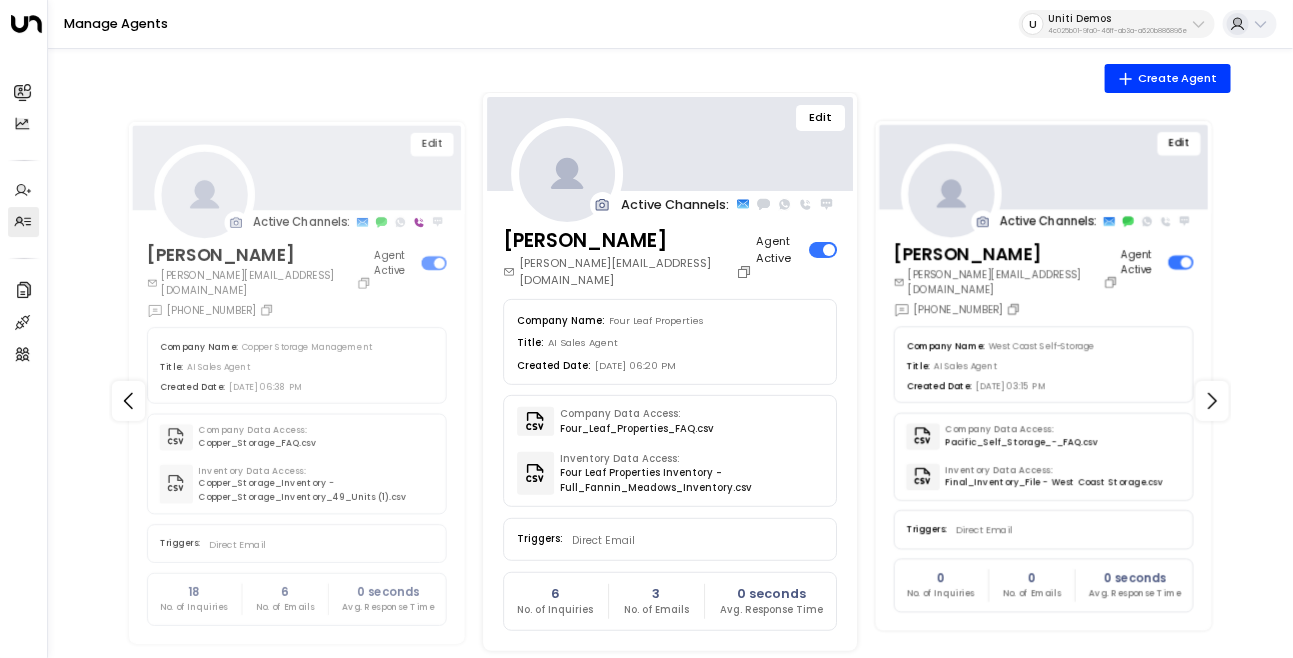 click on "Company Name: Four Leaf Properties Title: AI Sales Agent Created Date: 06/25/2025, 06:20 PM" at bounding box center [669, 341] 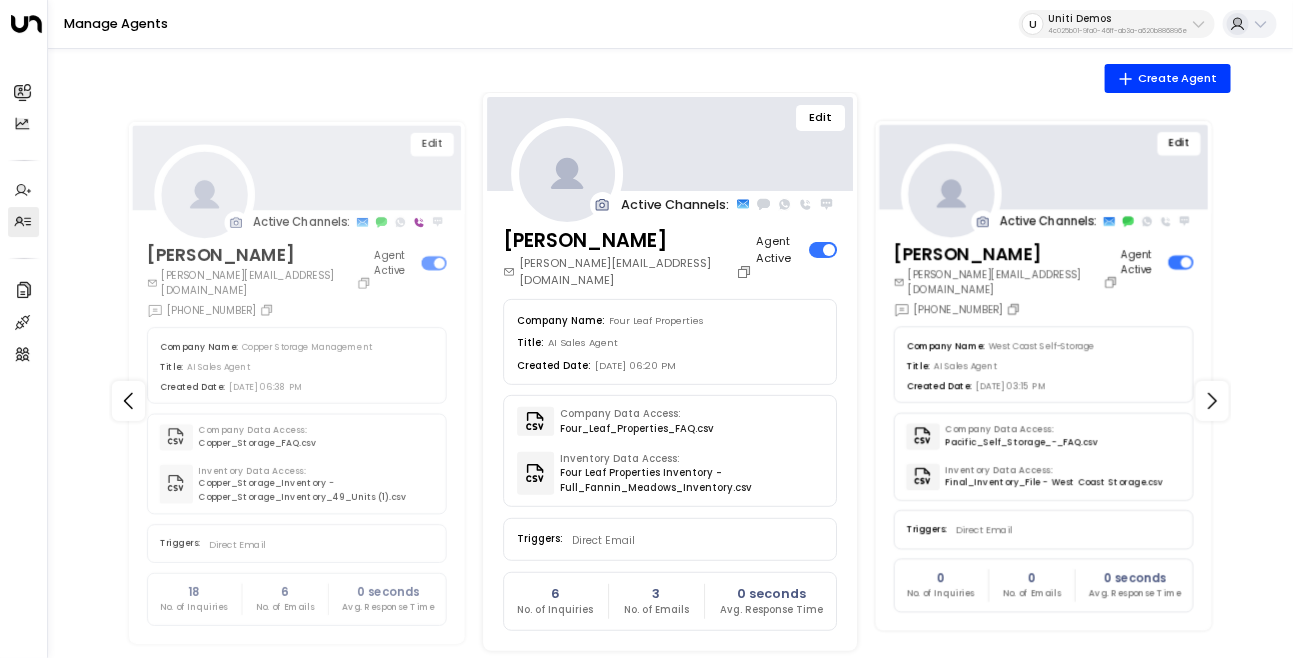 click on "[PHONE_NUMBER]" at bounding box center (959, 309) 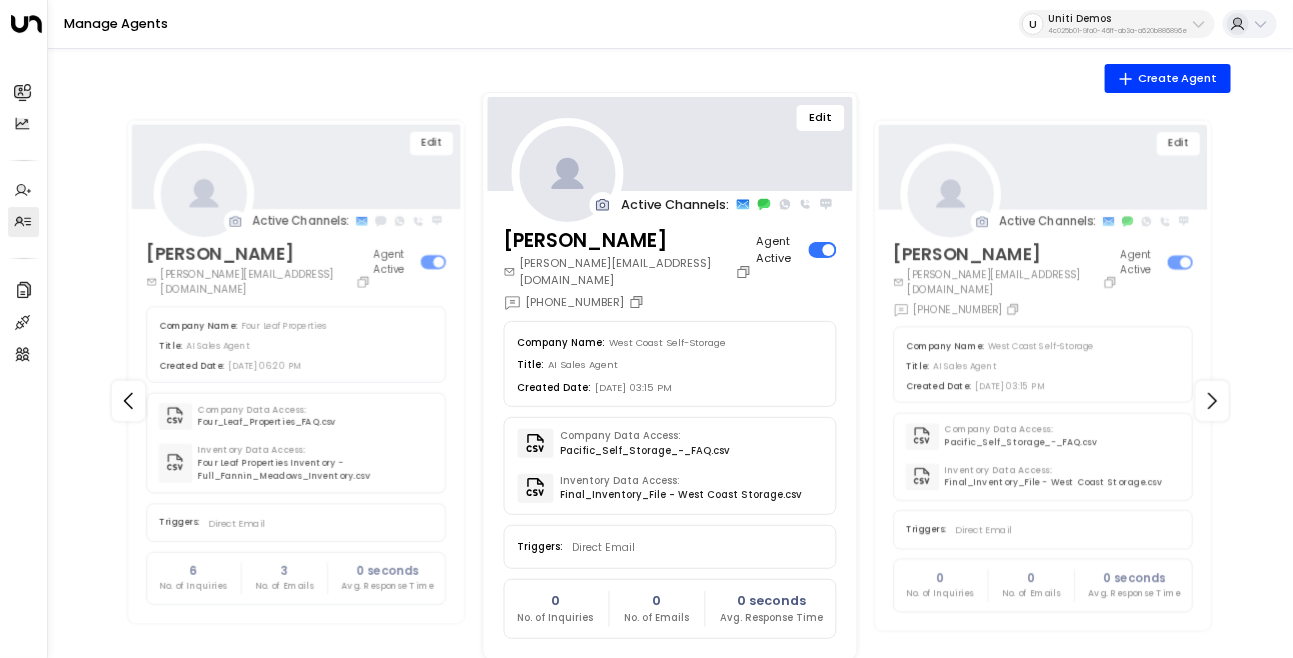 click on "Edit" at bounding box center (820, 118) 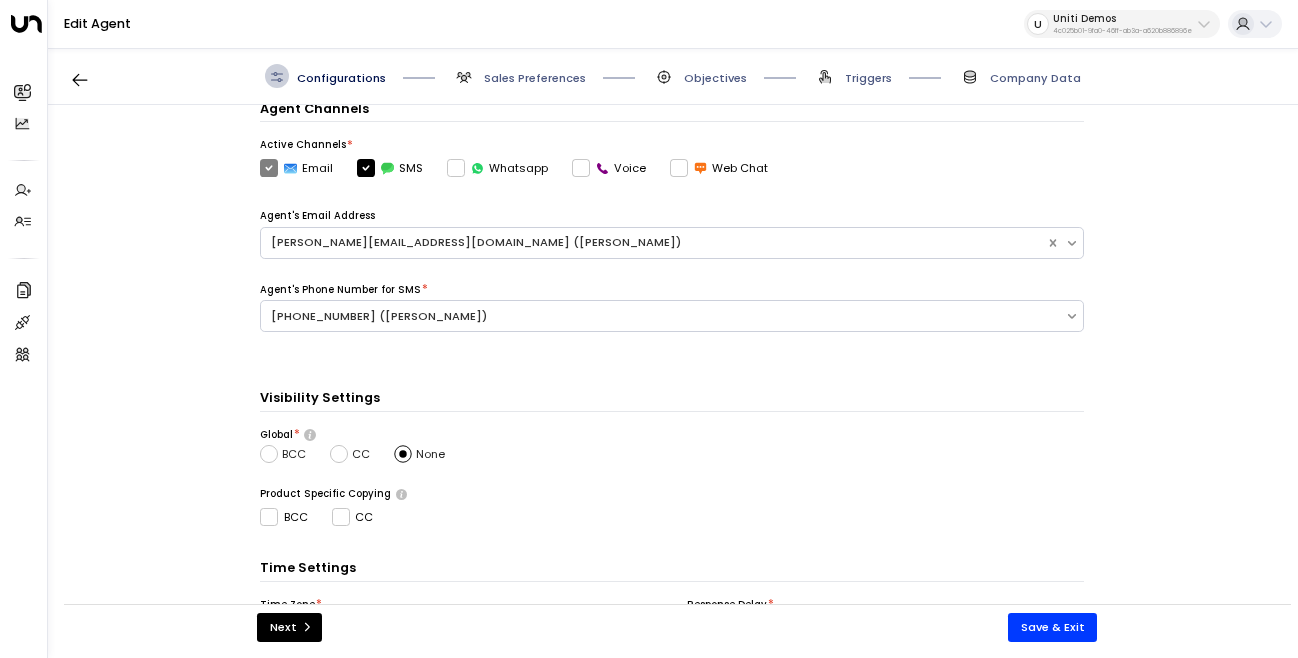 scroll, scrollTop: 499, scrollLeft: 0, axis: vertical 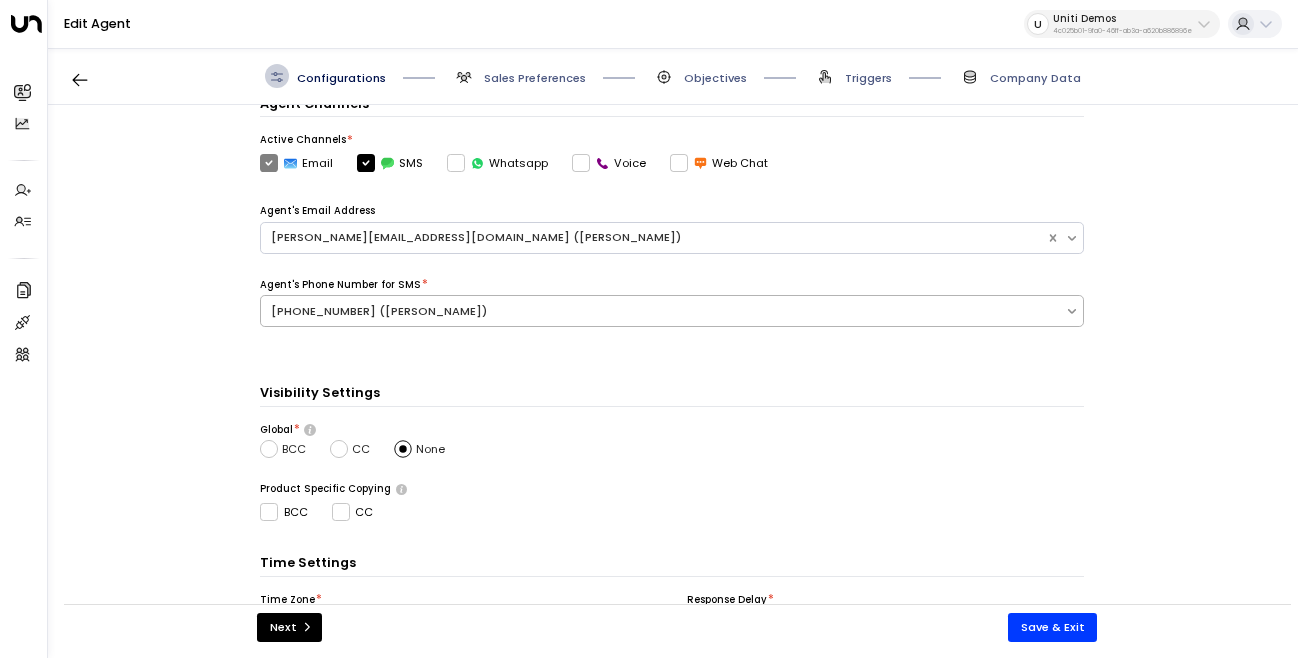 click on "[PHONE_NUMBER] ([PERSON_NAME])" at bounding box center (663, 311) 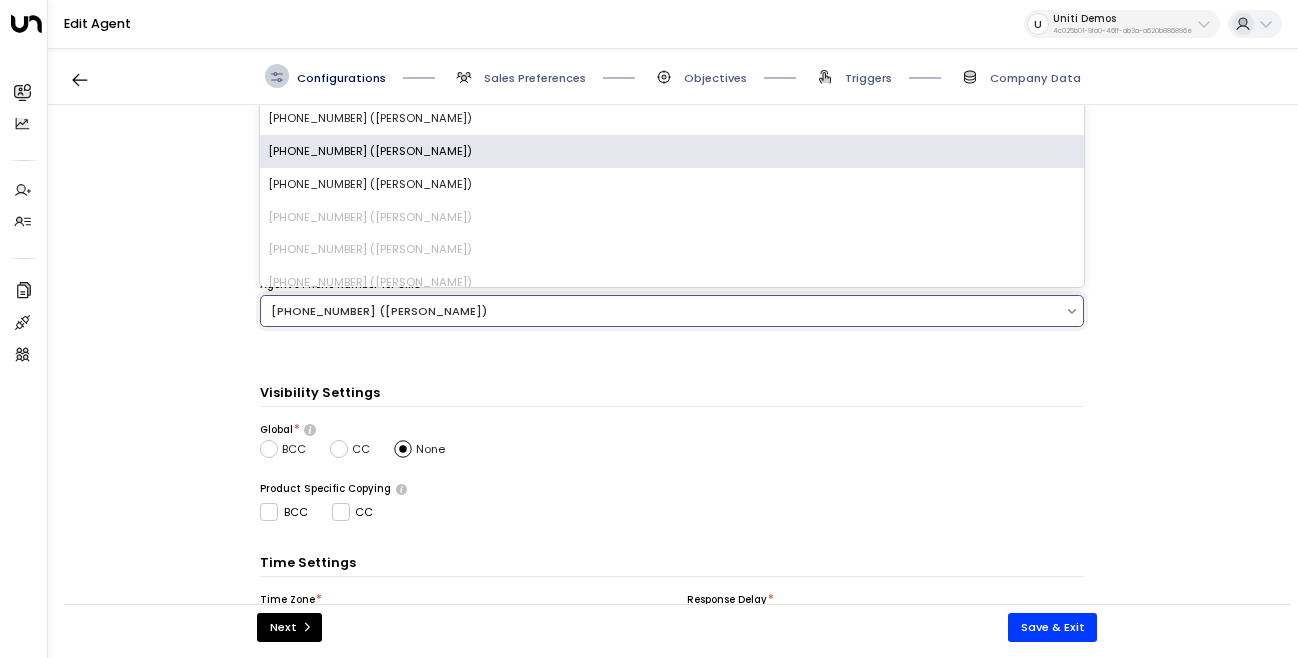 scroll, scrollTop: 188, scrollLeft: 0, axis: vertical 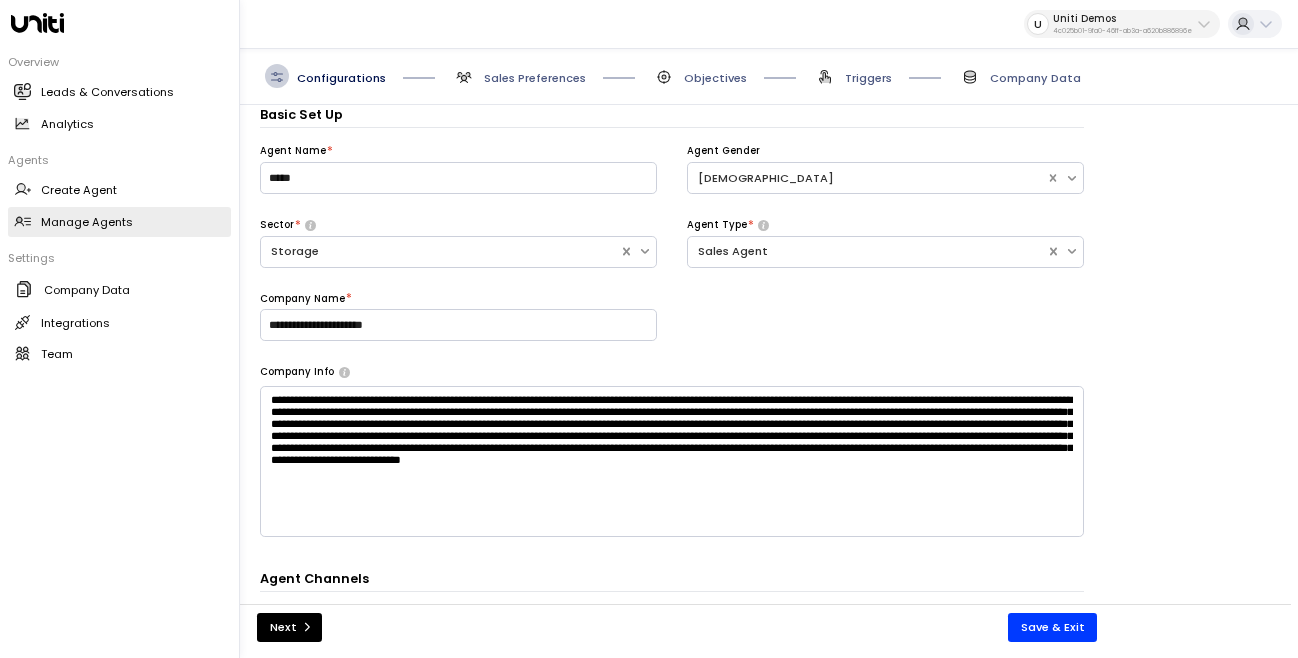 click on "Manage Agents" at bounding box center (87, 222) 